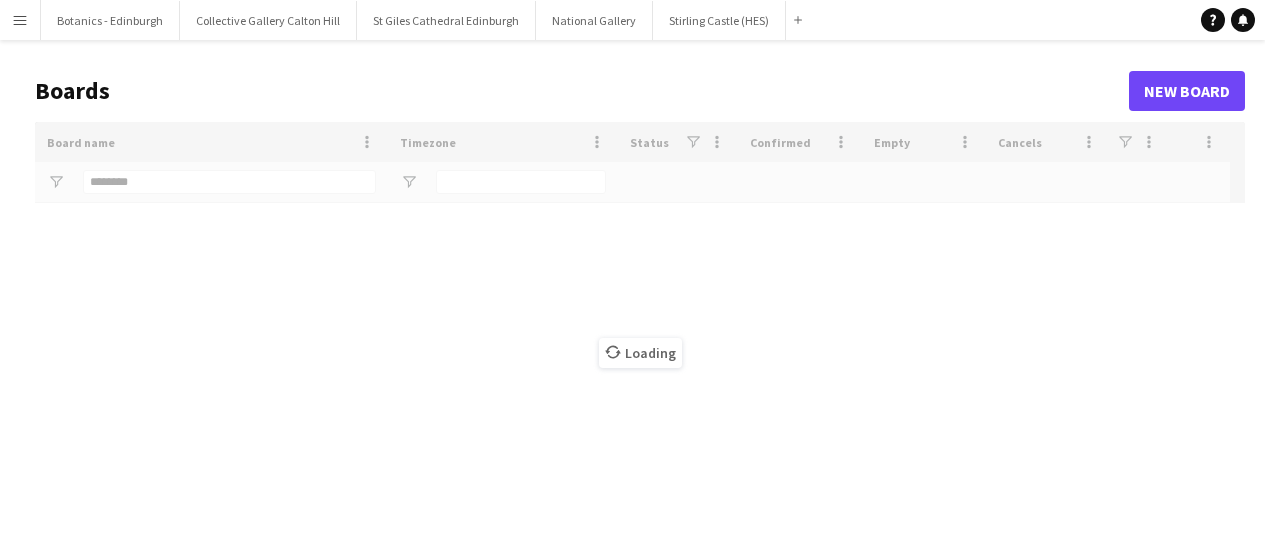 scroll, scrollTop: 0, scrollLeft: 0, axis: both 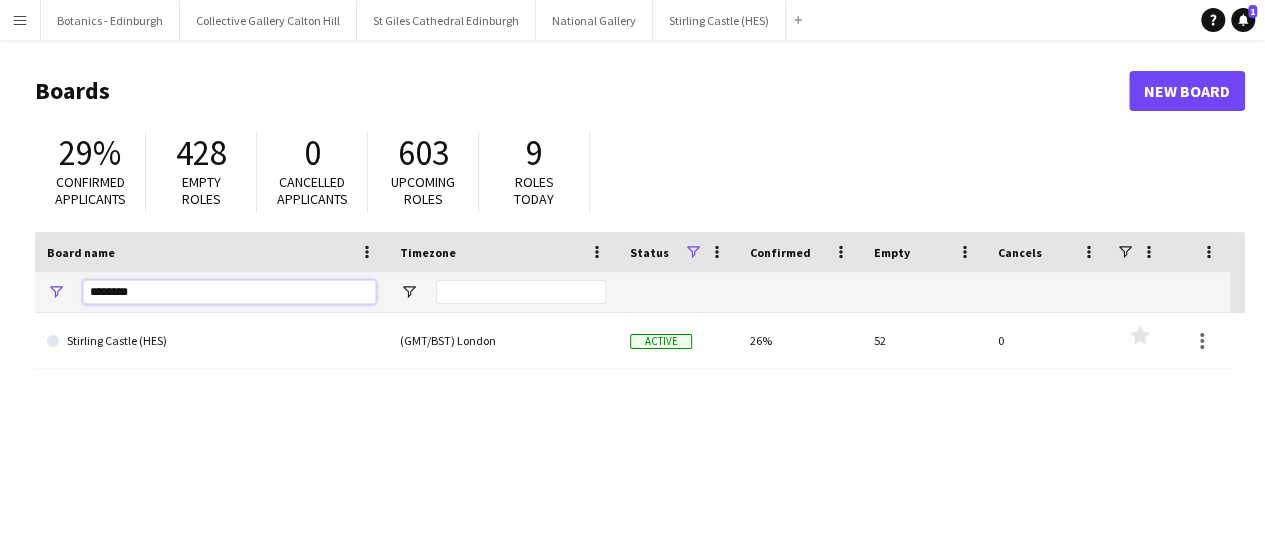 click on "********" at bounding box center (229, 292) 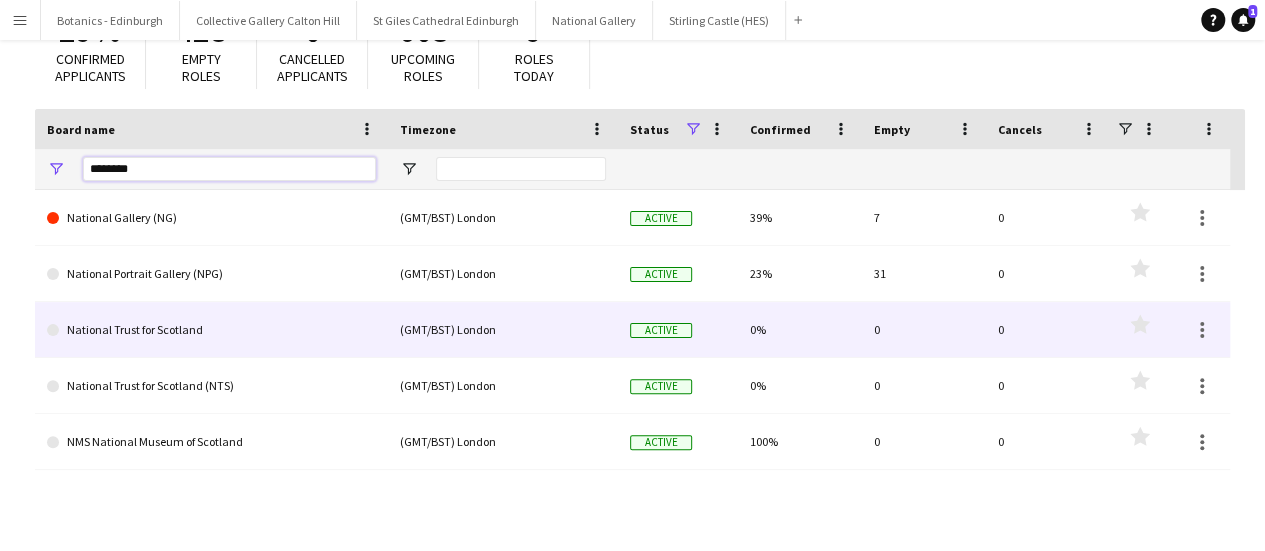 scroll, scrollTop: 154, scrollLeft: 0, axis: vertical 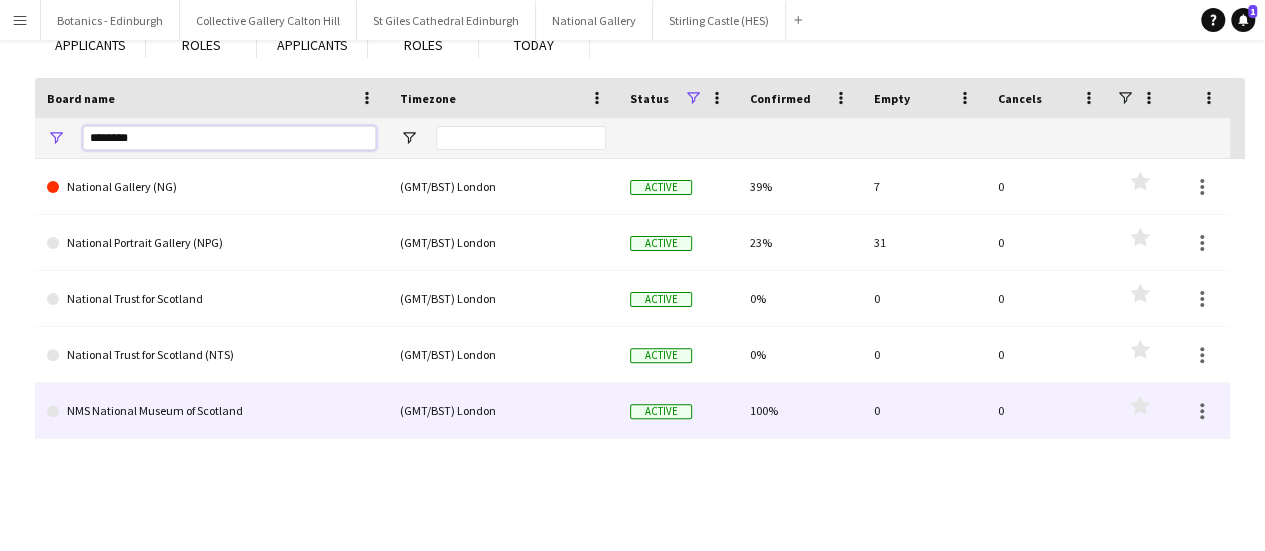 type on "********" 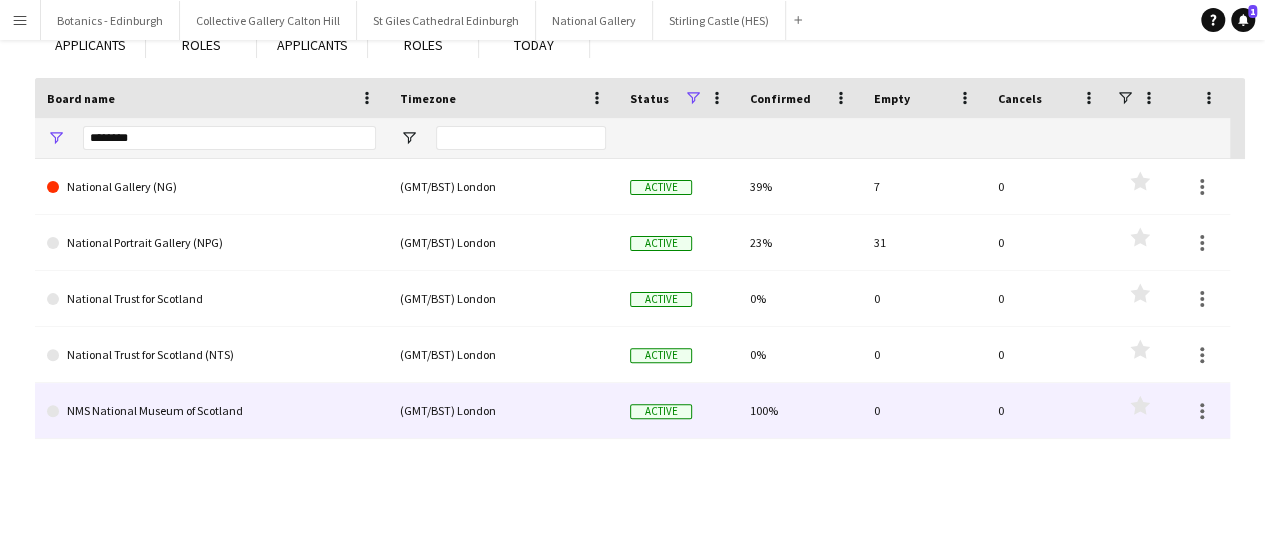 click on "NMS National Museum of Scotland" 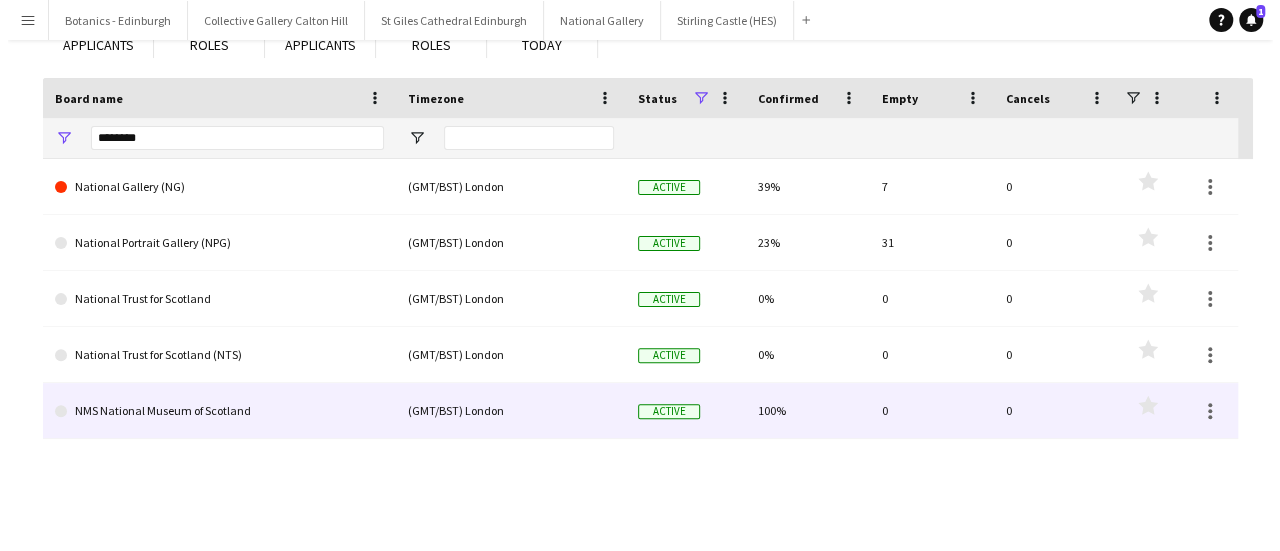 scroll, scrollTop: 0, scrollLeft: 0, axis: both 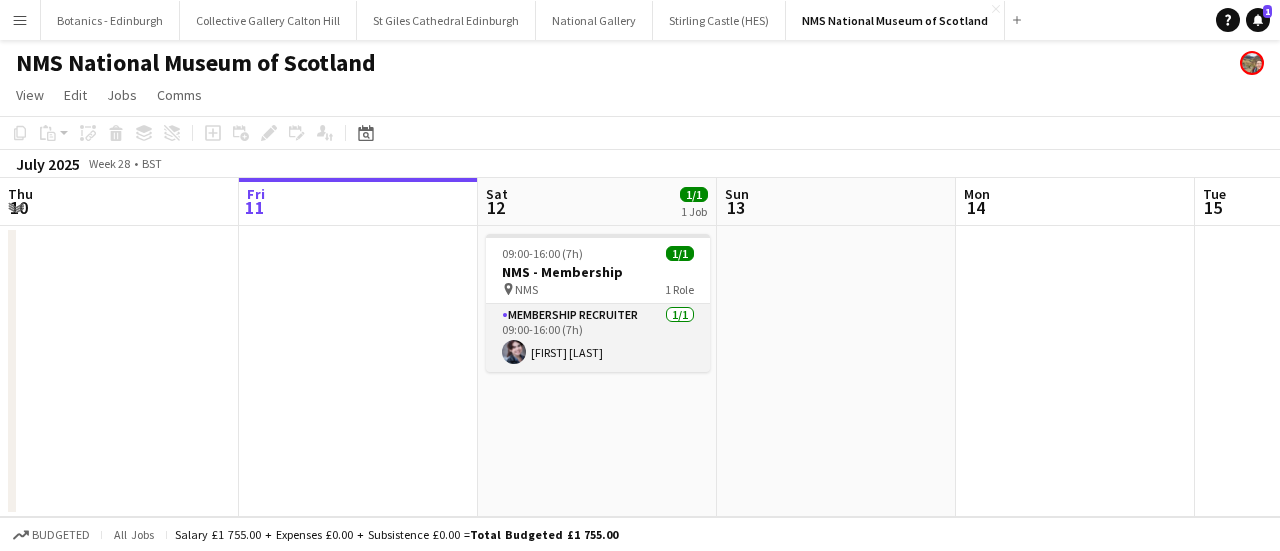 click on "[TIME] [TIME]
[FIRST] [LAST]" at bounding box center (598, 338) 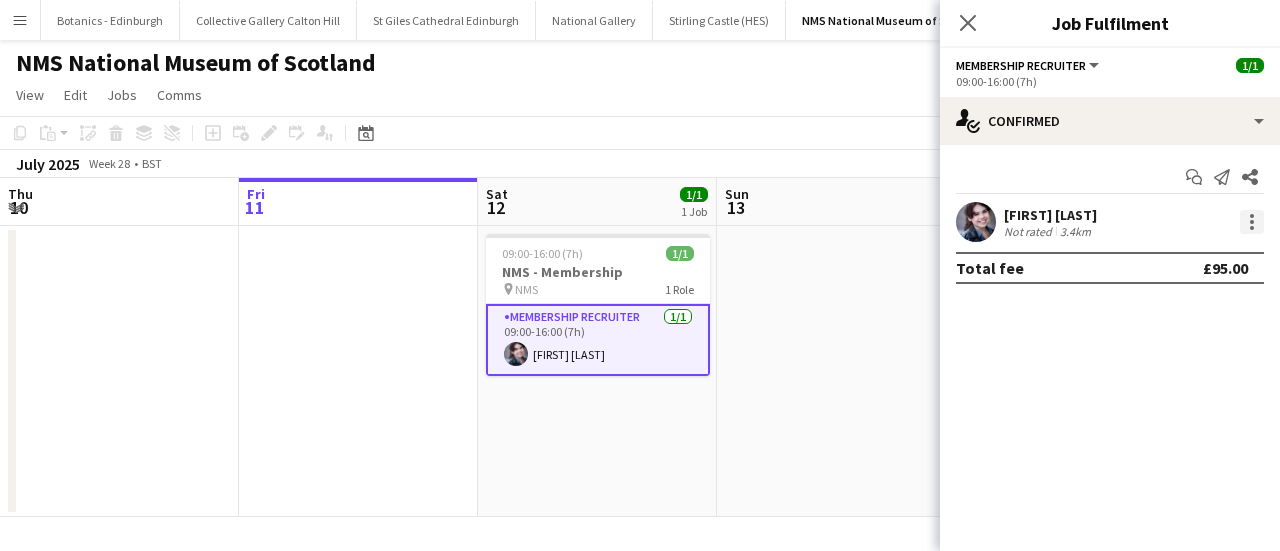 click at bounding box center (1252, 228) 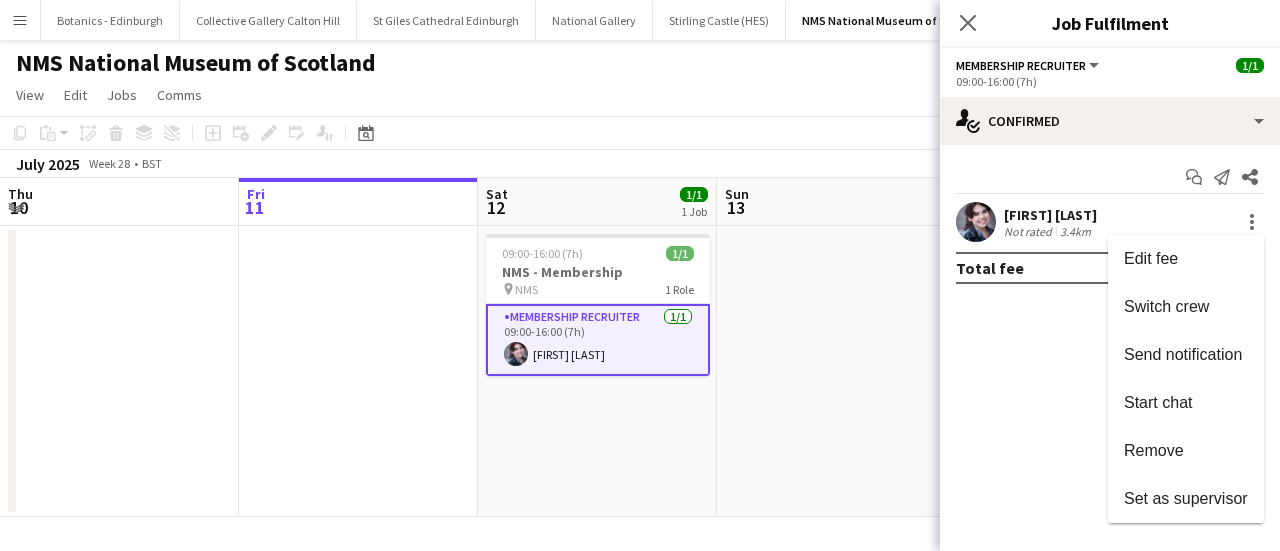 click at bounding box center [640, 275] 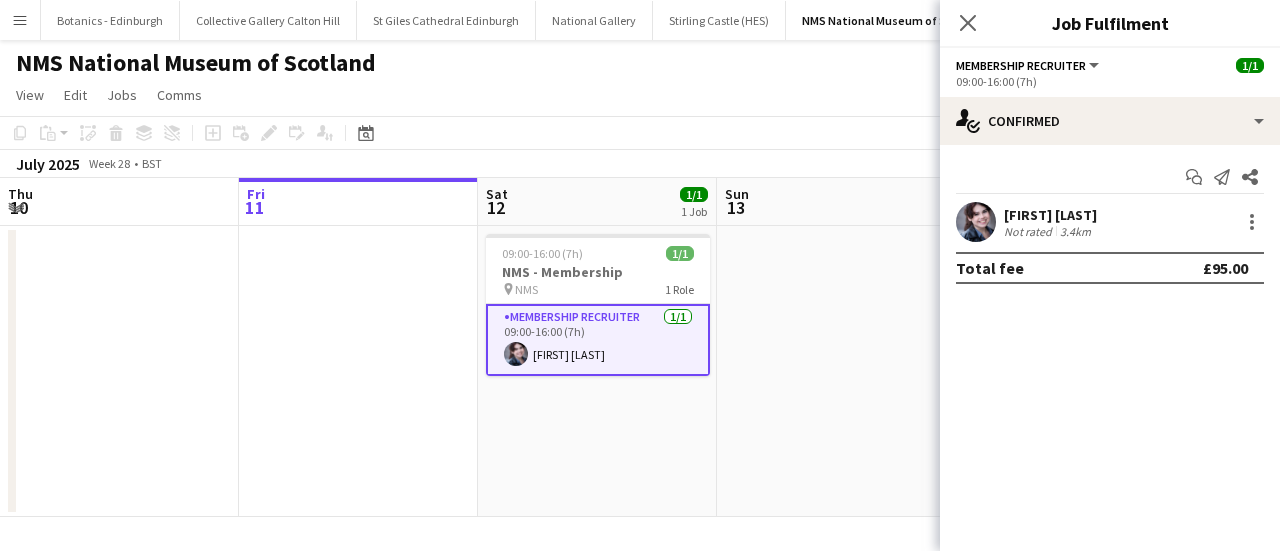click on "Not rated" at bounding box center (1030, 231) 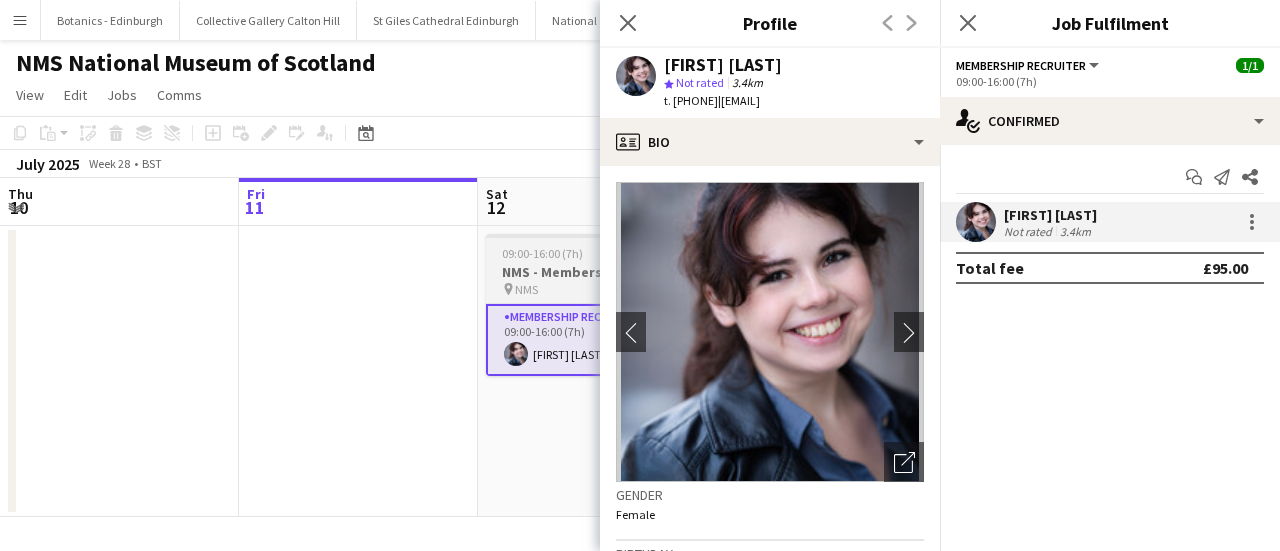 click 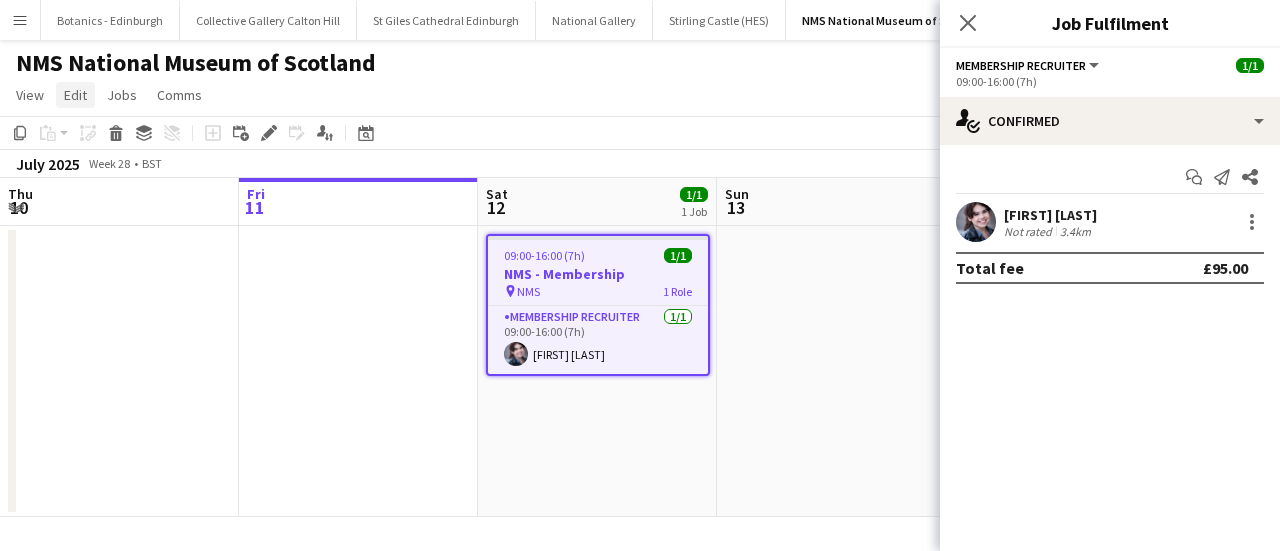 click on "Edit" 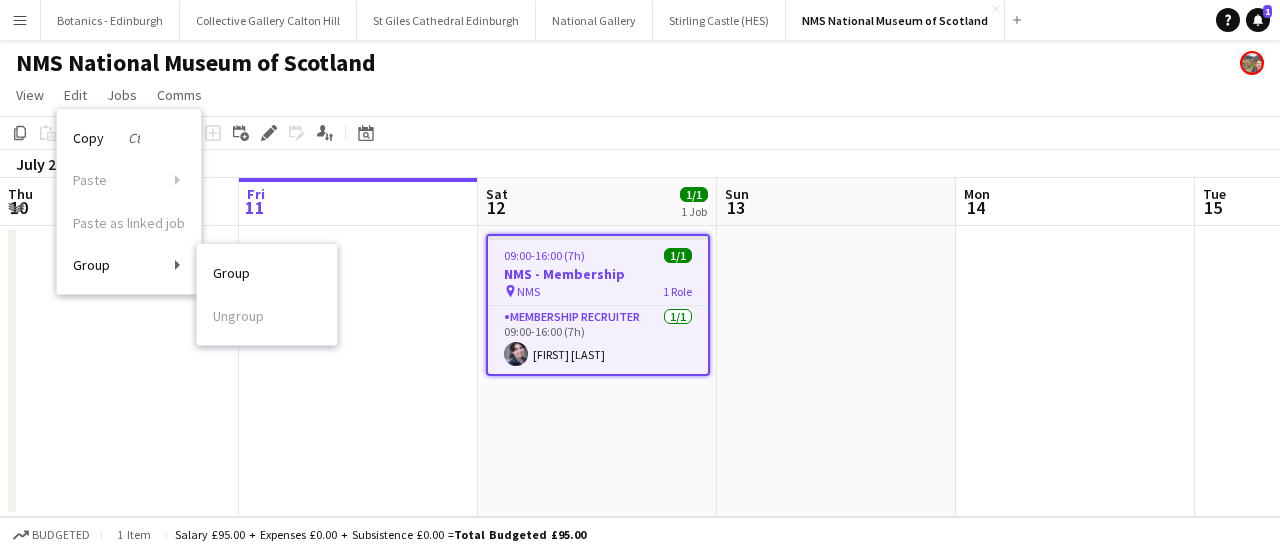 click on "Group Ungroup" at bounding box center [267, 294] 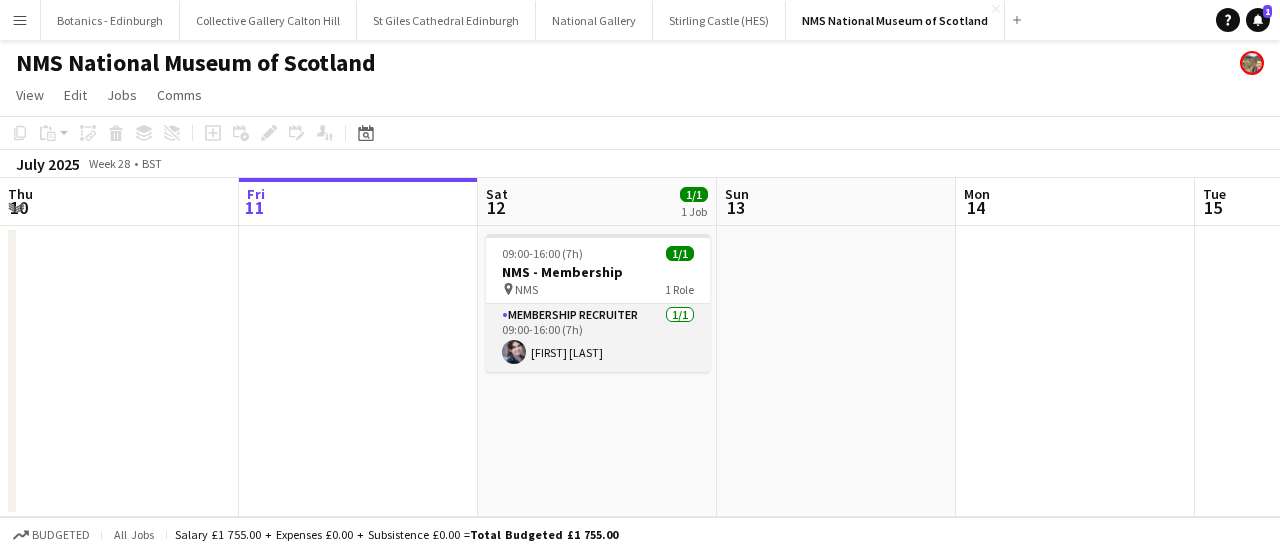 click on "[TIME] [TIME]
[FIRST] [LAST]" at bounding box center (598, 338) 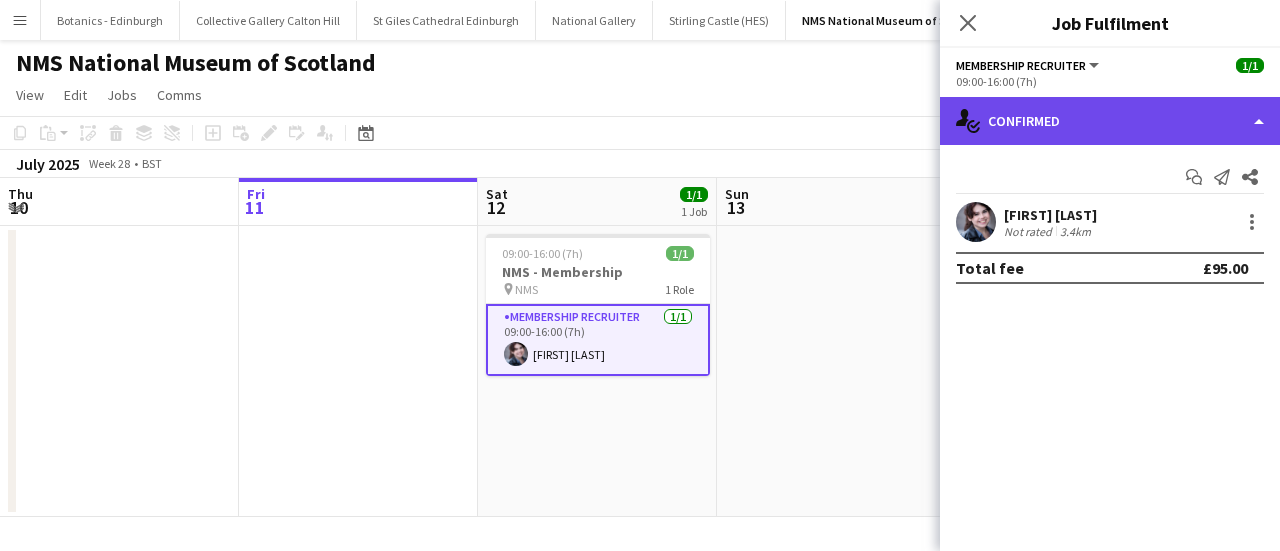 click on "single-neutral-actions-check-2
Confirmed" 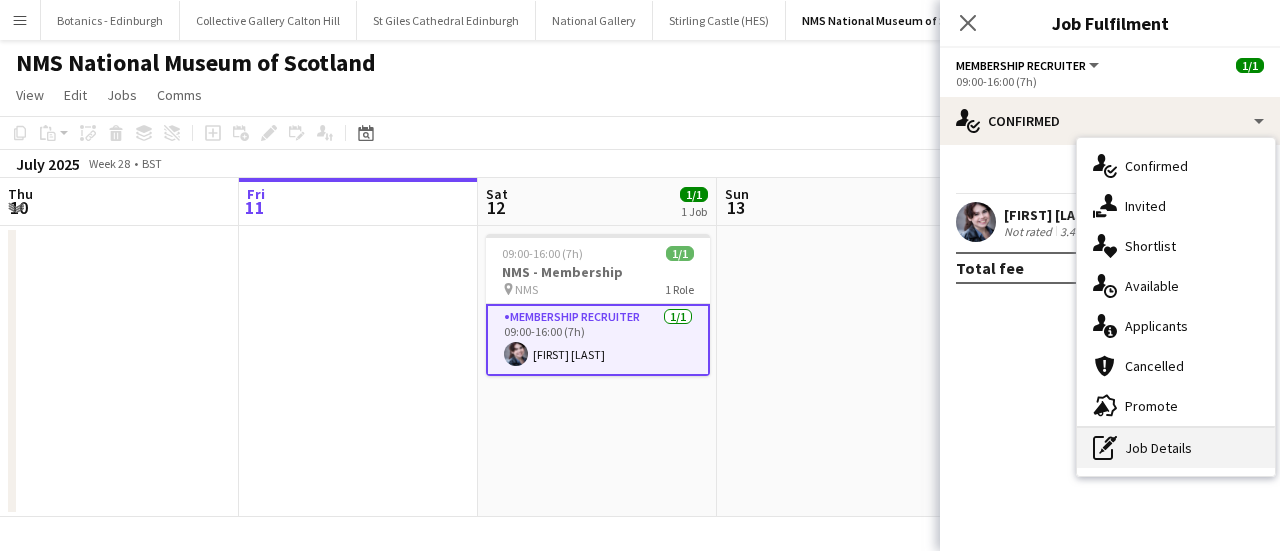 click on "pen-write
Job Details" at bounding box center [1176, 448] 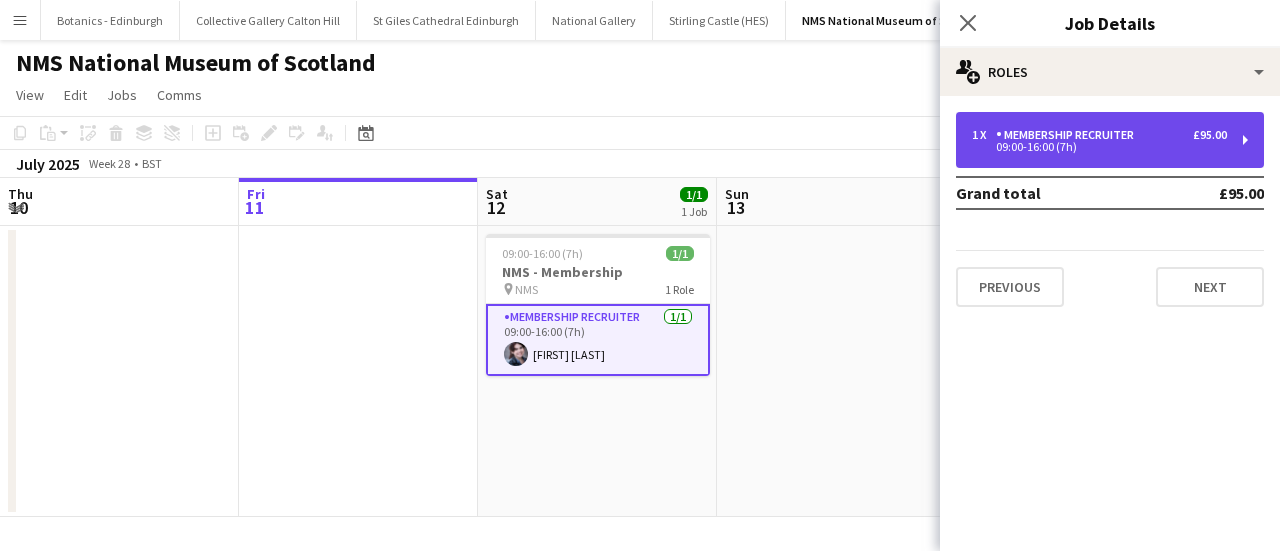 click on "09:00-16:00 (7h)" at bounding box center [1099, 147] 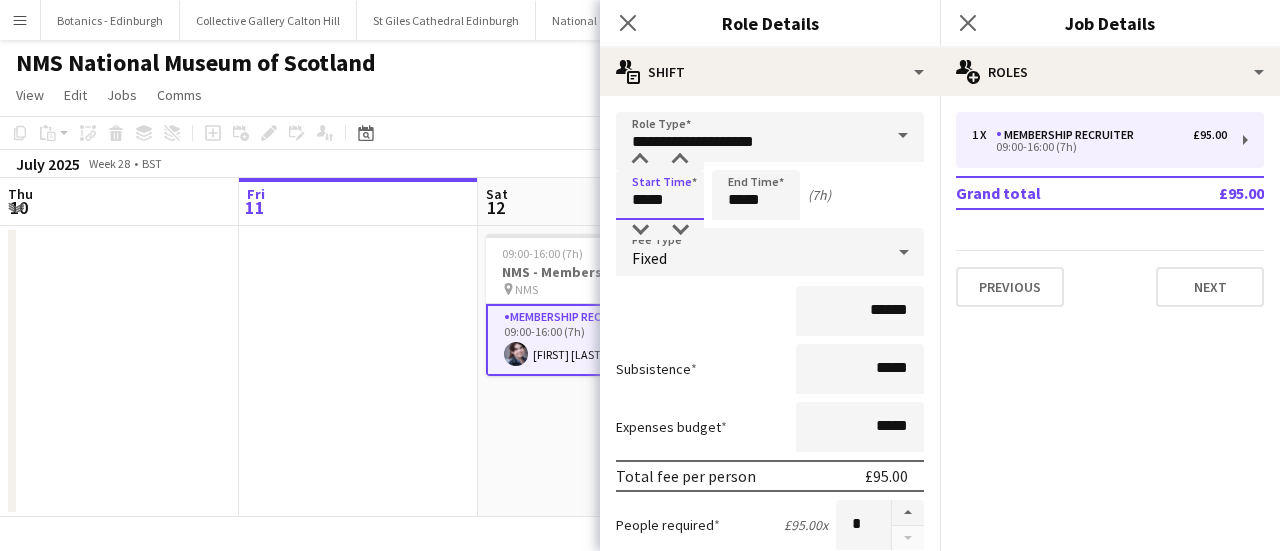 click on "*****" at bounding box center (660, 195) 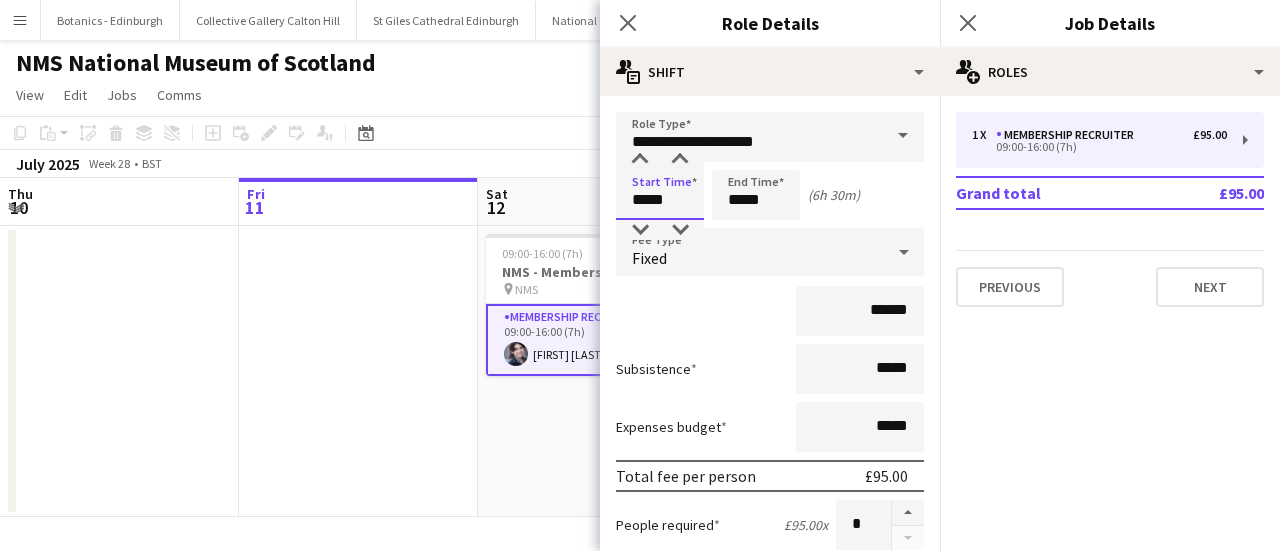 type on "*****" 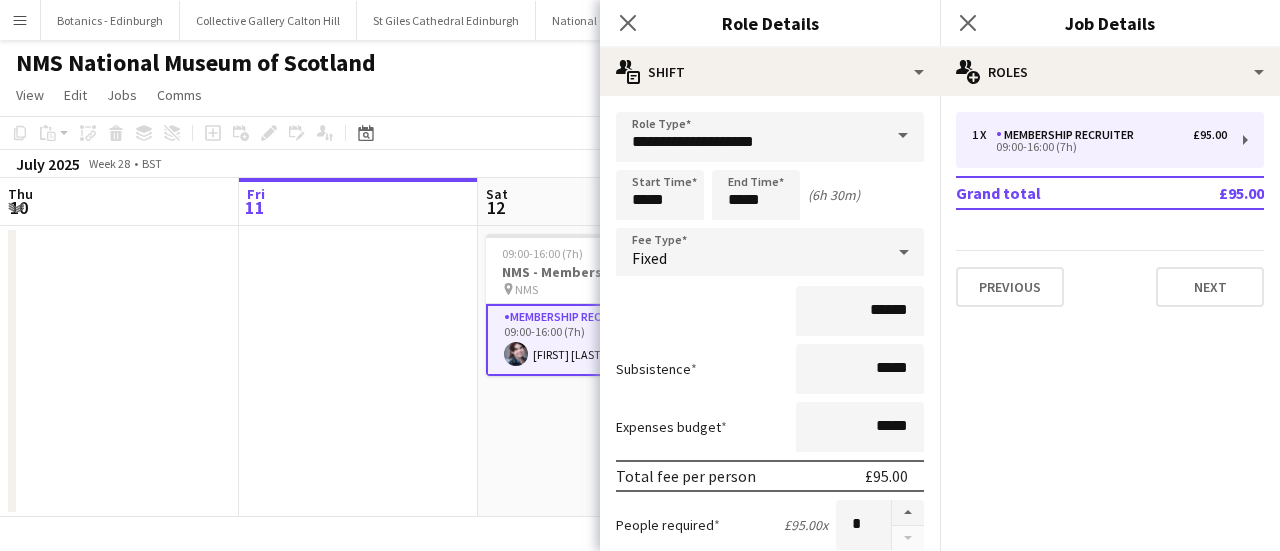 click on "Start Time  *****  End Time  *****  (6h 30m)" at bounding box center (770, 195) 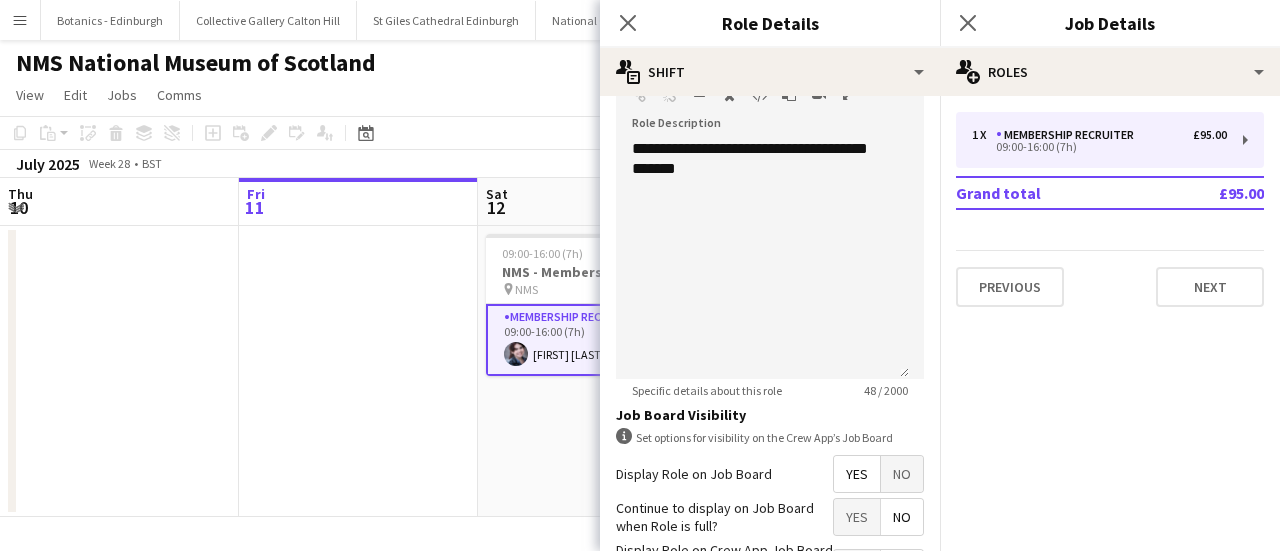 scroll, scrollTop: 704, scrollLeft: 0, axis: vertical 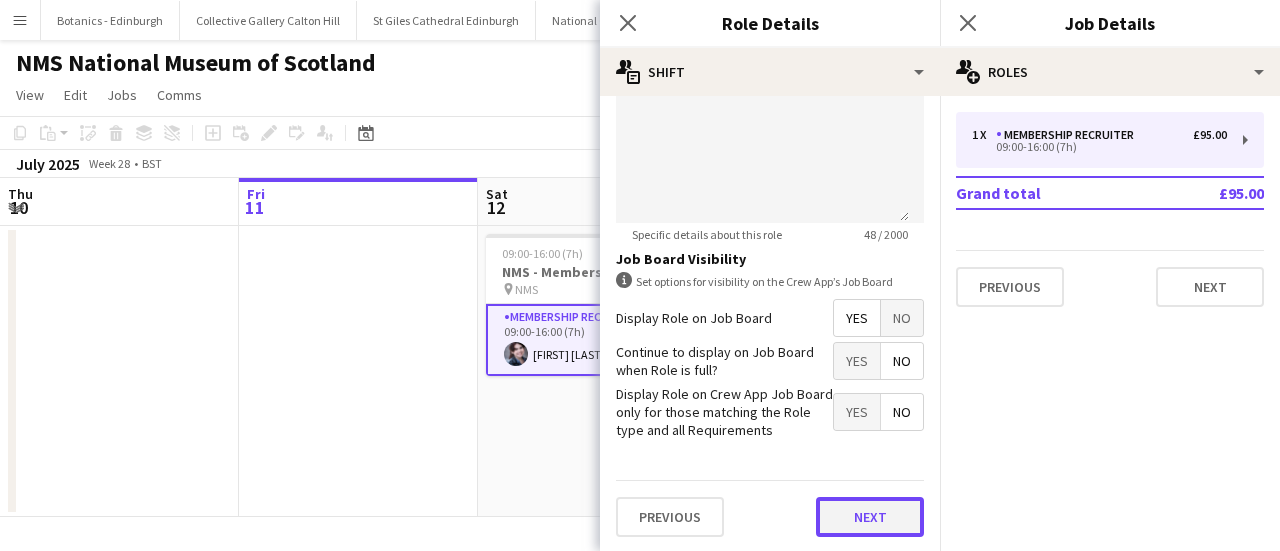 click on "Next" at bounding box center [870, 517] 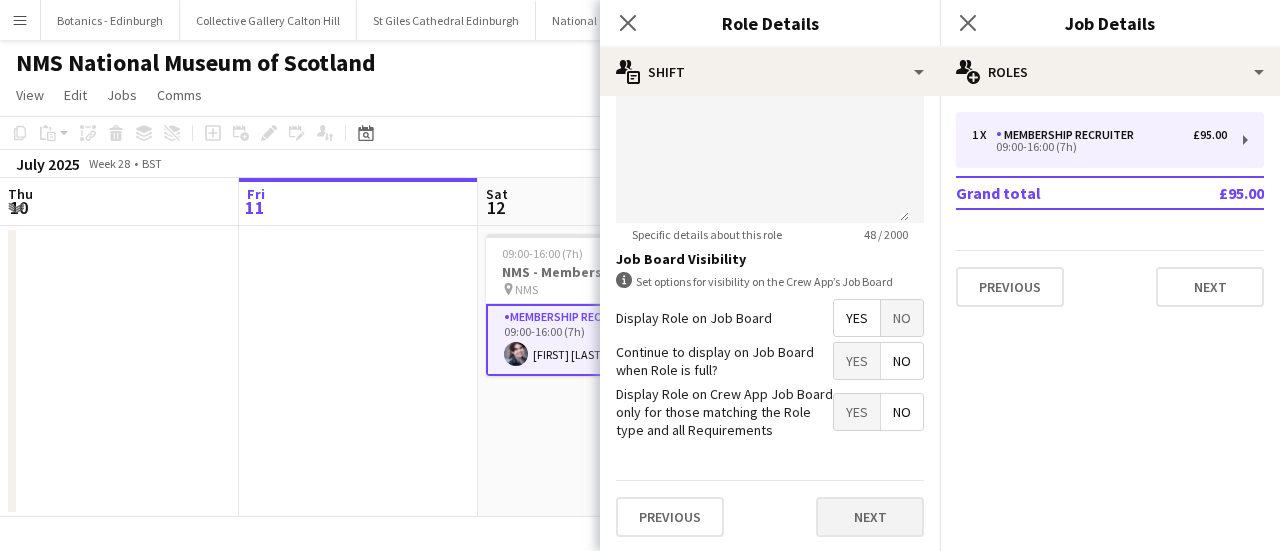 scroll, scrollTop: 0, scrollLeft: 0, axis: both 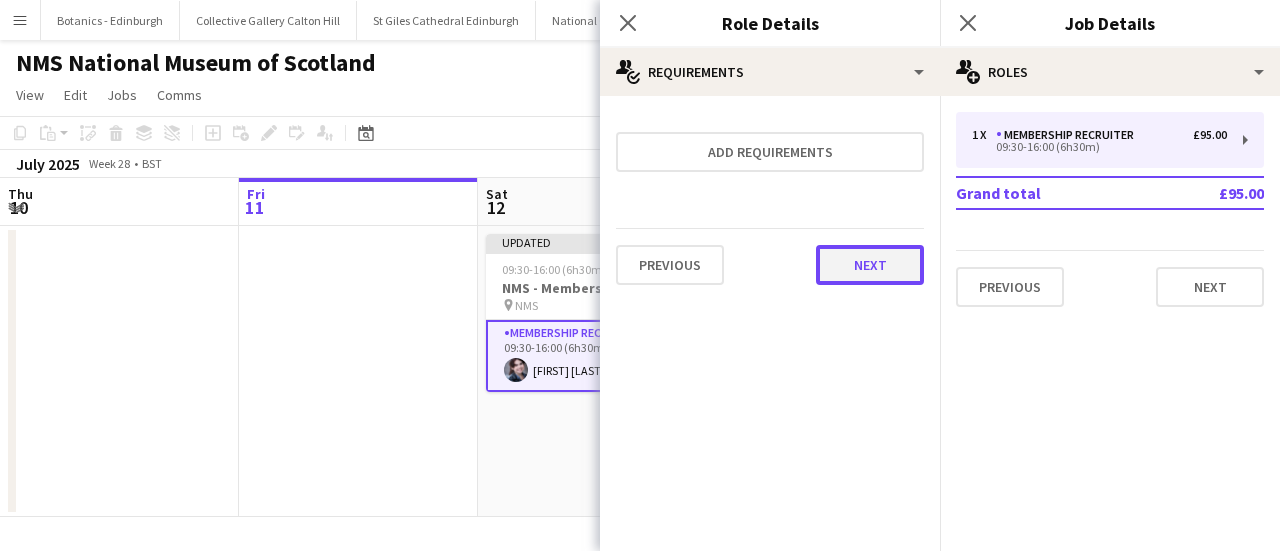 click on "Next" at bounding box center (870, 265) 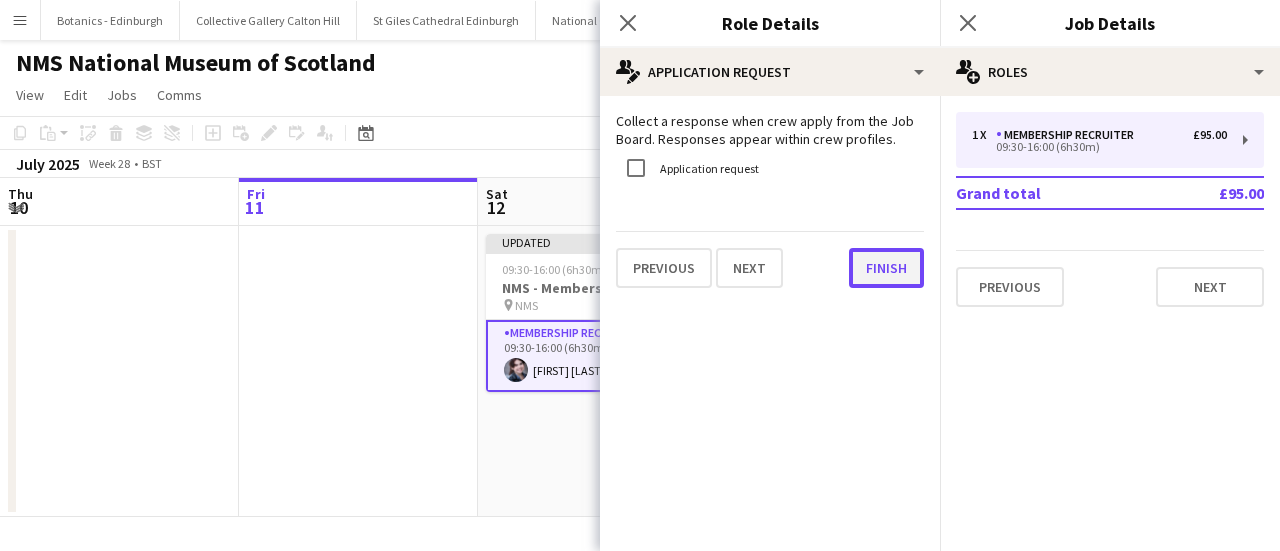 click on "Finish" at bounding box center [886, 268] 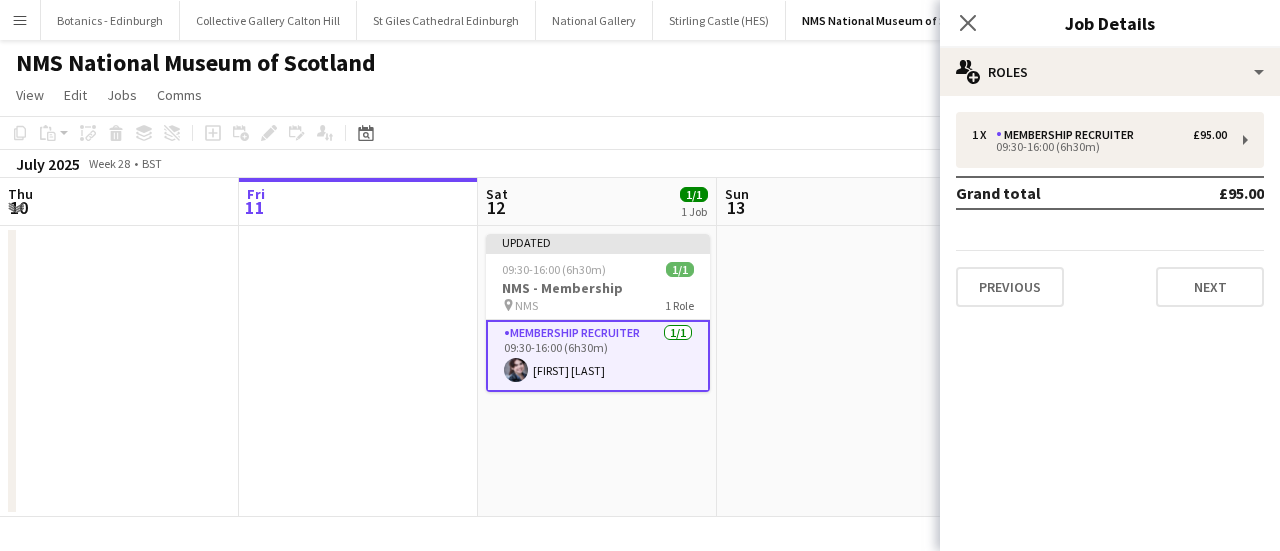 click on "View  Day view expanded Day view collapsed Month view Date picker Jump to today Expand Linked Jobs Collapse Linked Jobs  Edit  Copy Ctrl+C  Paste  Without Crew Ctrl+V With Crew Ctrl+Shift+V Paste as linked job  Group  Group Ungroup  Jobs  New Job Edit Job Delete Job New Linked Job Edit Linked Jobs Job fulfilment Promote Role Copy Role URL  Comms  Notify confirmed crew Create chat" 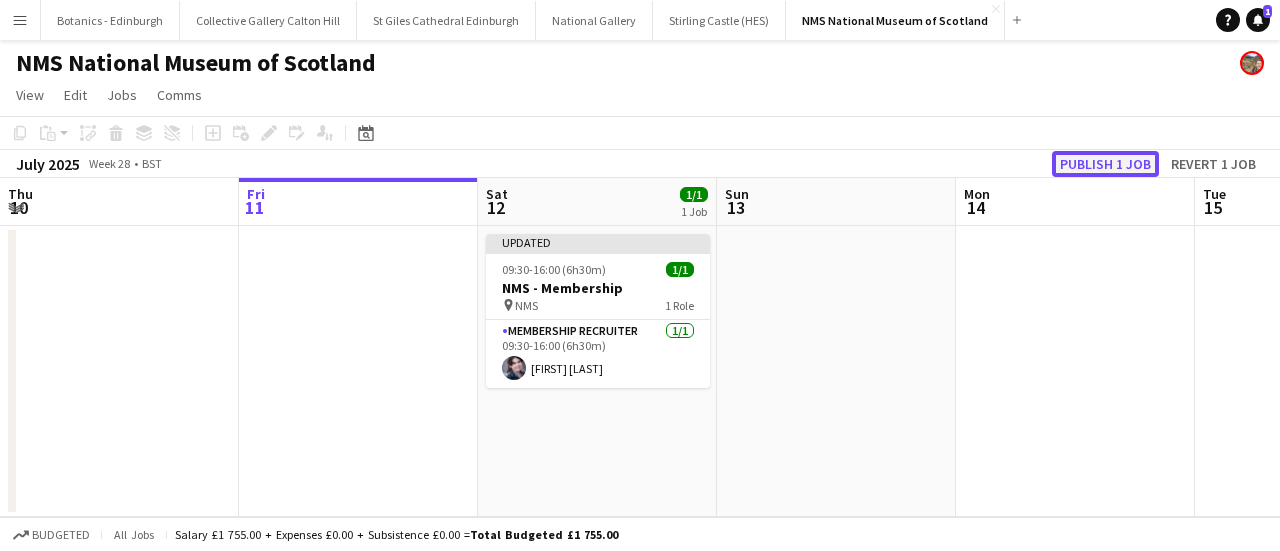 click on "Publish 1 job" 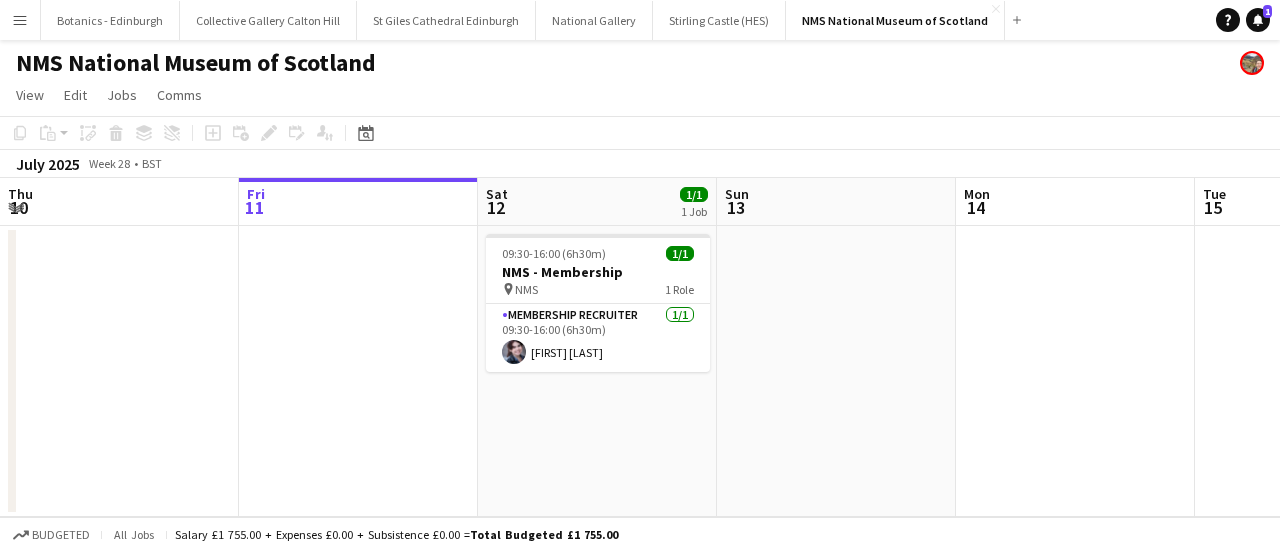 click on "View  Day view expanded Day view collapsed Month view Date picker Jump to today Expand Linked Jobs Collapse Linked Jobs  Edit  Copy Ctrl+C  Paste  Without Crew Ctrl+V With Crew Ctrl+Shift+V Paste as linked job  Group  Group Ungroup  Jobs  New Job Edit Job Delete Job New Linked Job Edit Linked Jobs Job fulfilment Promote Role Copy Role URL  Comms  Notify confirmed crew Create chat" 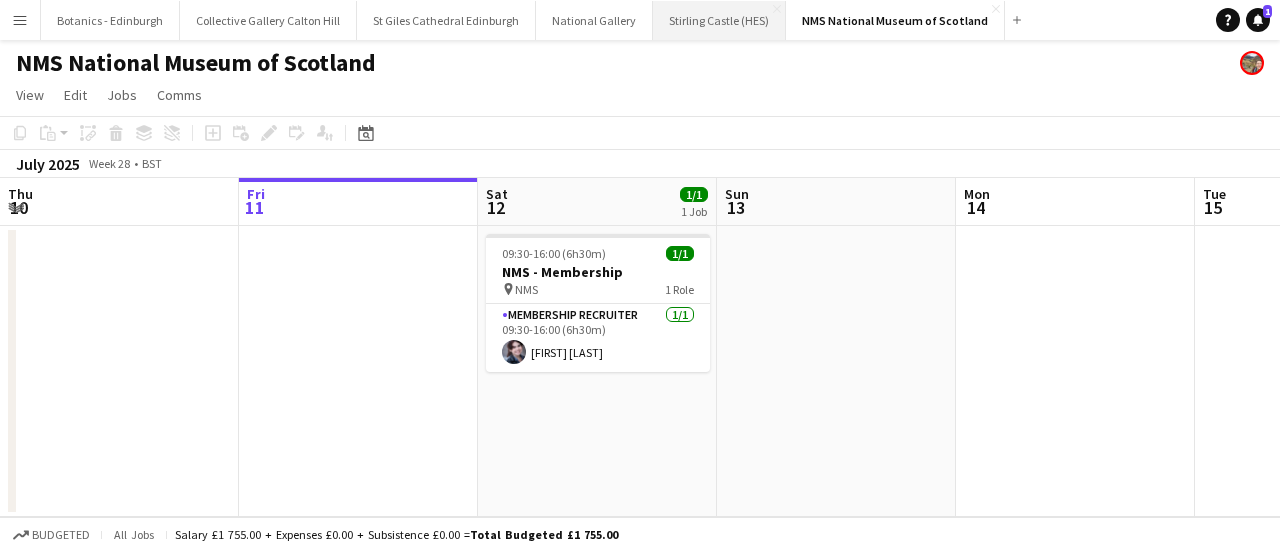 click on "Stirling Castle (HES)
Close" at bounding box center (719, 20) 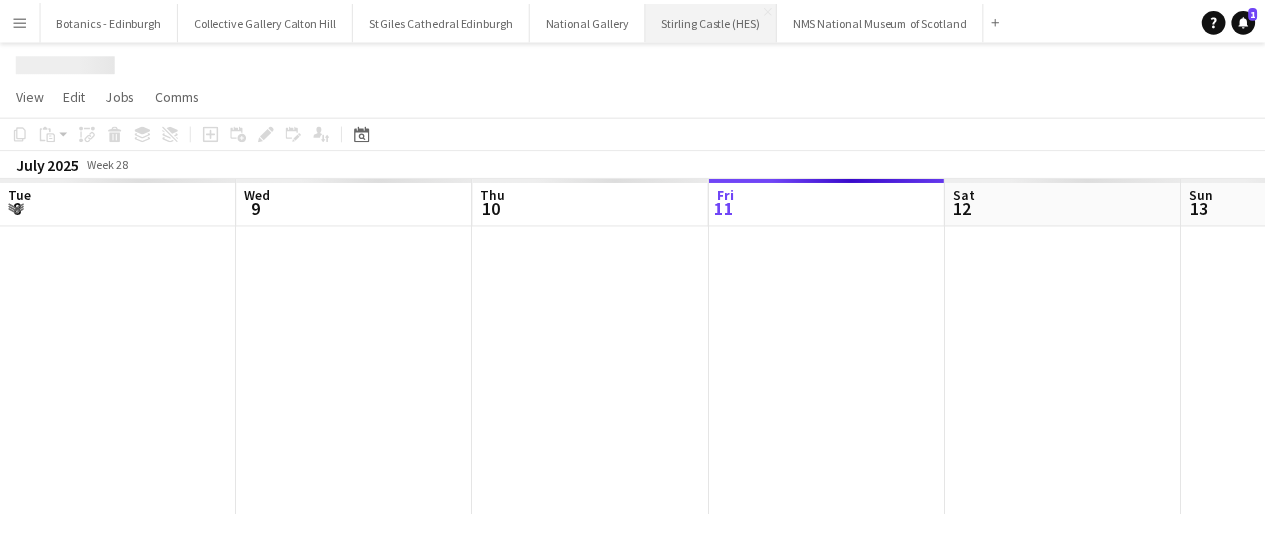 scroll, scrollTop: 0, scrollLeft: 478, axis: horizontal 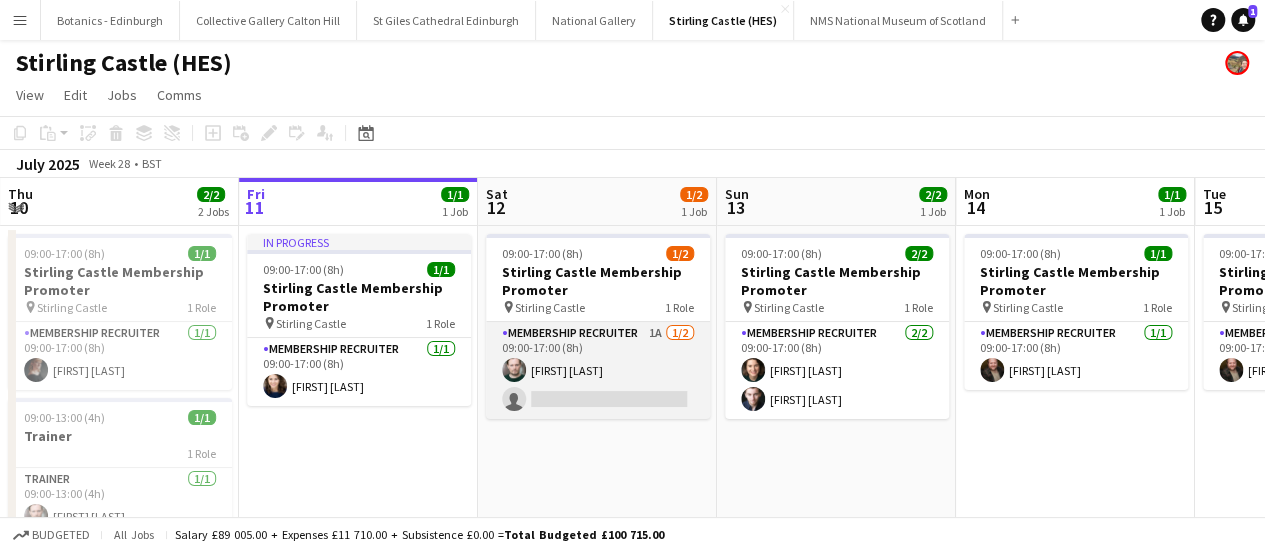 click on "[TIME] [TIME]
[FIRST] [LAST]
single-neutral-actions" at bounding box center [598, 370] 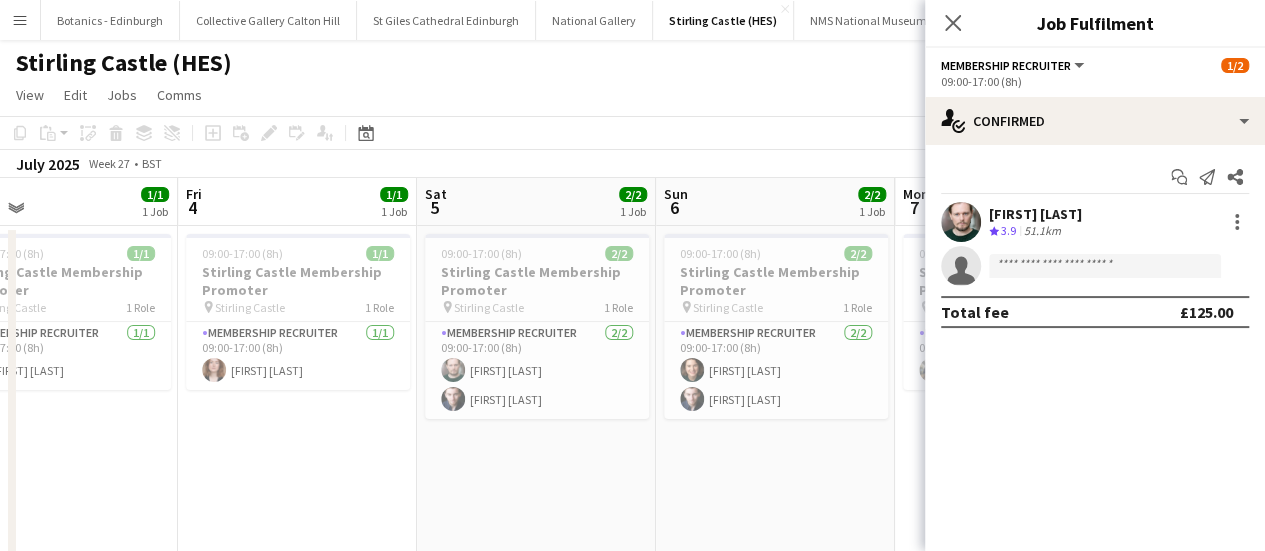 scroll, scrollTop: 0, scrollLeft: 541, axis: horizontal 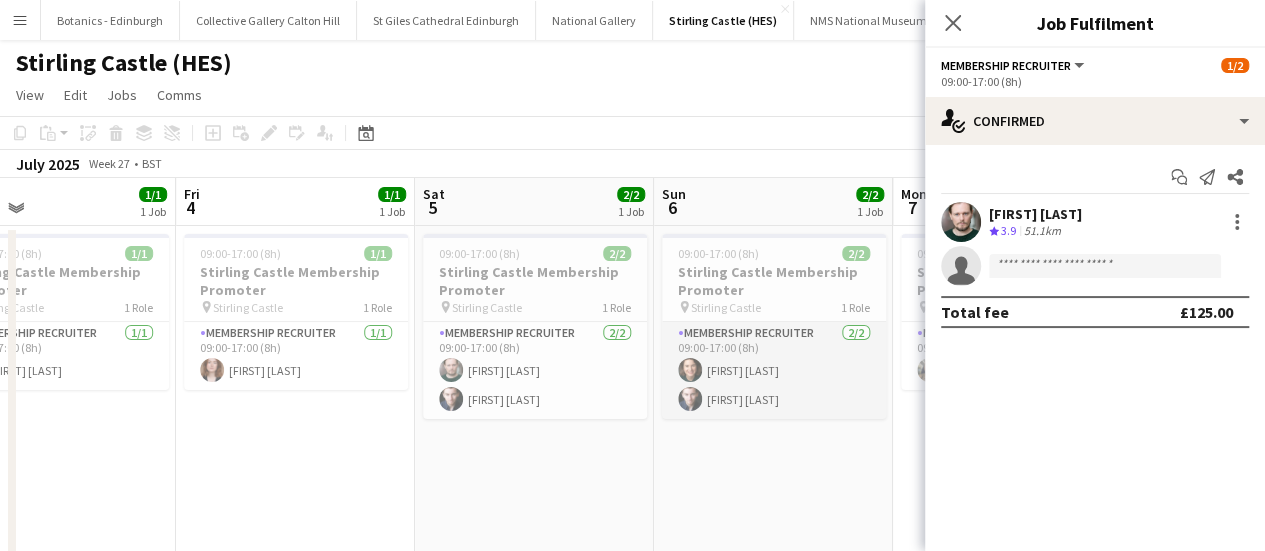 click on "[TIME] [TIME]
[FIRST] [LAST] [FIRST] [LAST]" at bounding box center [774, 370] 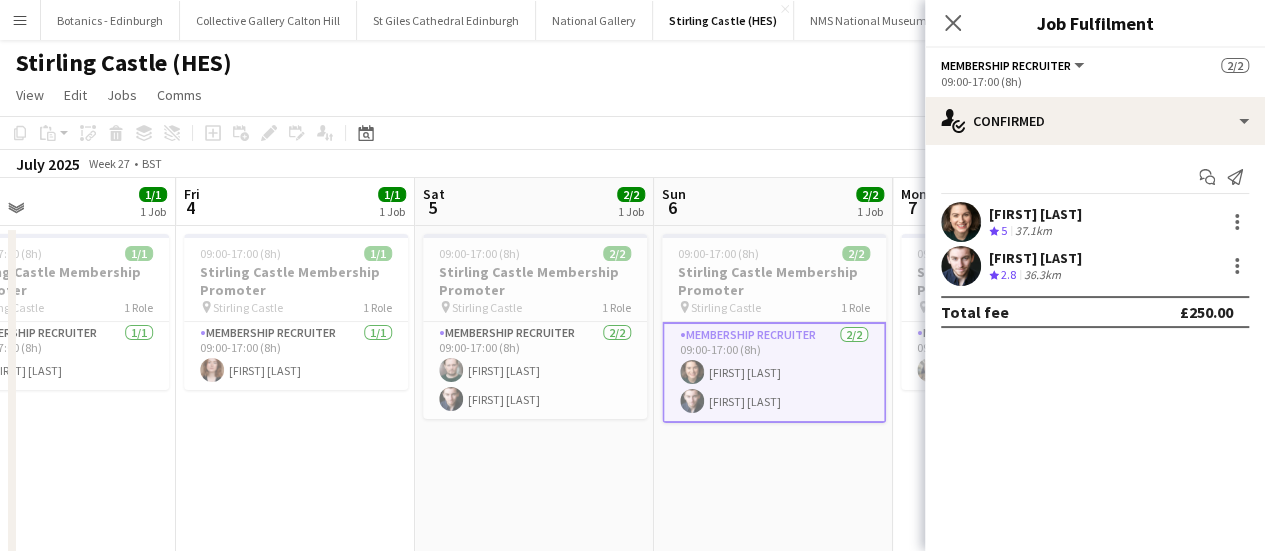 click on "[FIRST] [LAST]
Crew rating
[NUMBER]   [NUMBER]km" at bounding box center [1095, 222] 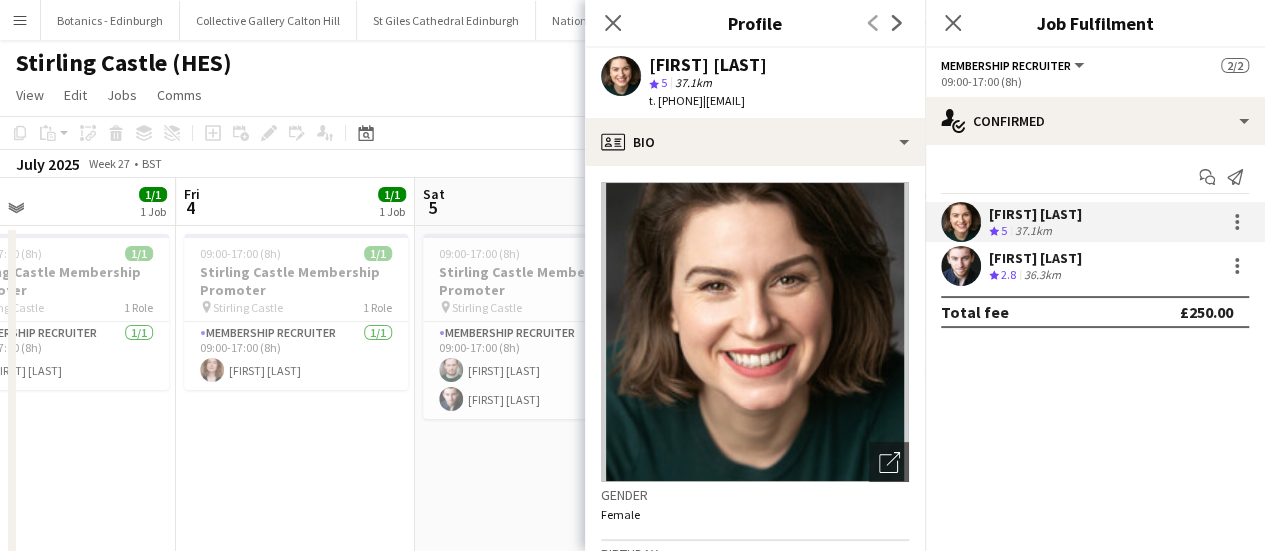 click on "[TIME] [TIME] [DATE] [TIME] [TIME]
[FIRST] [LAST] [FIRST] [LAST]" at bounding box center [534, 402] 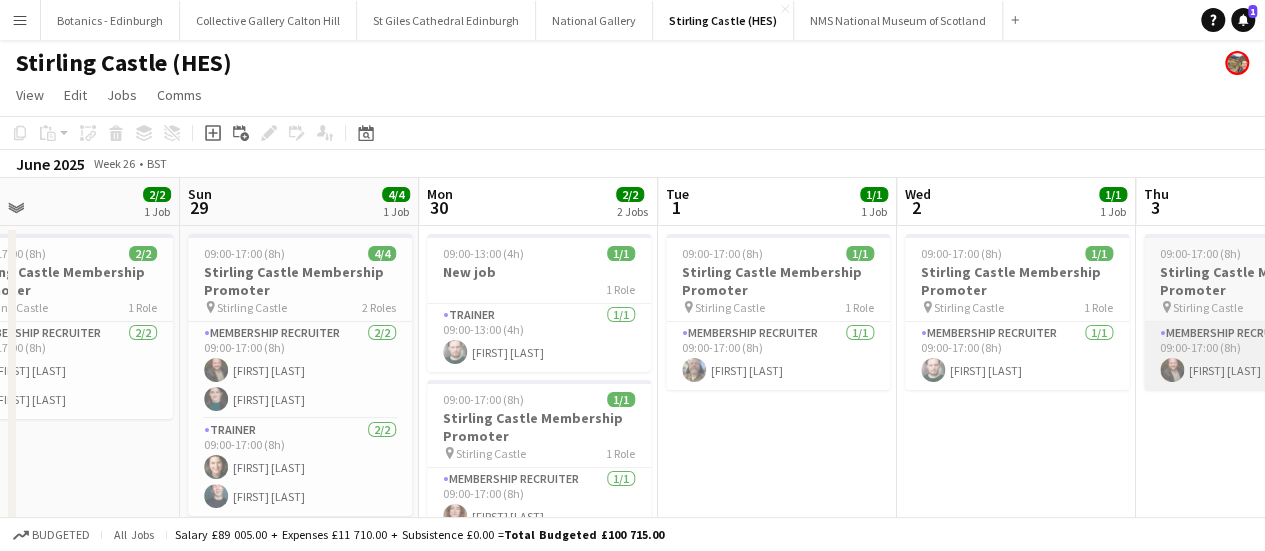scroll, scrollTop: 0, scrollLeft: 536, axis: horizontal 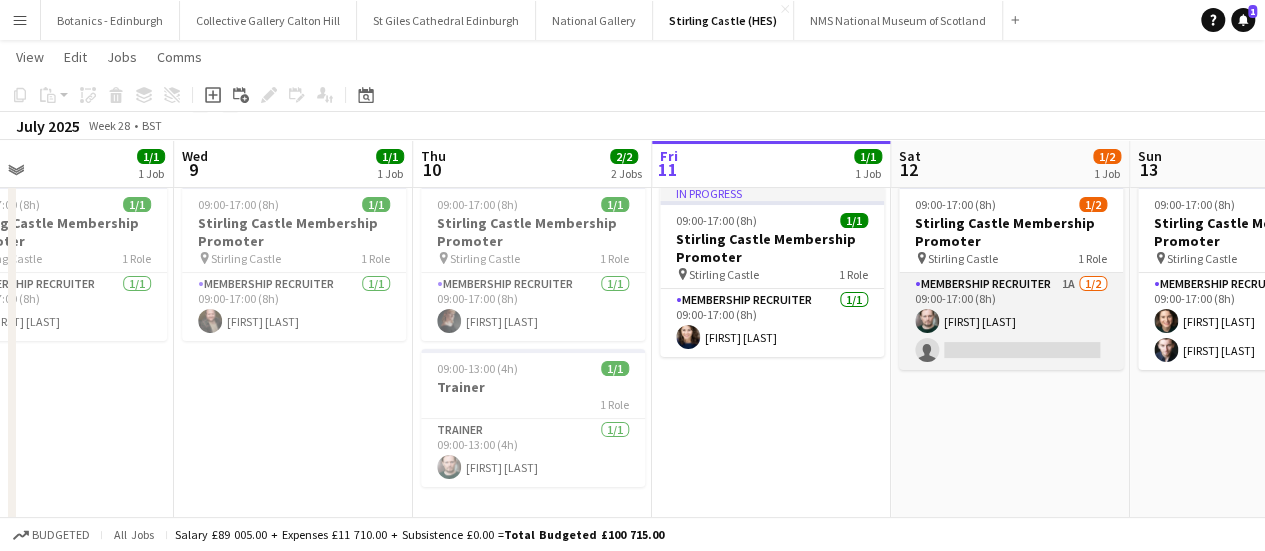 click on "[TIME] [TIME]
[FIRST] [LAST]
single-neutral-actions" at bounding box center (1011, 321) 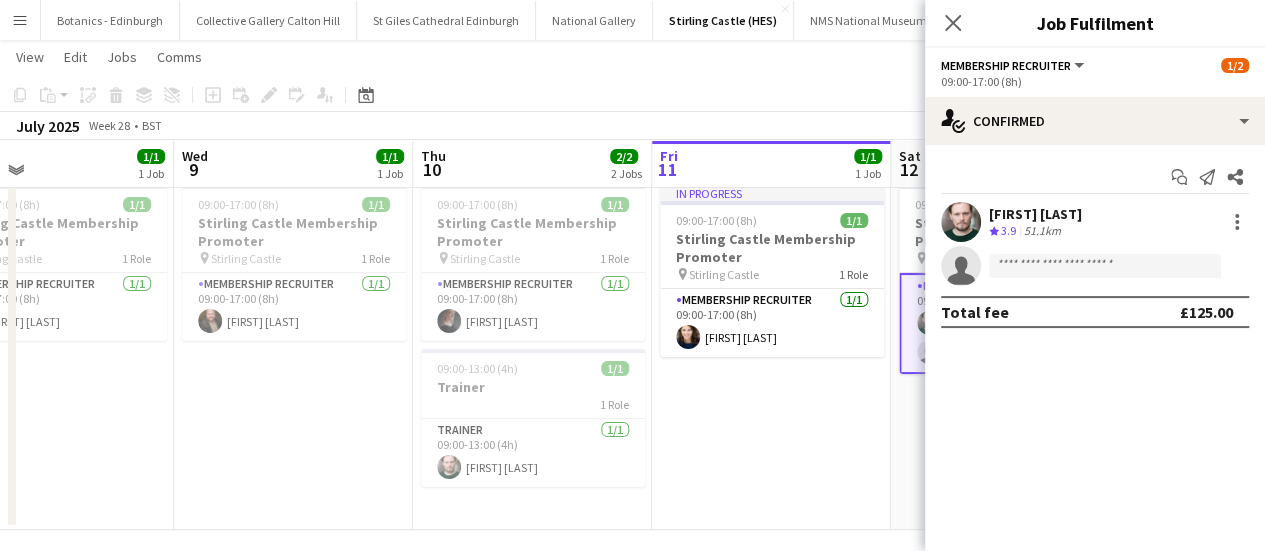 click on "single-neutral-actions" 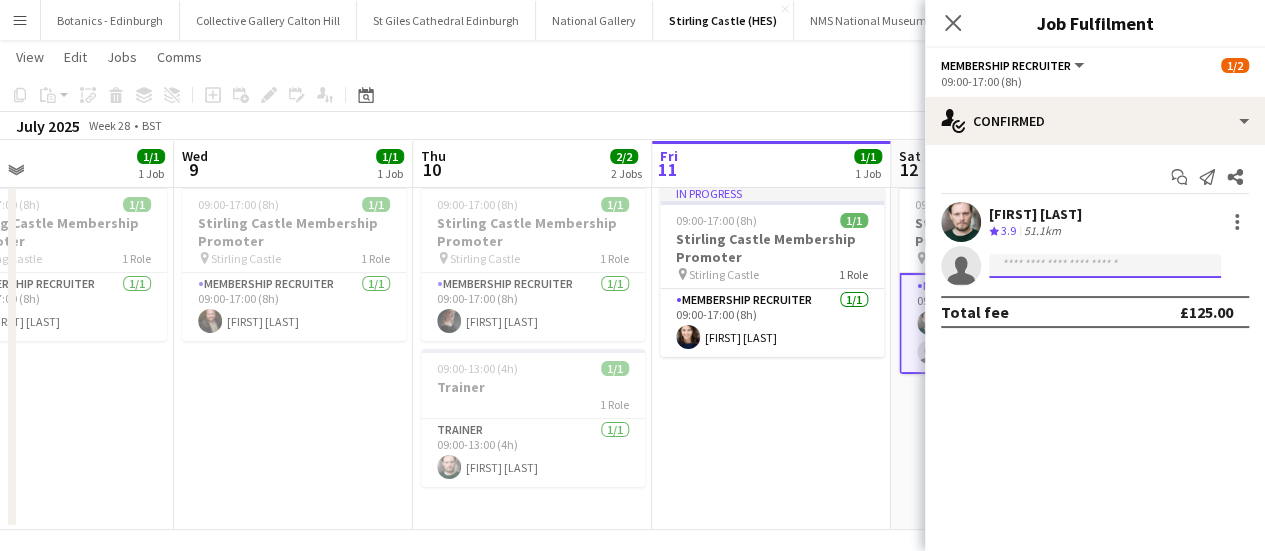 click 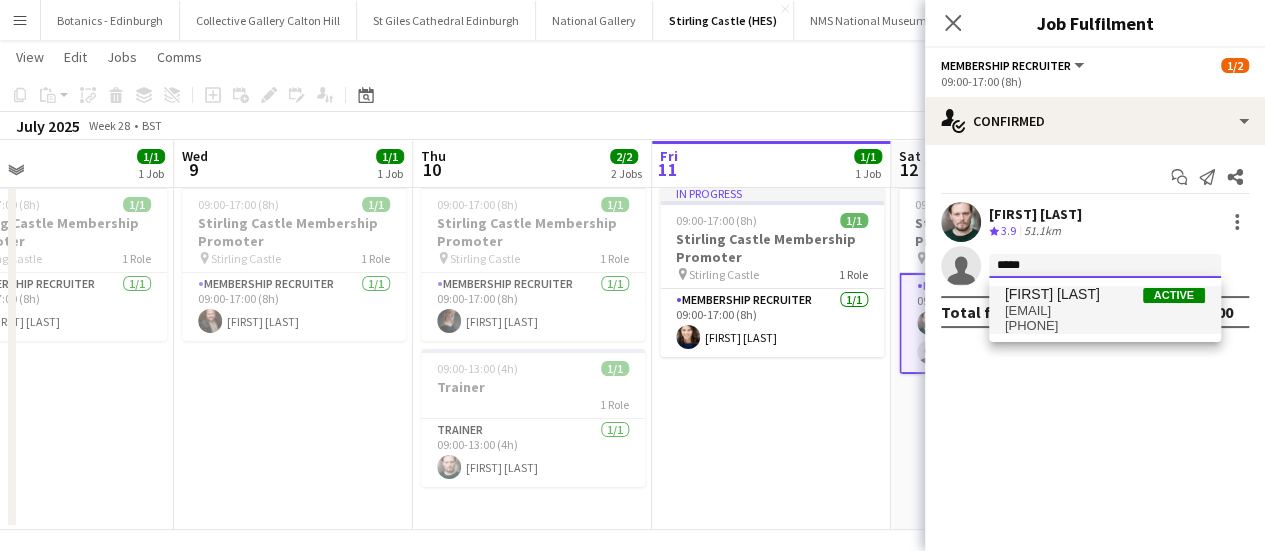 type on "*****" 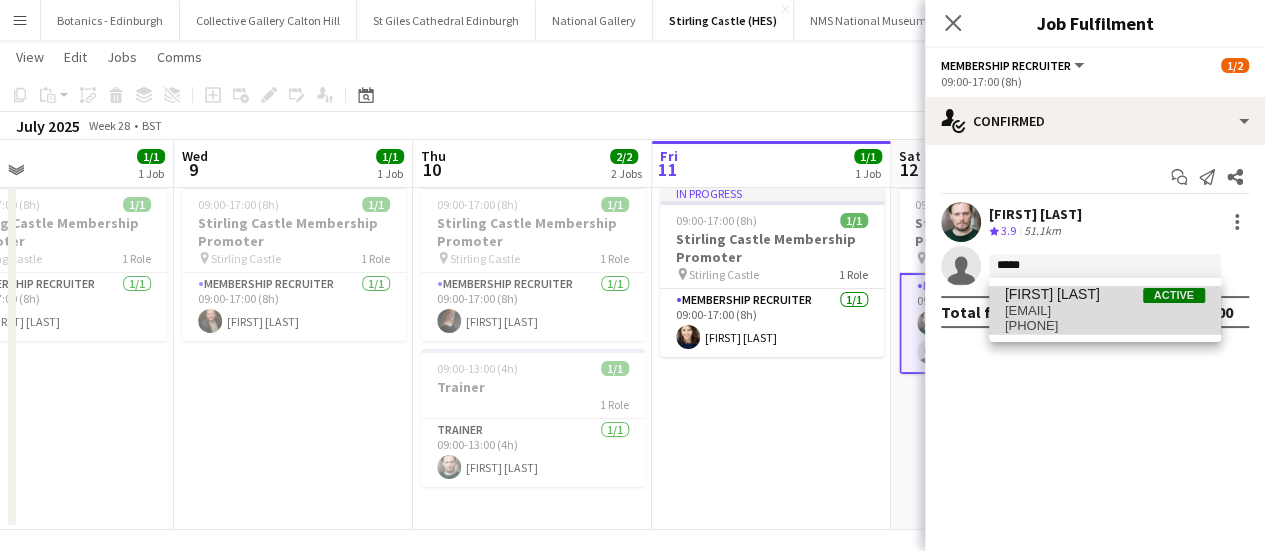 click on "[PHONE]" at bounding box center [1105, 326] 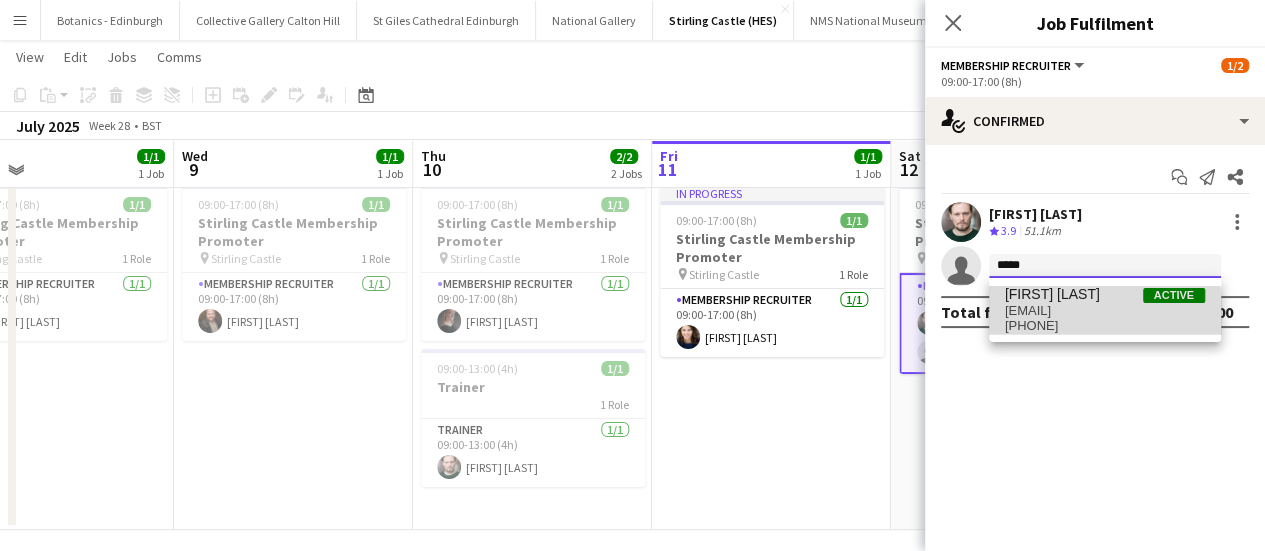 type 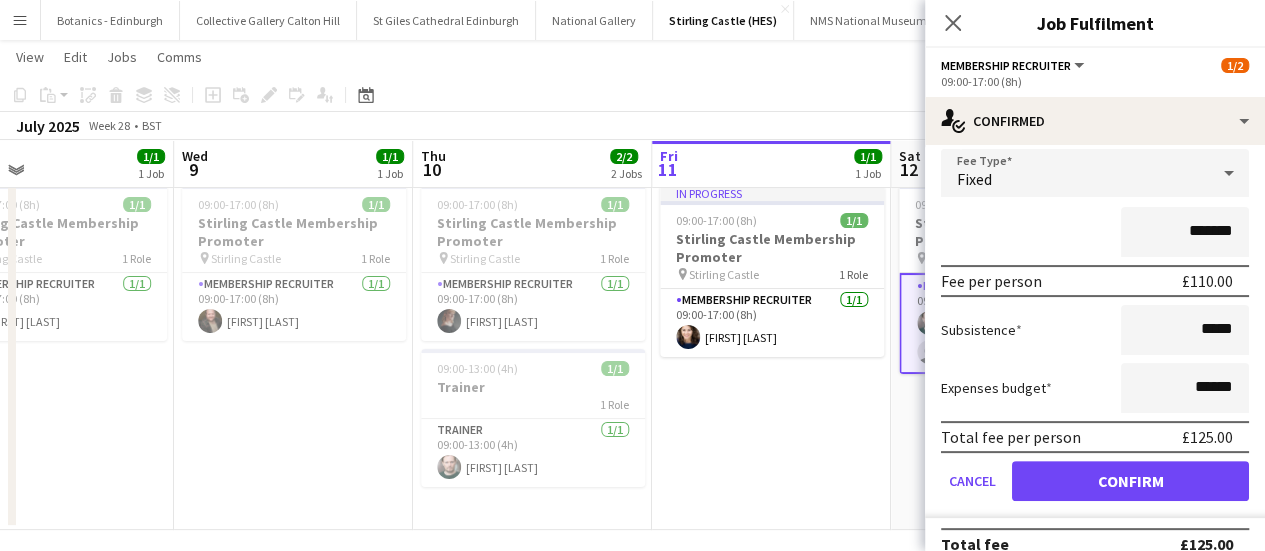 scroll, scrollTop: 188, scrollLeft: 0, axis: vertical 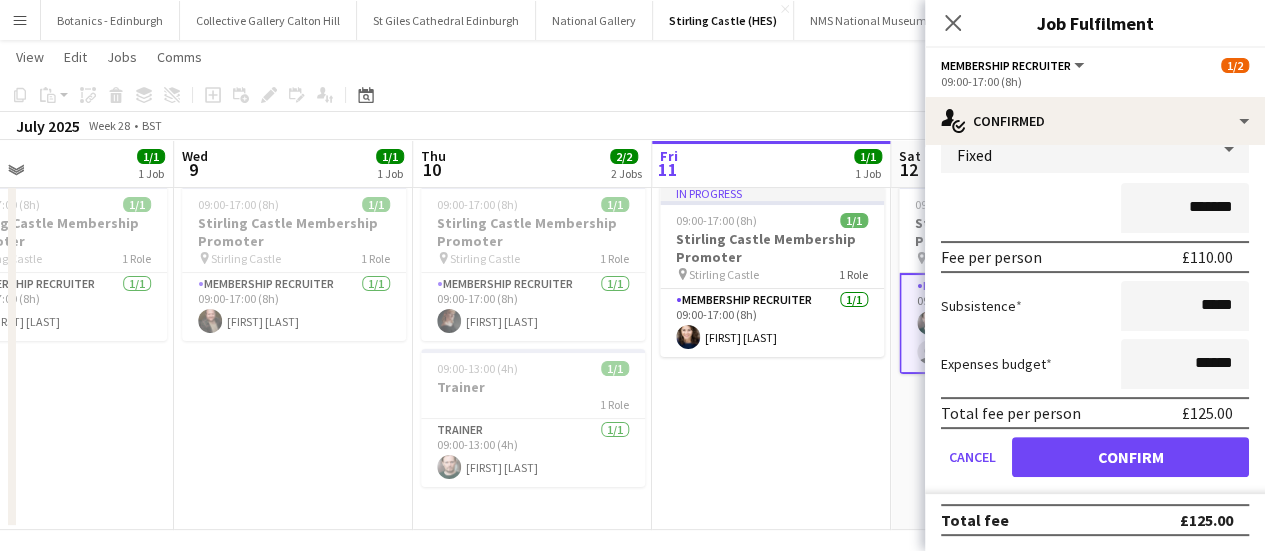 click on "Fee Type  Fixed *******  Fee per person   £110.00   Subsistence  *****  Expenses budget  ******  Total fee per person   £125.00   Cancel   Confirm" at bounding box center [1095, 309] 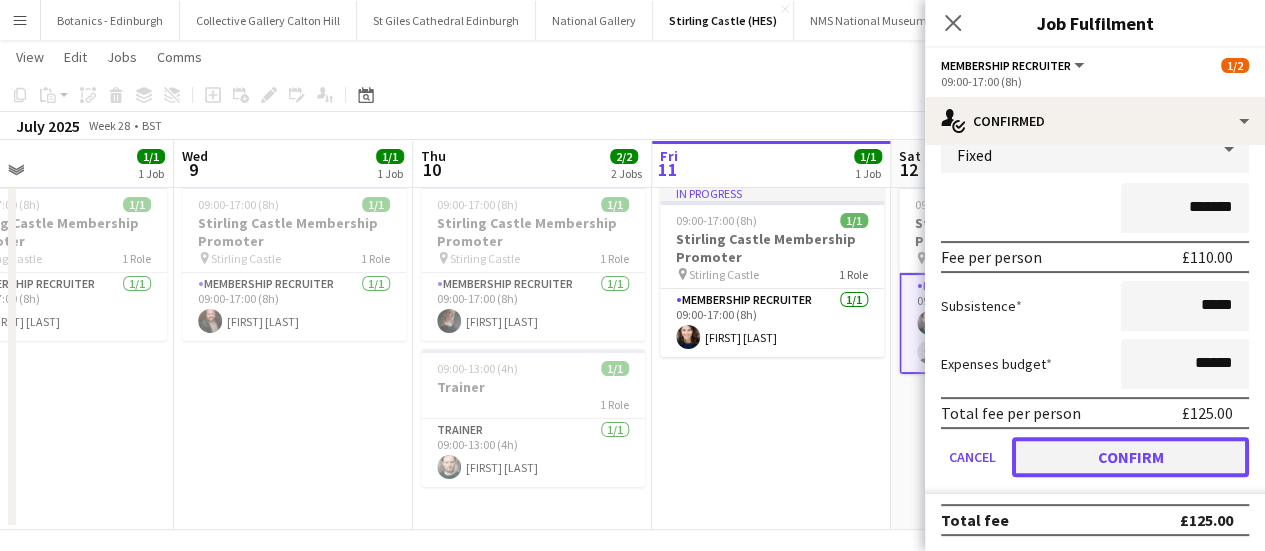 click on "Confirm" at bounding box center [1130, 457] 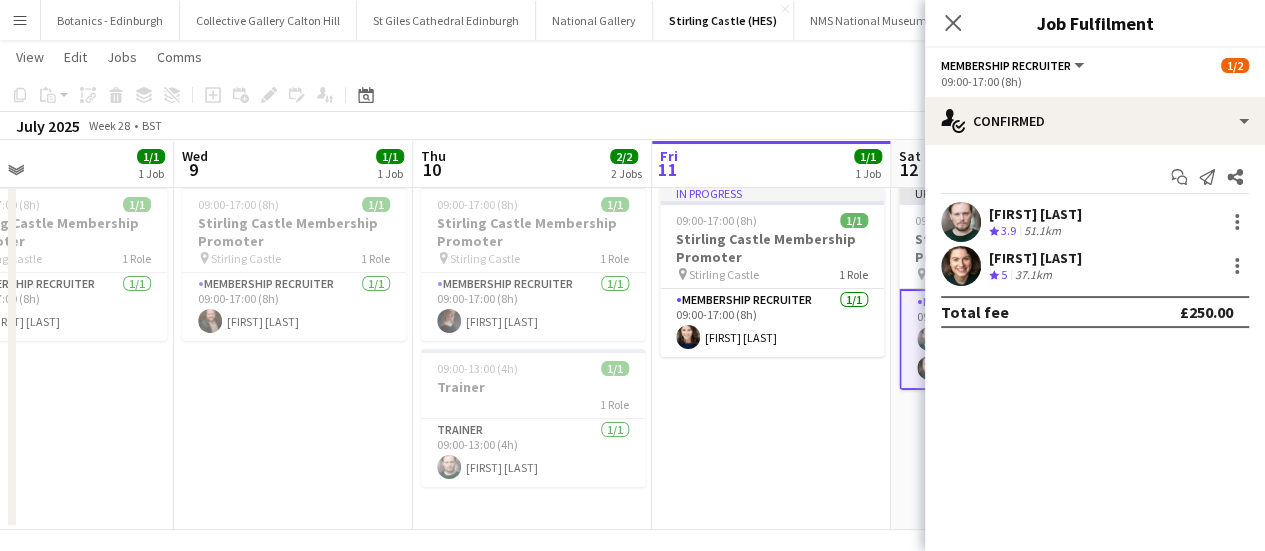 scroll, scrollTop: 0, scrollLeft: 0, axis: both 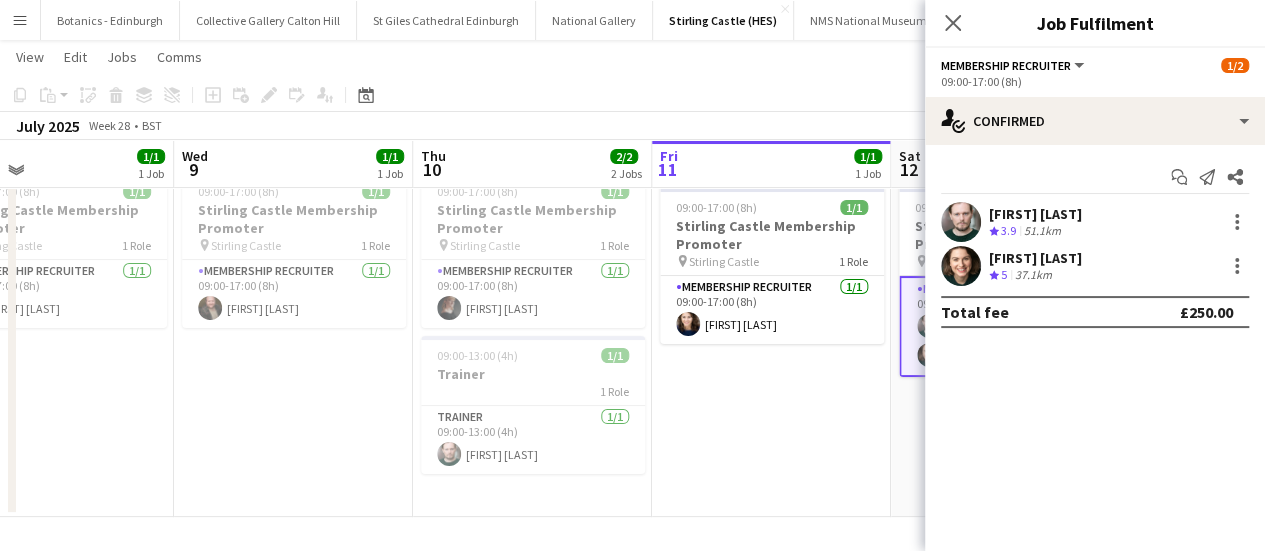 click on "[TIME] [TIME]
[FIRST] [LAST]" at bounding box center [771, 340] 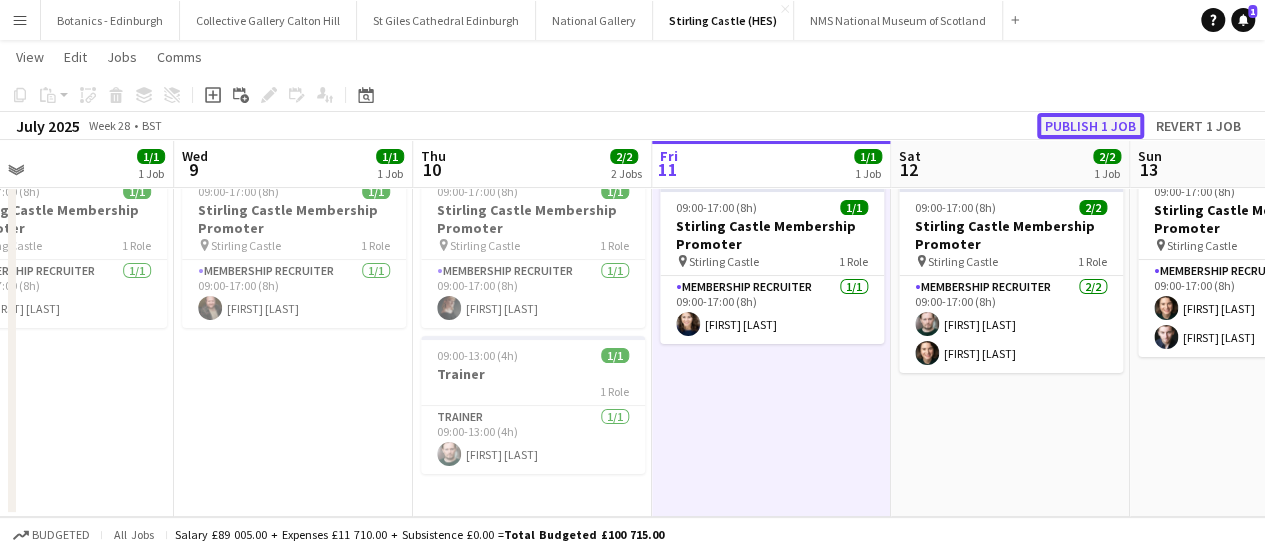 click on "Publish 1 job" 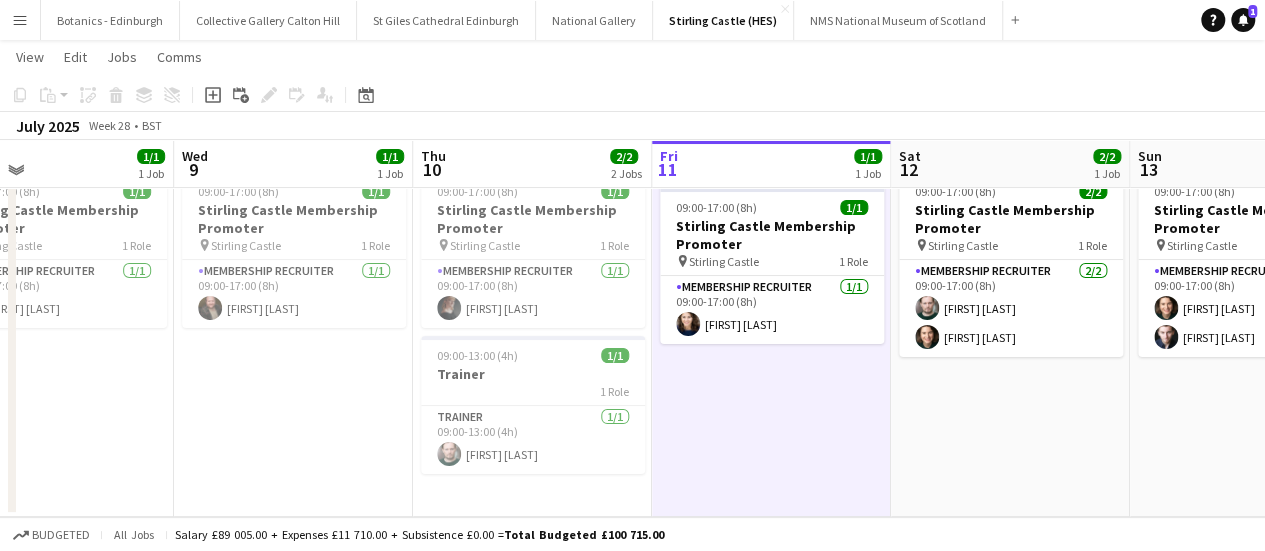 click on "Copy
Paste
Paste   Ctrl+V Paste with crew  Ctrl+Shift+V
Paste linked Job
Delete
Group
Ungroup
Add job
Add linked Job
Edit
Edit linked Job
Applicants
Date picker
JUL 2025 JUL 2025 Monday M Tuesday T Wednesday W Thursday T Friday F Saturday S Sunday S  JUL      1   2   3   4   5   6   7   8   9   10   11   12   13   14   15   16   17   18   19   20   21   22   23   24   25   26   27   28   29   30   31
Comparison range
Comparison range
Today" 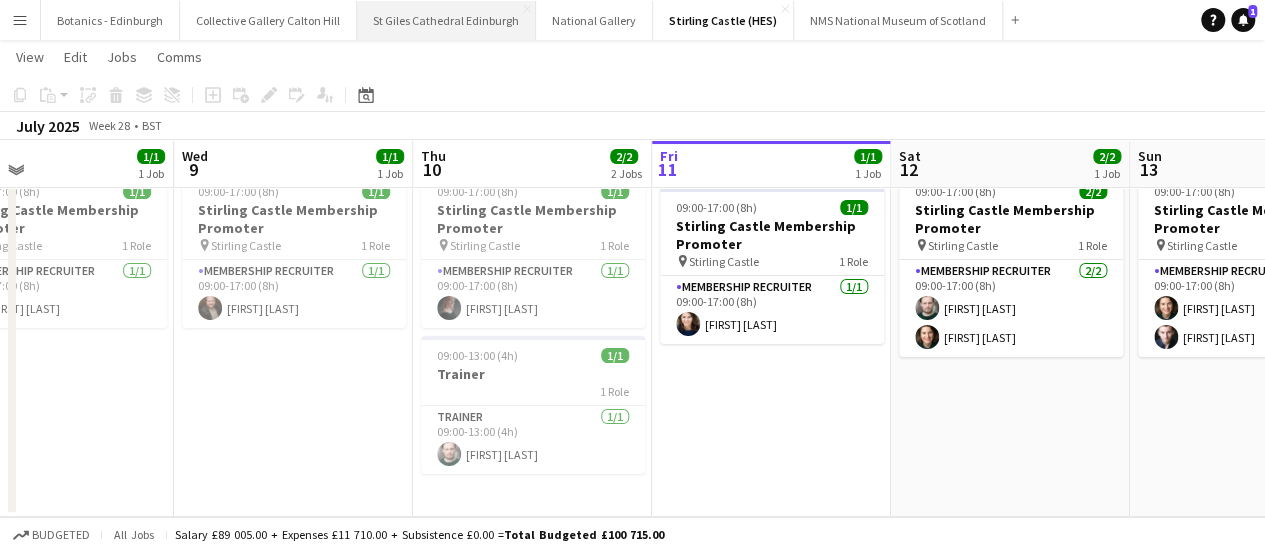 click on "St Giles Cathedral Edinburgh
Close" at bounding box center [446, 20] 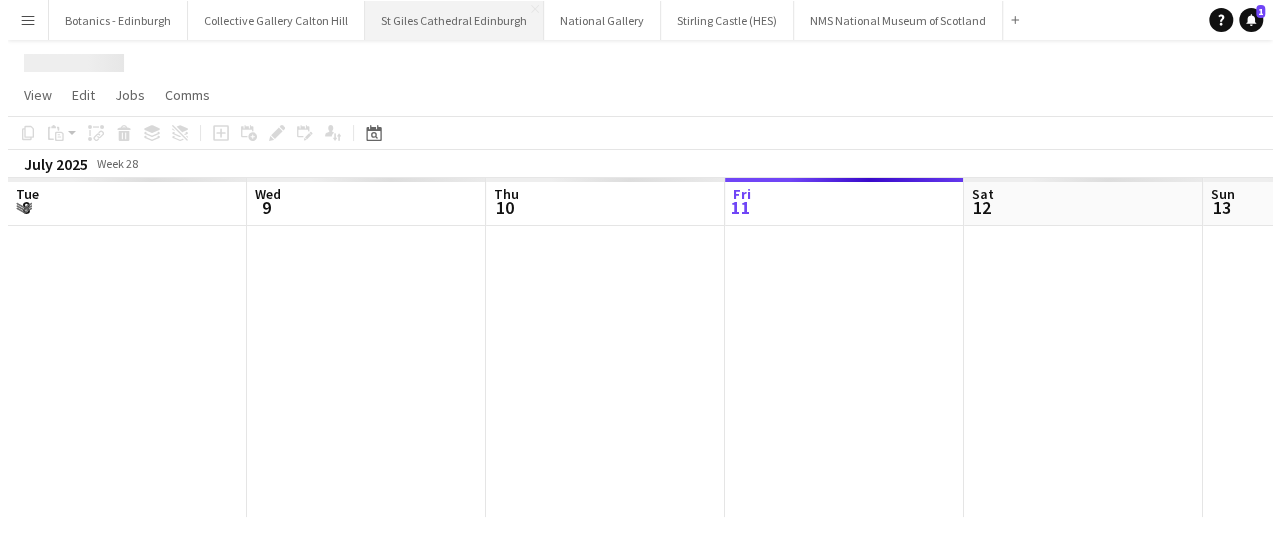 scroll, scrollTop: 0, scrollLeft: 0, axis: both 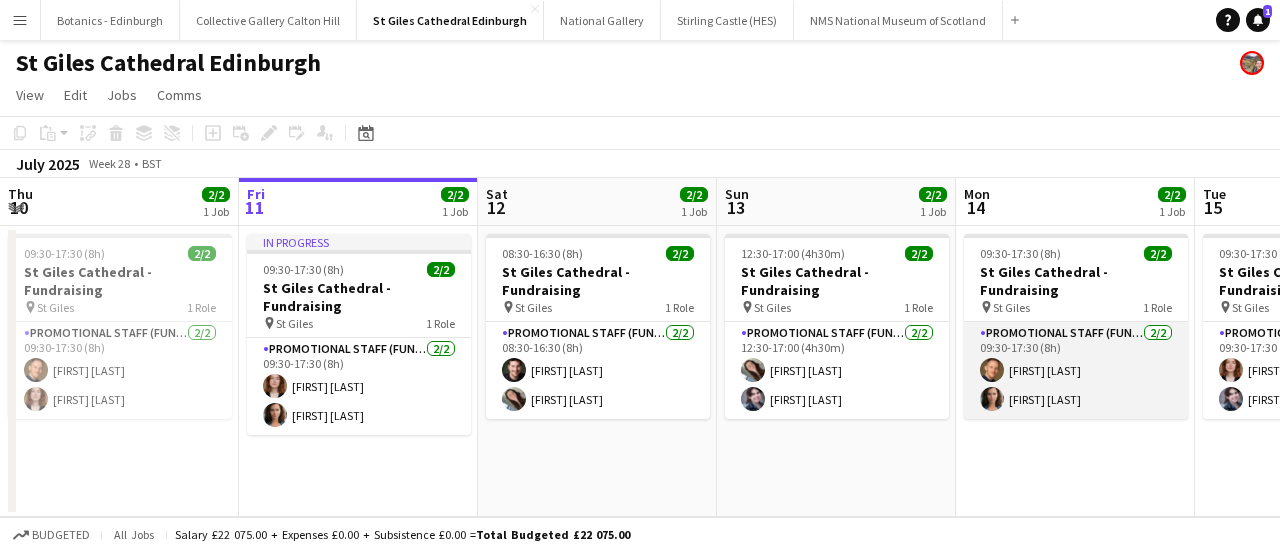 click on "[TIME] [TIME]
[FIRST] [LAST] [FIRST] [LAST]" at bounding box center (1076, 370) 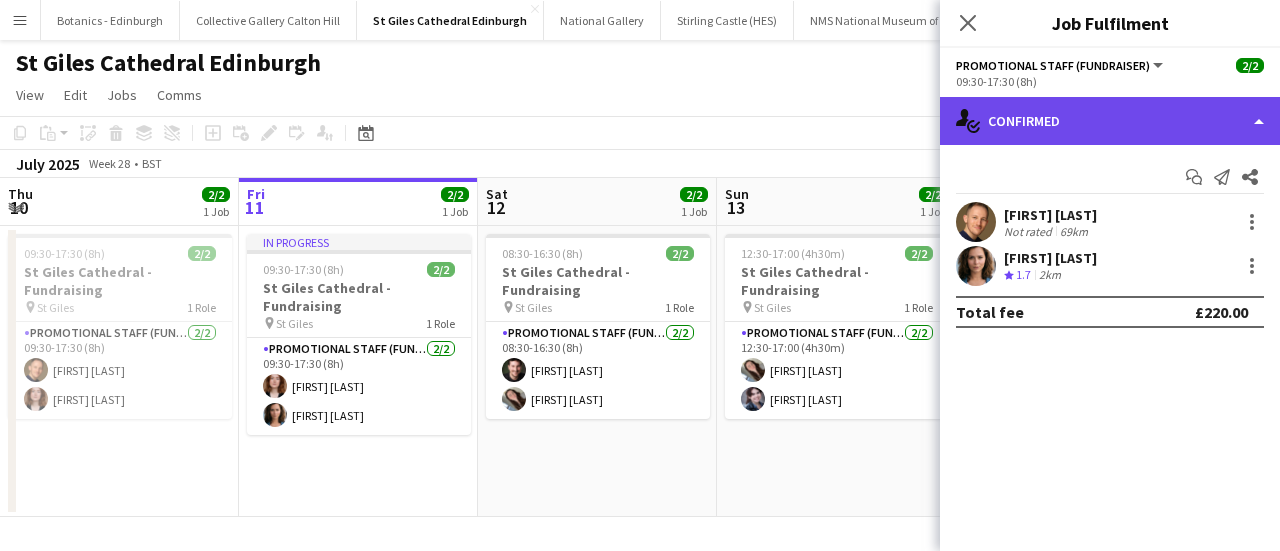 click on "single-neutral-actions-check-2
Confirmed" 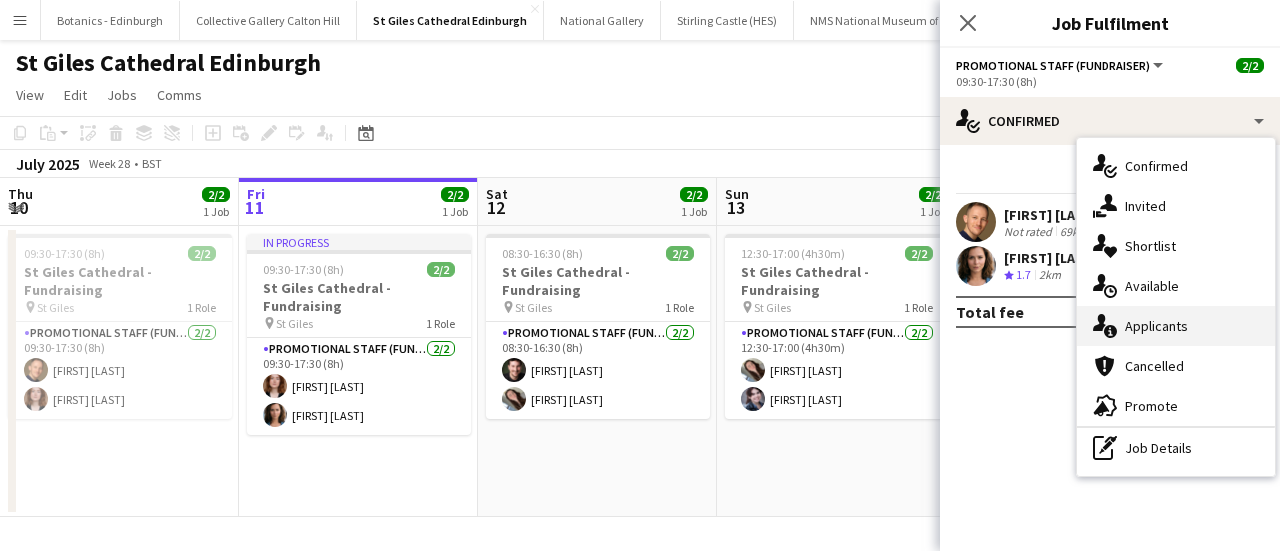 click on "single-neutral-actions-information
Applicants" at bounding box center [1176, 326] 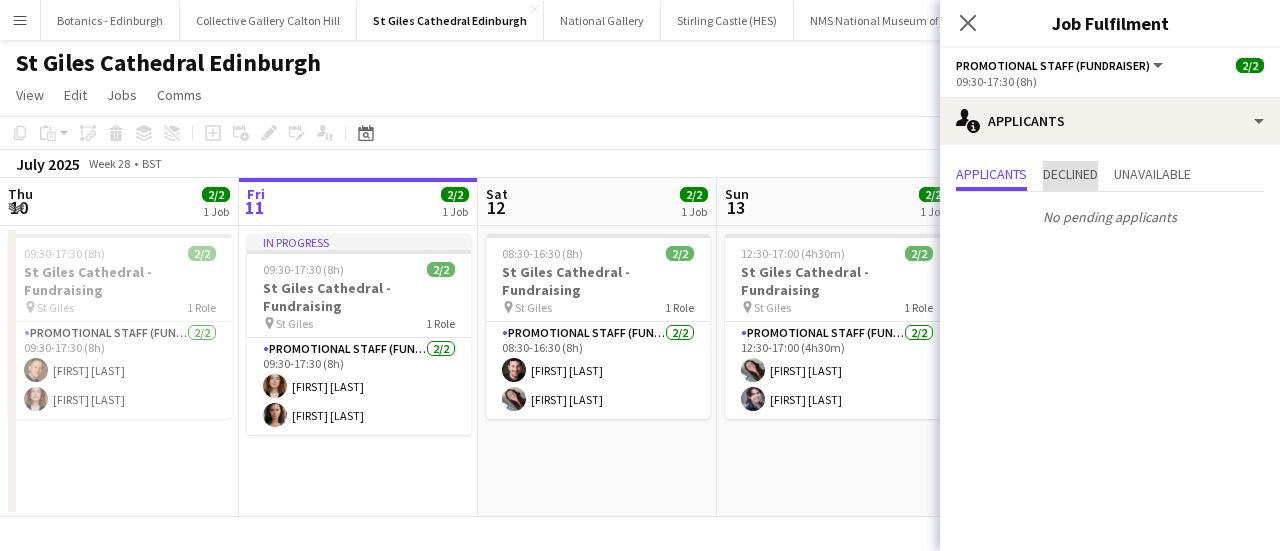 click on "Declined" at bounding box center (1070, 174) 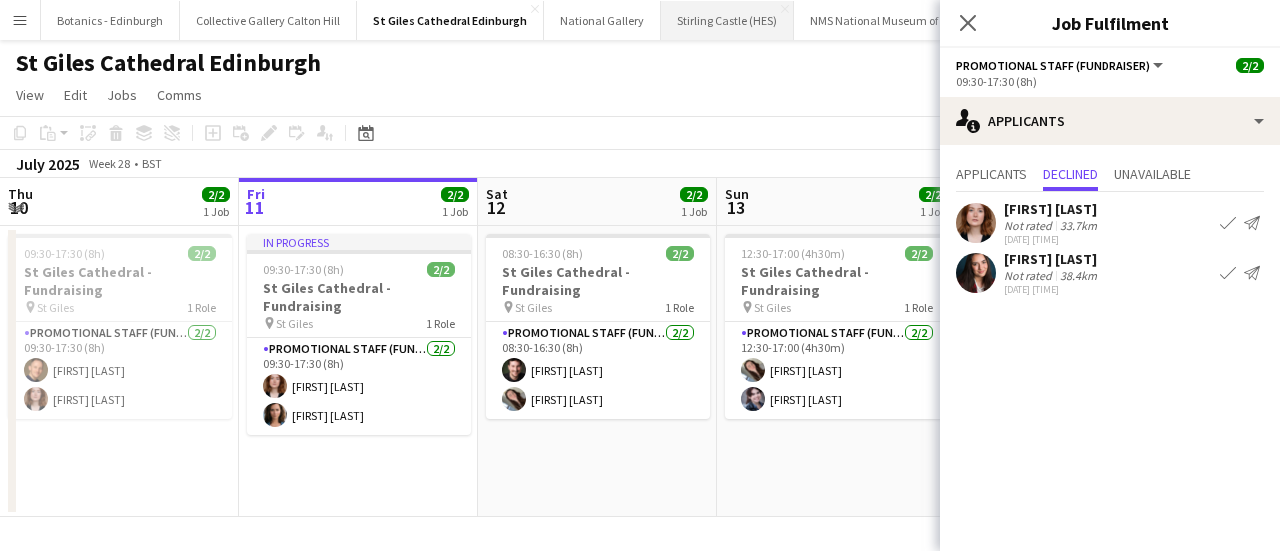 click on "Stirling Castle (HES)
Close" at bounding box center [727, 20] 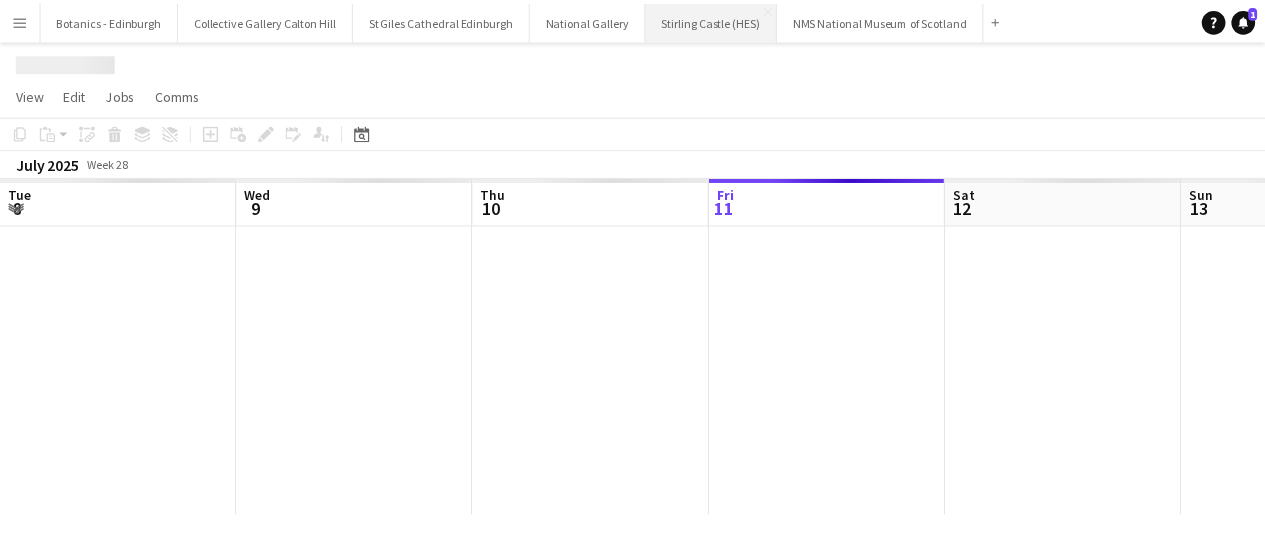 scroll, scrollTop: 0, scrollLeft: 478, axis: horizontal 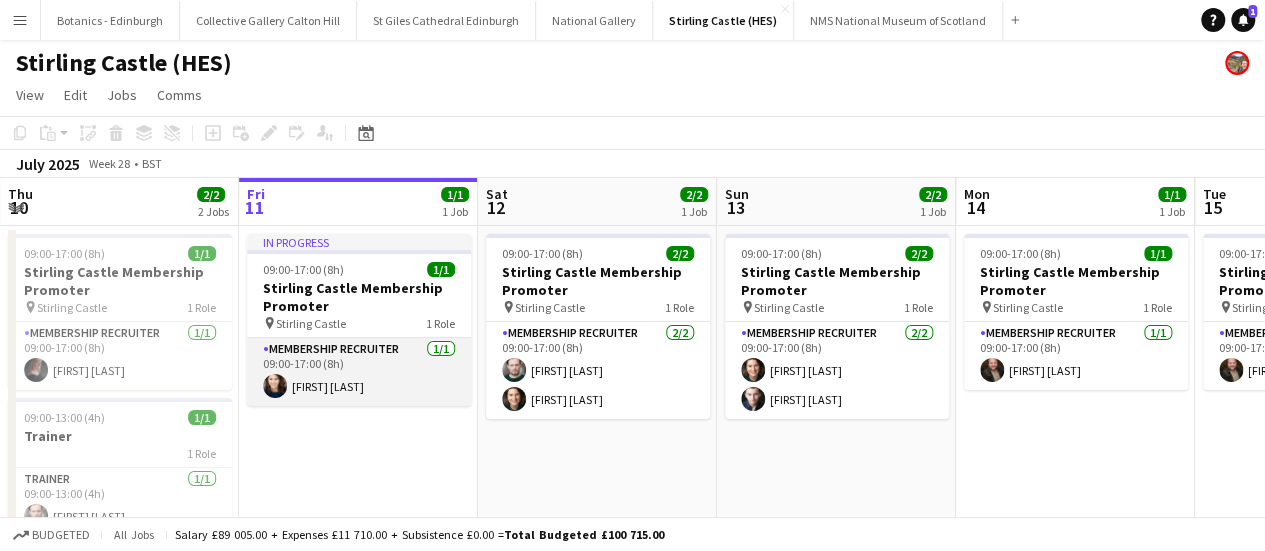 click on "[TIME] [TIME]
[FIRST] [LAST]" at bounding box center [359, 372] 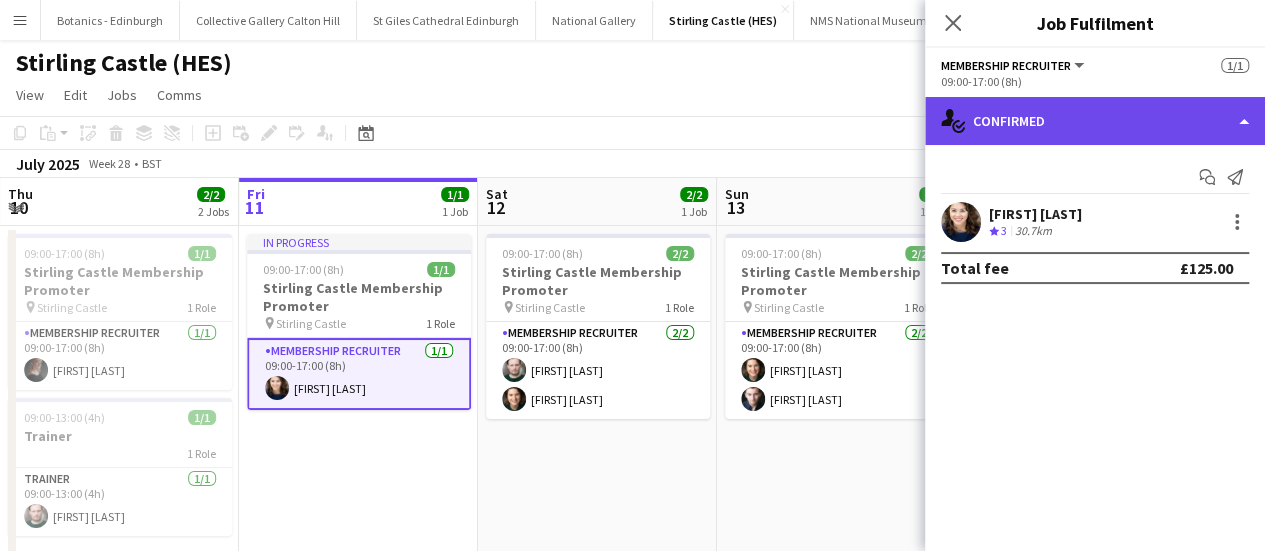click on "single-neutral-actions-check-2
Confirmed" 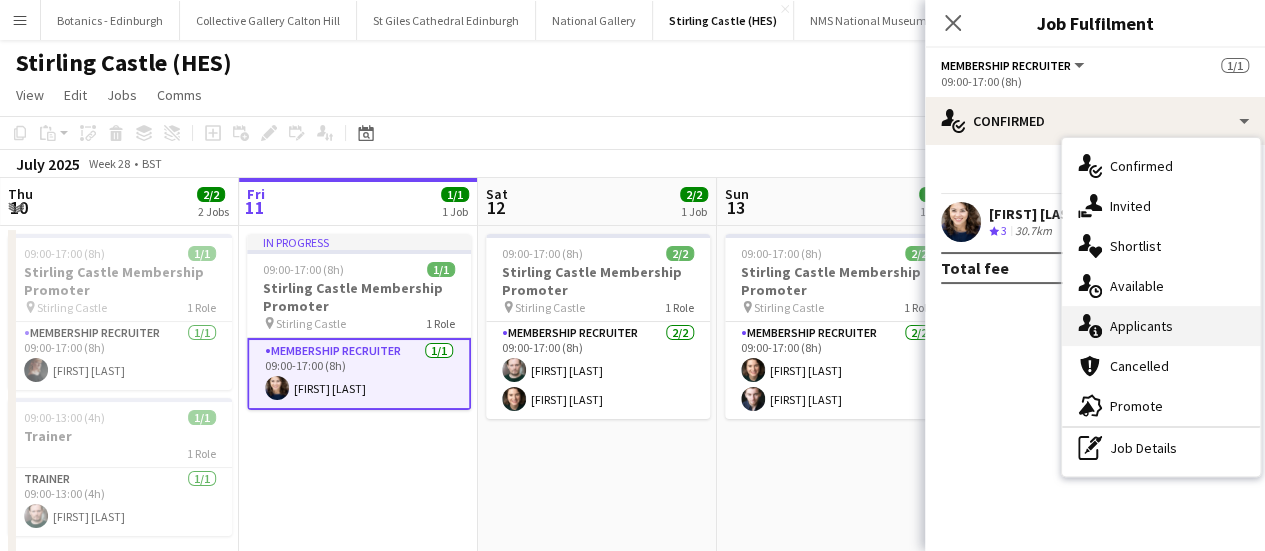 click on "single-neutral-actions-information
Applicants" at bounding box center (1161, 326) 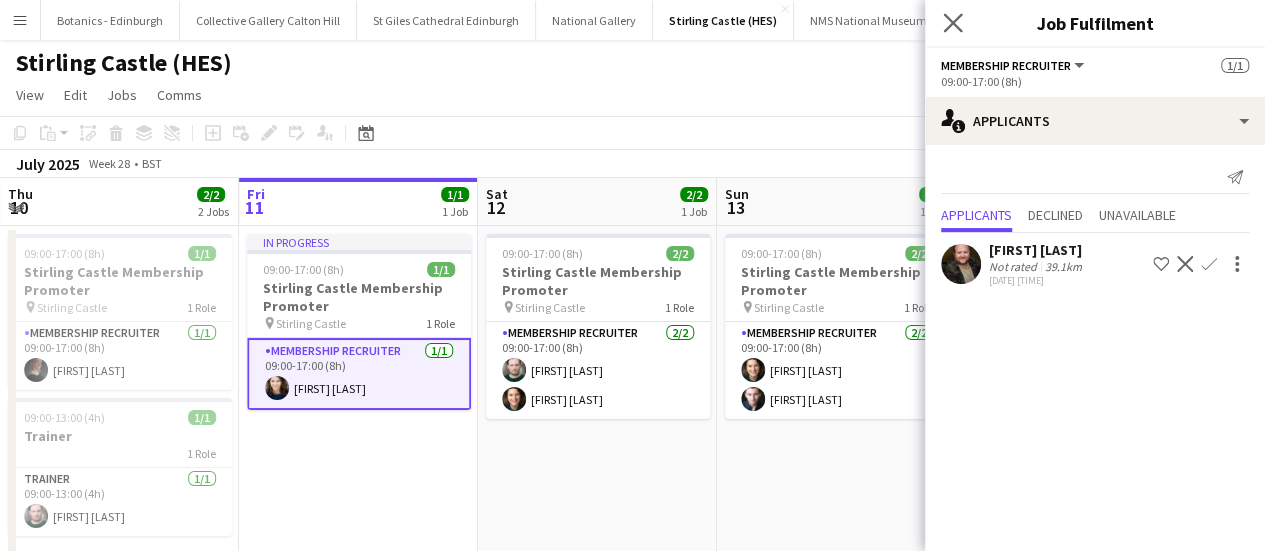 click on "Close pop-in" 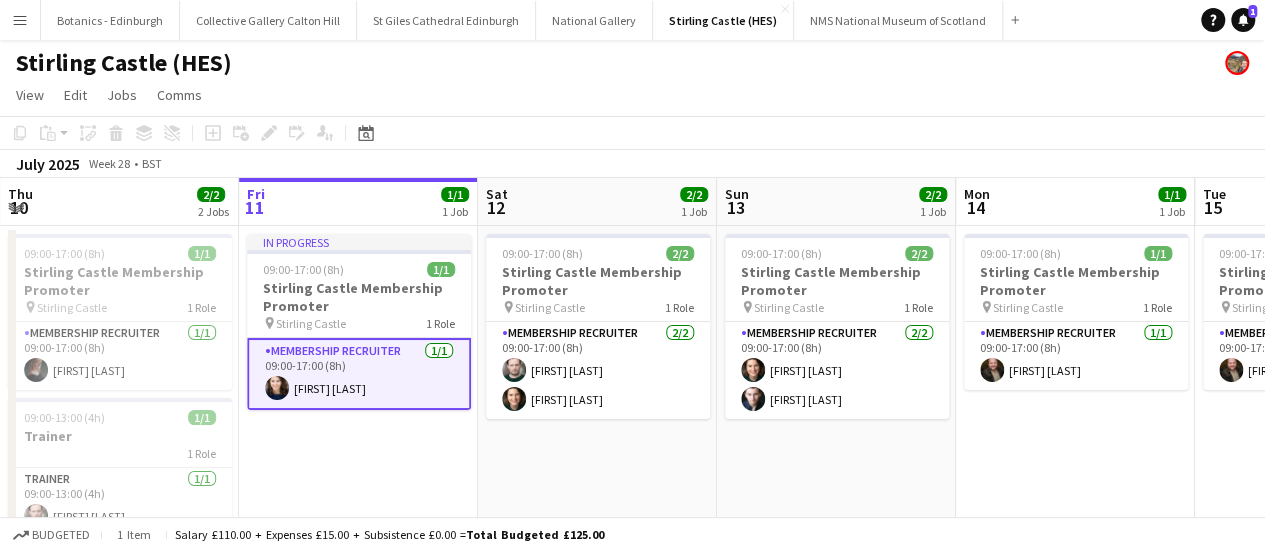 click on "[TIME] [TIME]
[FIRST] [LAST]" at bounding box center (359, 374) 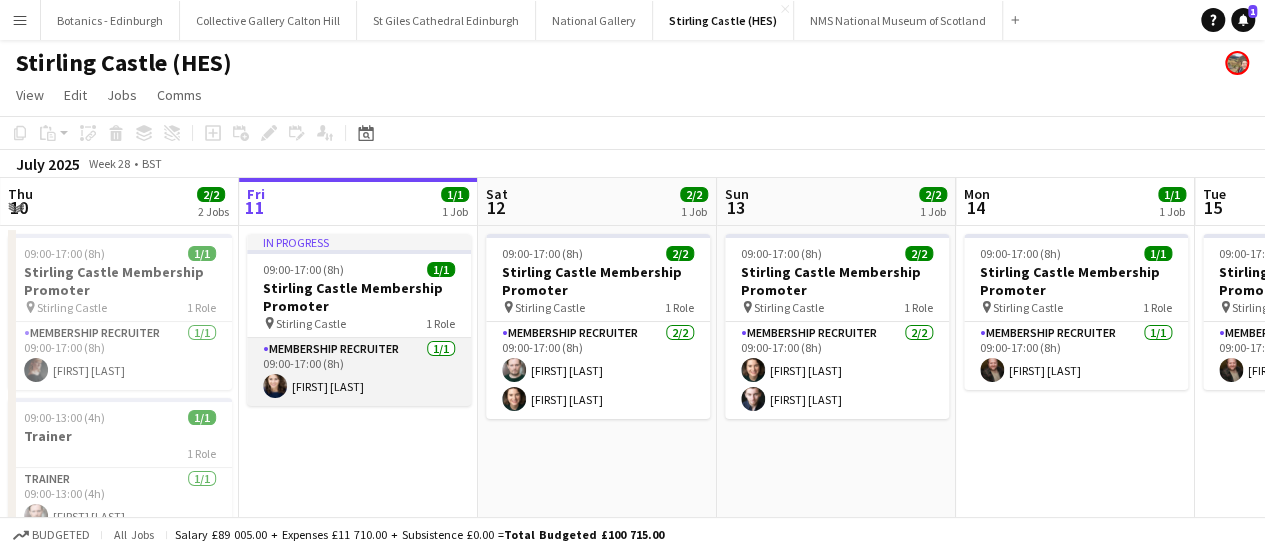 click on "[TIME] [TIME]
[FIRST] [LAST]" at bounding box center [359, 372] 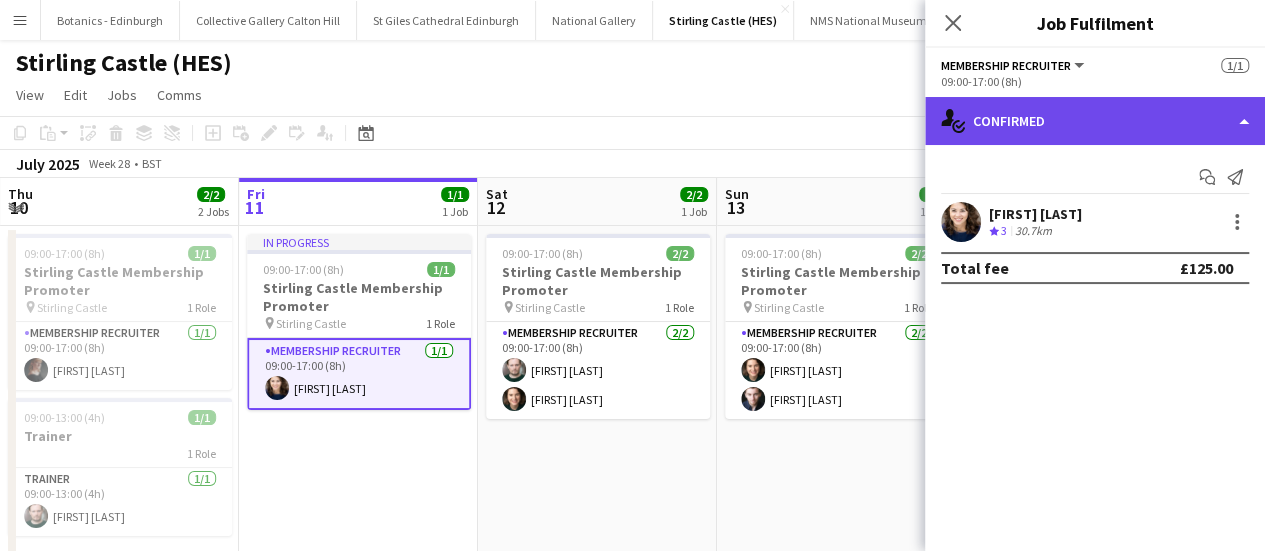 click on "single-neutral-actions-check-2
Confirmed" 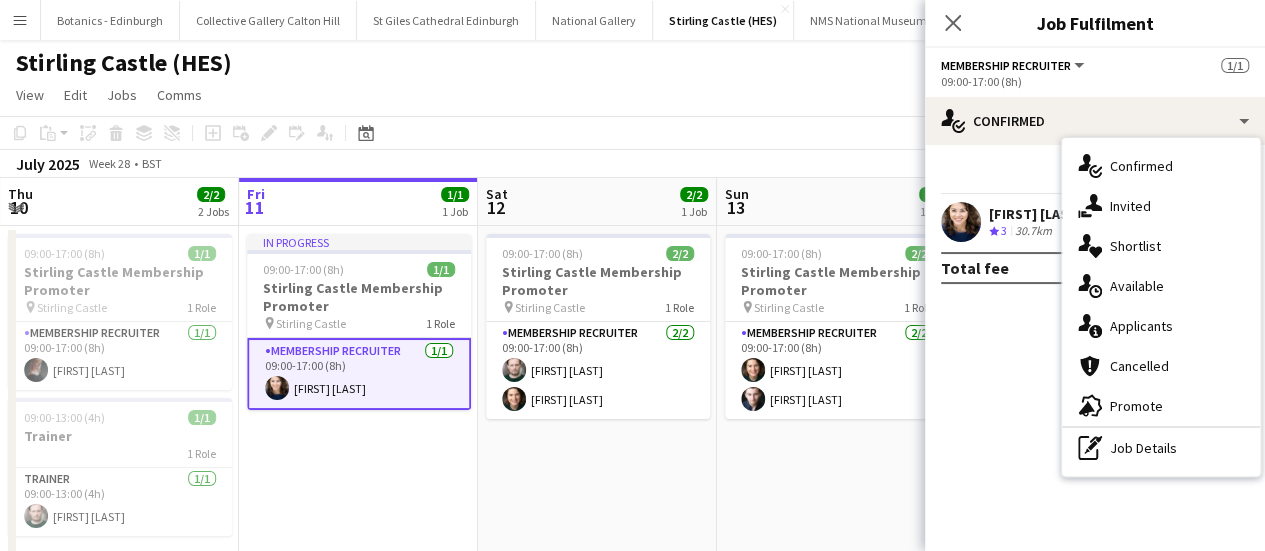 click at bounding box center [961, 222] 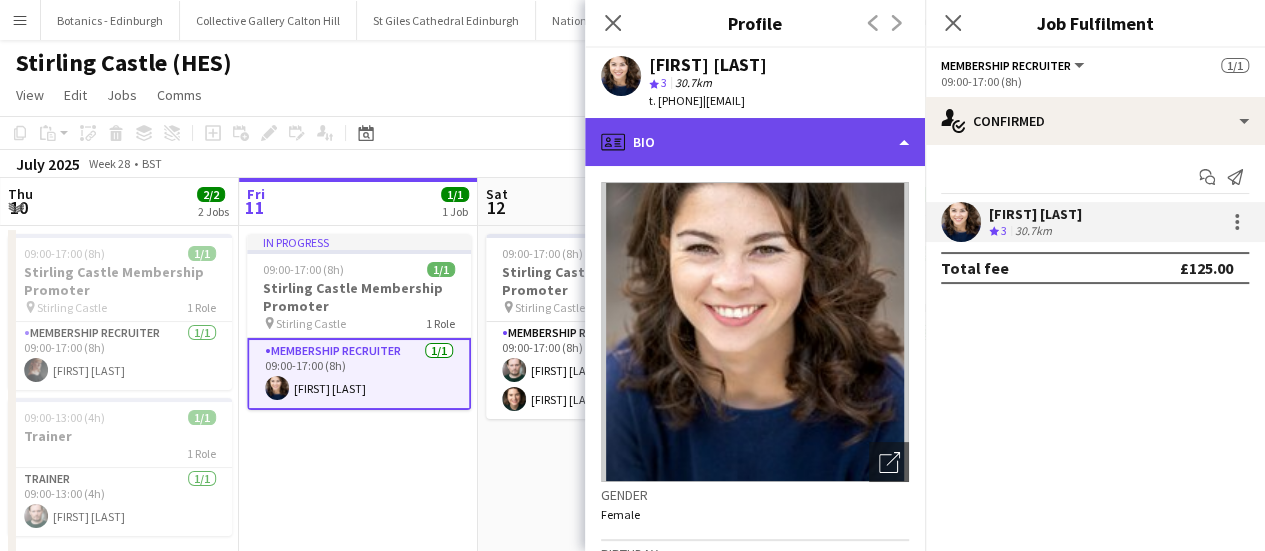 click on "profile
Bio" 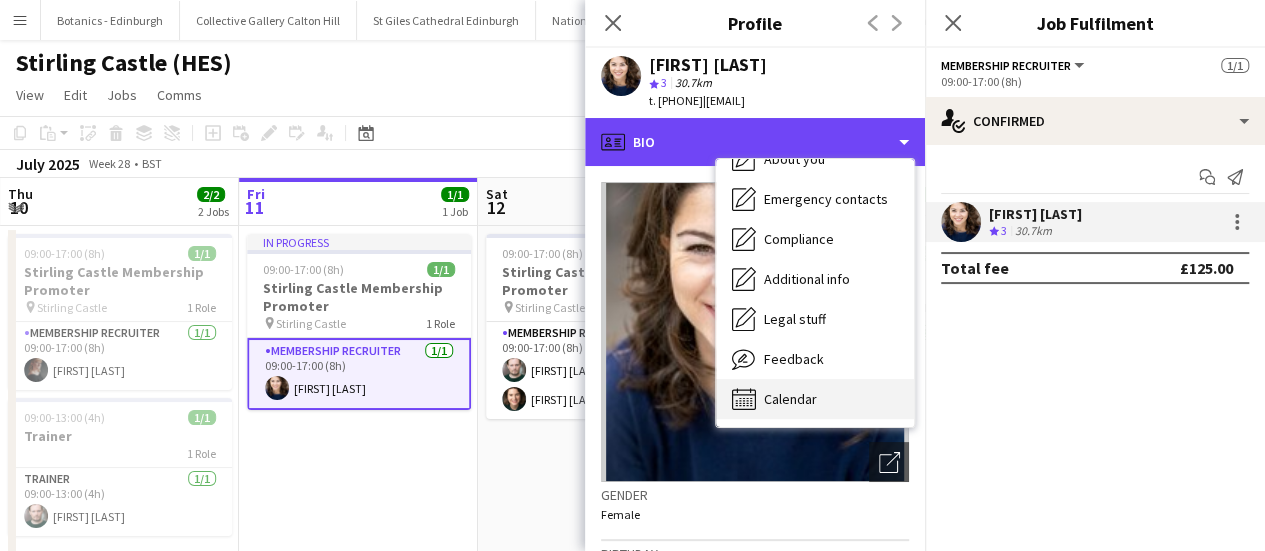scroll, scrollTop: 0, scrollLeft: 0, axis: both 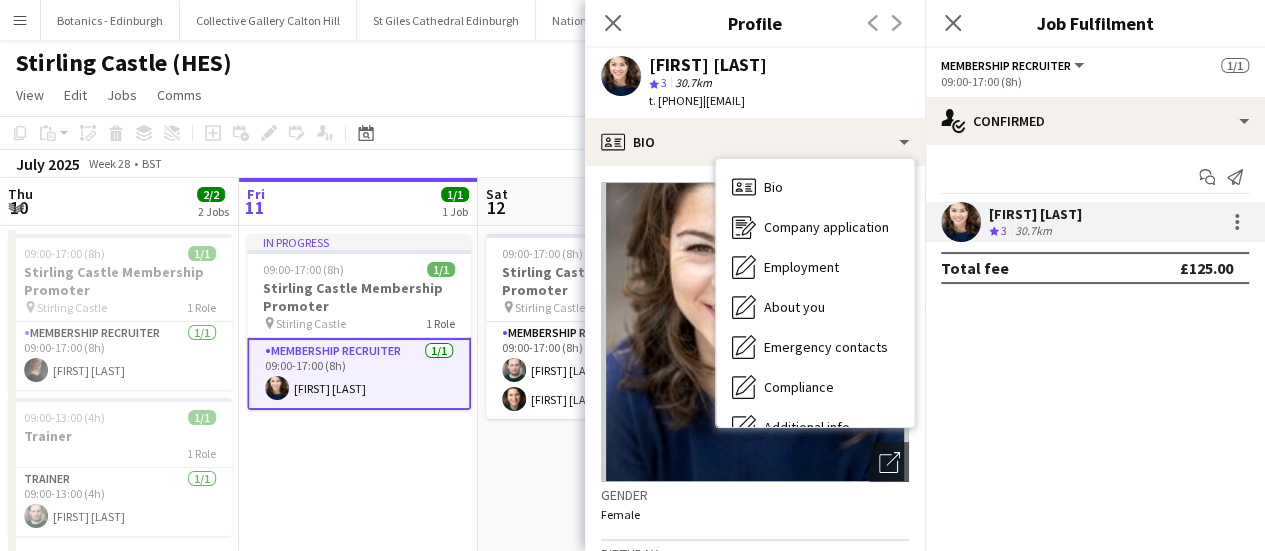click on "|   [EMAIL]" 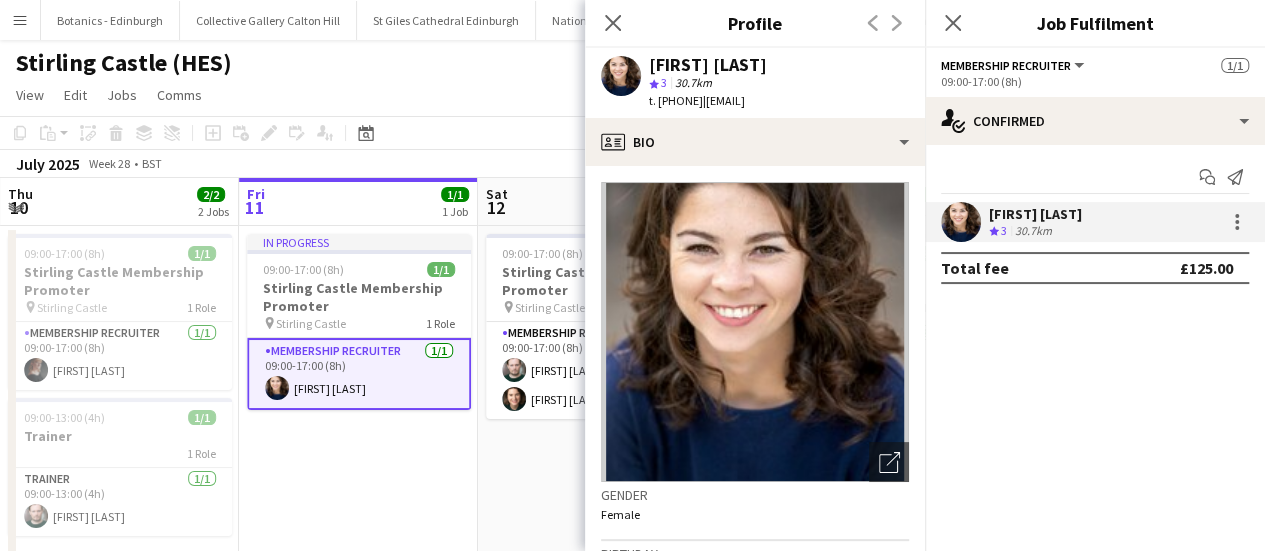 click on "|   [EMAIL]" 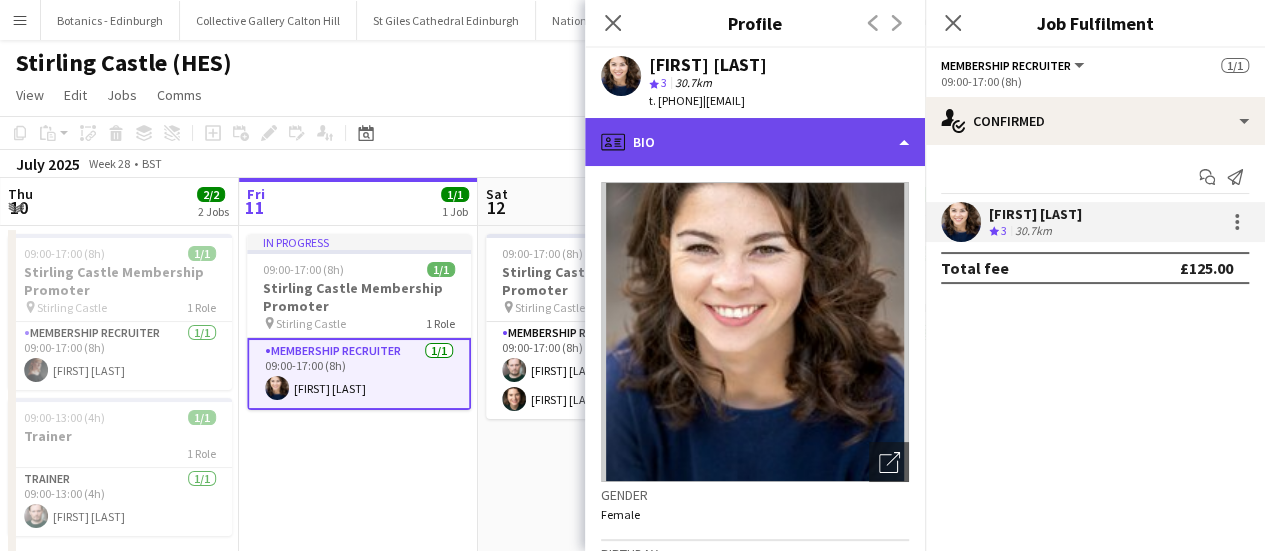click on "profile
Bio" 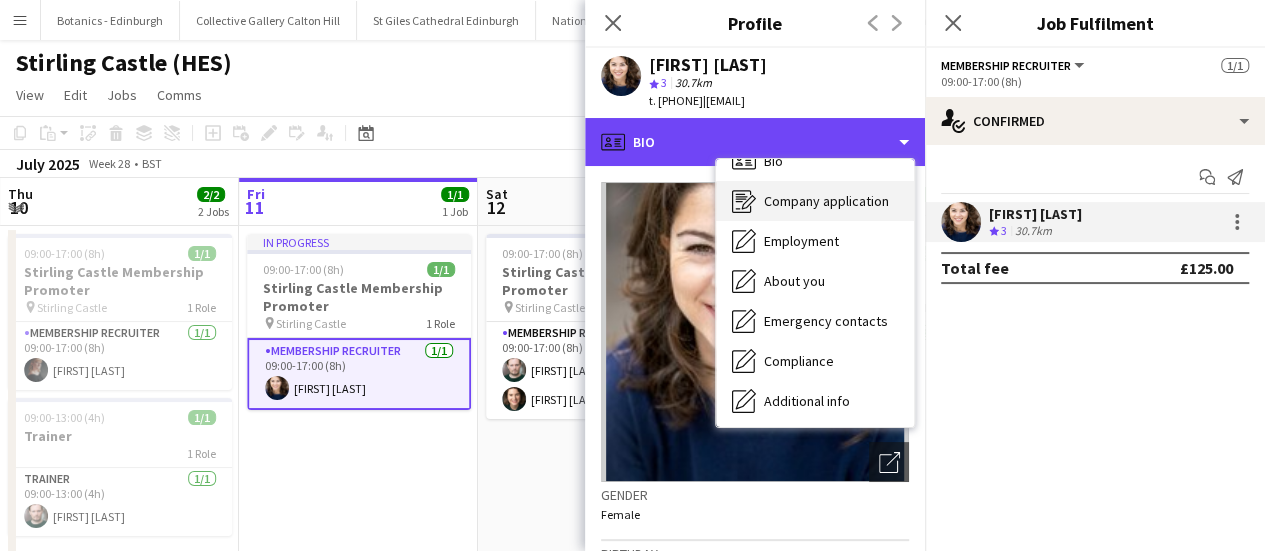 scroll, scrollTop: 148, scrollLeft: 0, axis: vertical 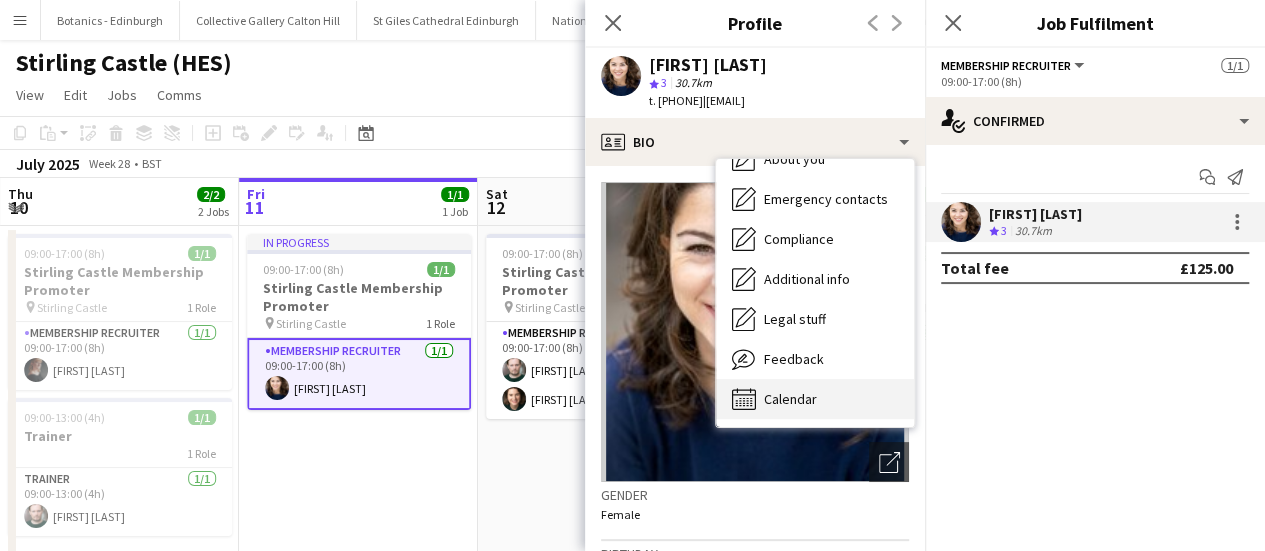click on "Calendar
Calendar" at bounding box center (815, 399) 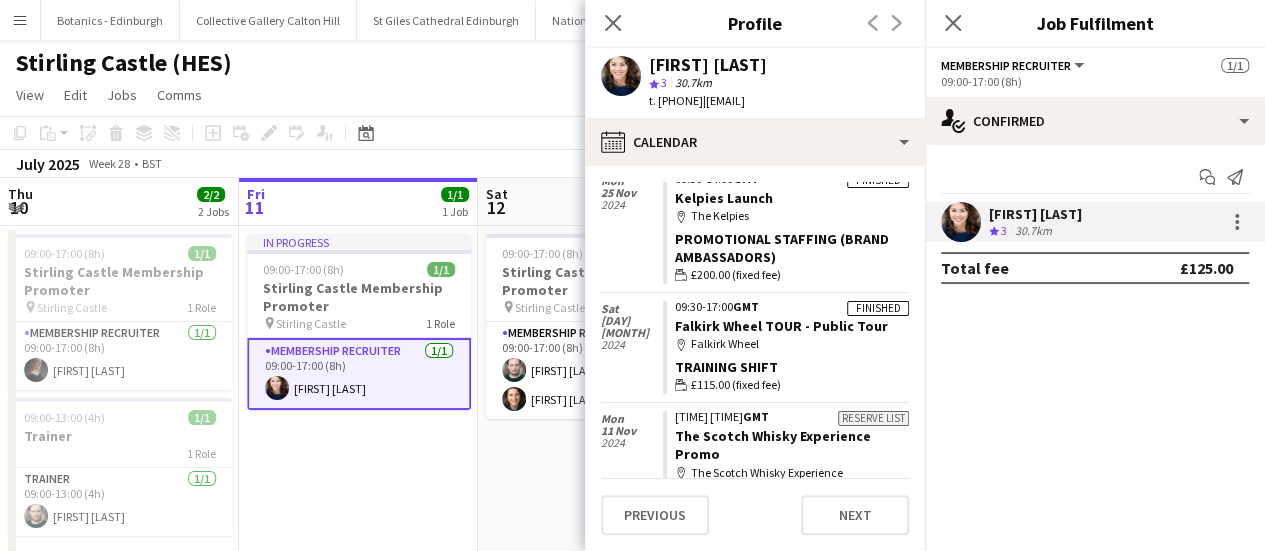 scroll, scrollTop: 2238, scrollLeft: 0, axis: vertical 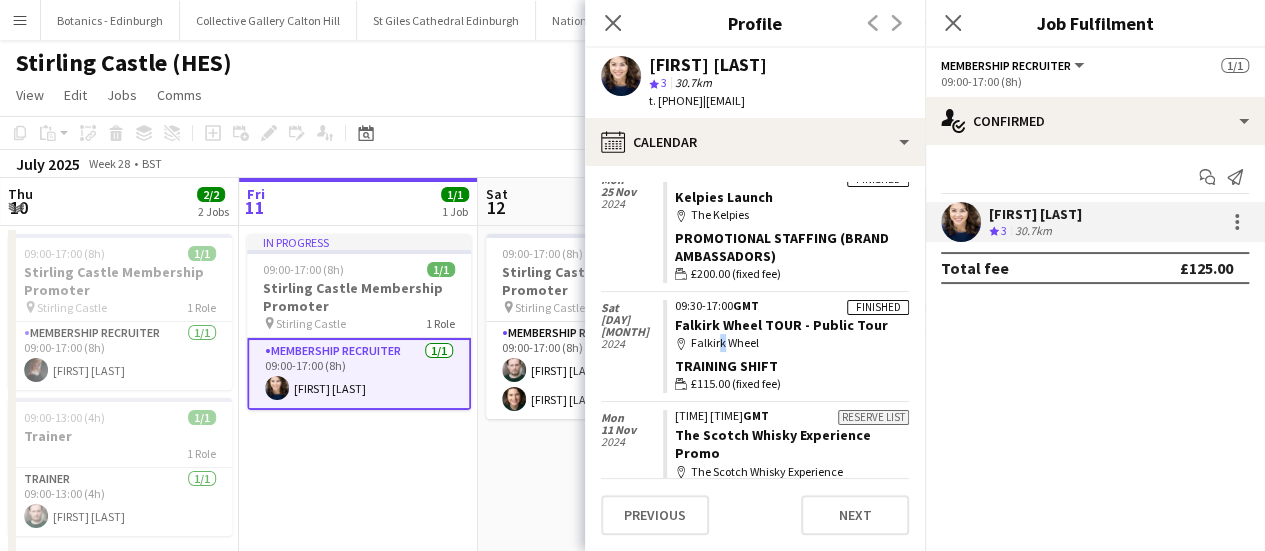 drag, startPoint x: 775, startPoint y: 389, endPoint x: 713, endPoint y: 353, distance: 71.693794 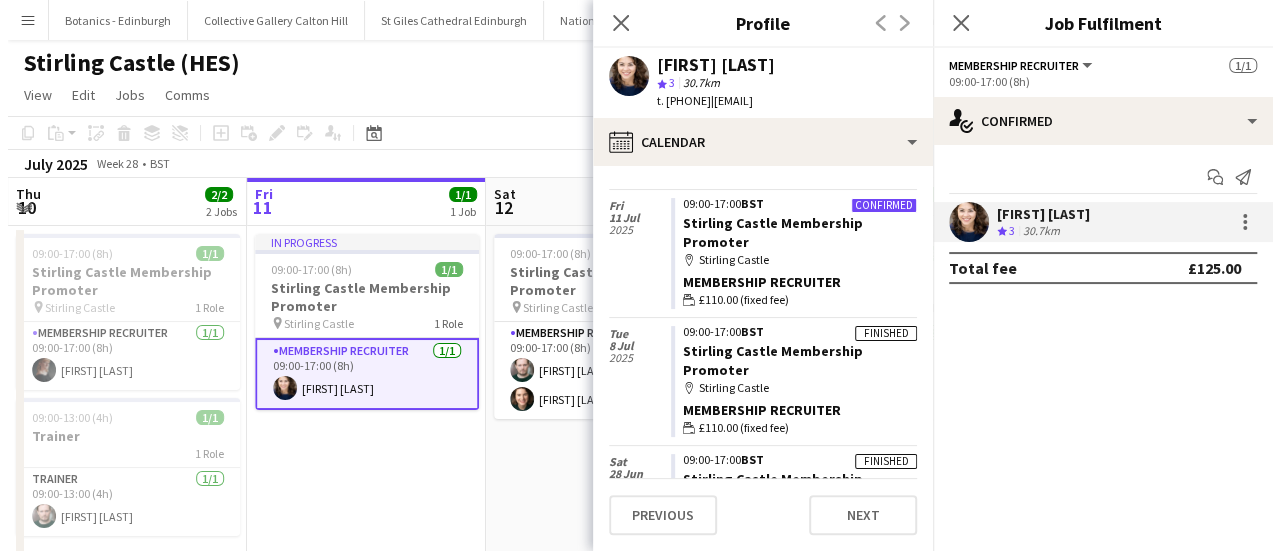 scroll, scrollTop: 0, scrollLeft: 0, axis: both 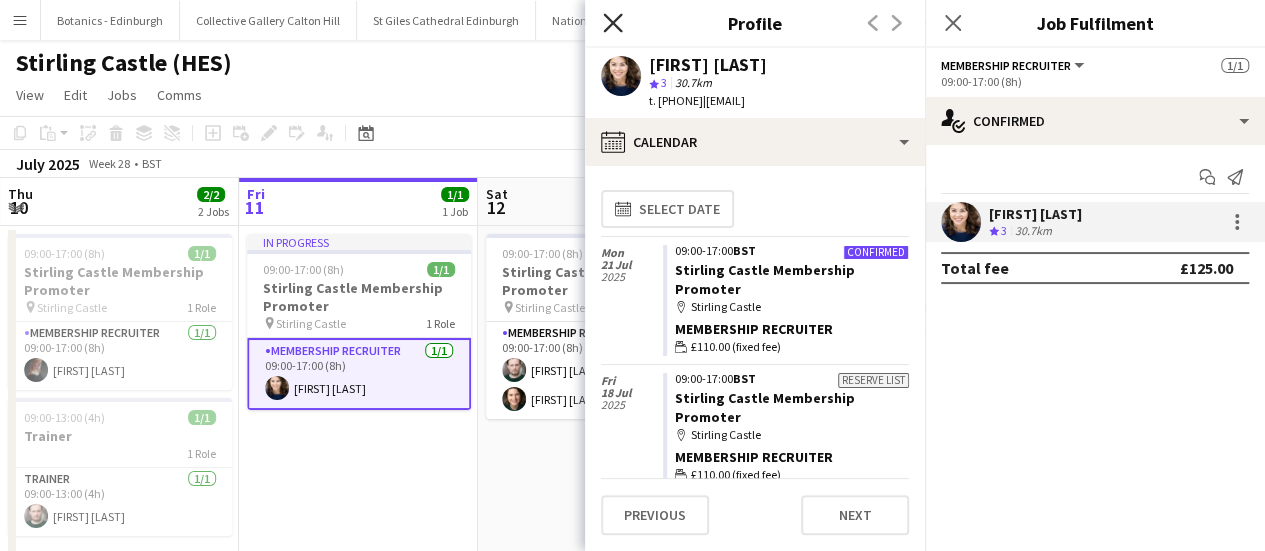 click on "Close pop-in" 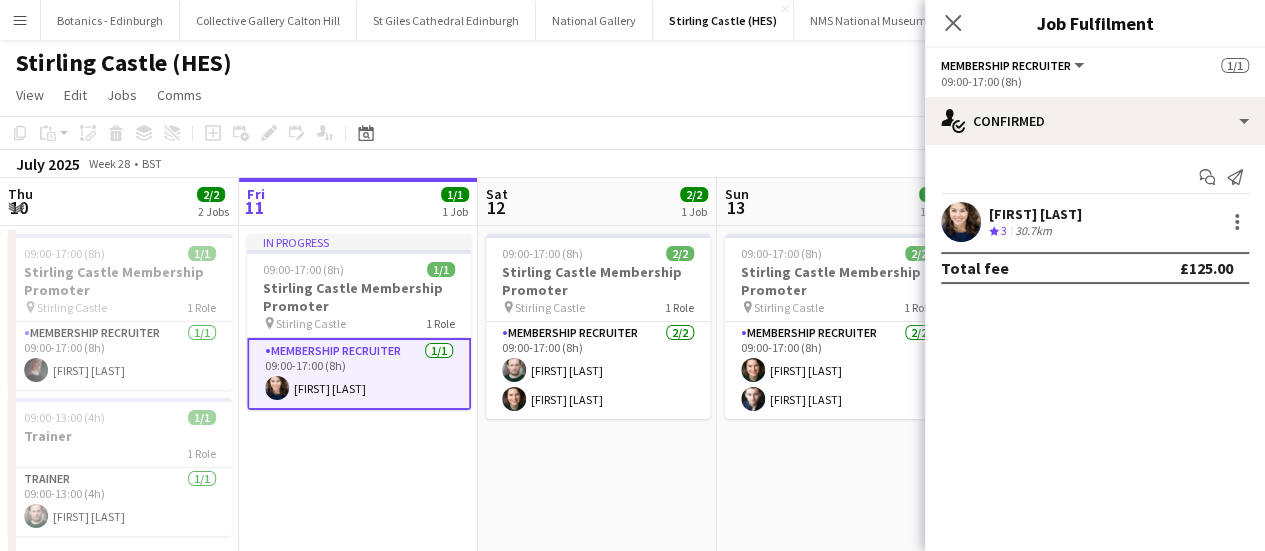 click on "Copy
Paste
Paste   Ctrl+V Paste with crew  Ctrl+Shift+V
Paste linked Job
Delete
Group
Ungroup
Add job
Add linked Job
Edit
Edit linked Job
Applicants
Date picker
JUL 2025 JUL 2025 Monday M Tuesday T Wednesday W Thursday T Friday F Saturday S Sunday S  JUL      1   2   3   4   5   6   7   8   9   10   11   12   13   14   15   16   17   18   19   20   21   22   23   24   25   26   27   28   29   30   31
Comparison range
Comparison range
Today" 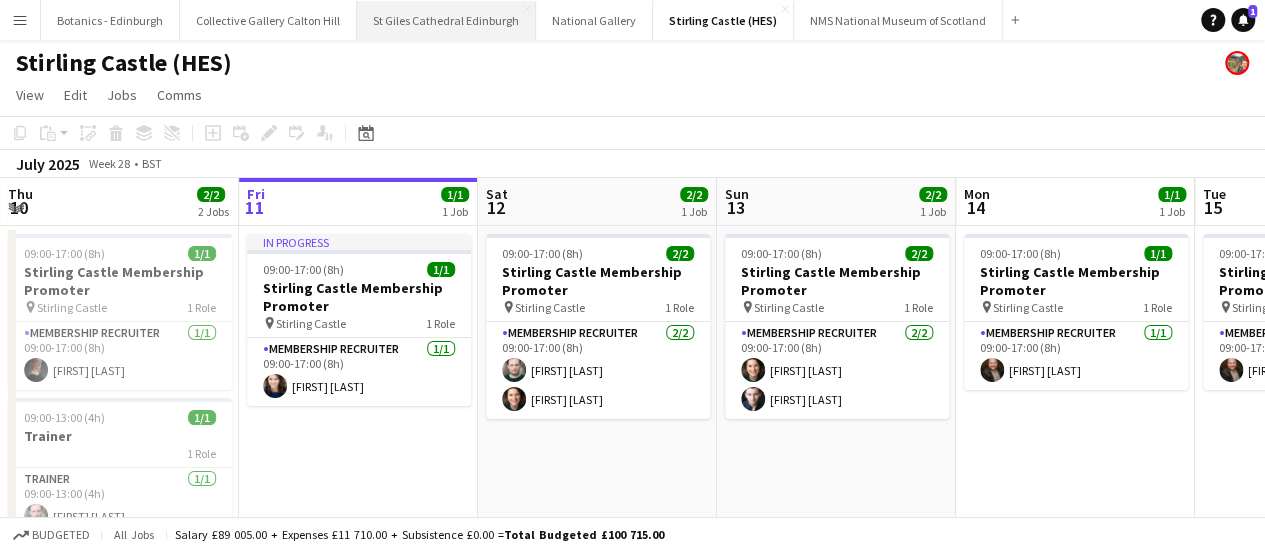 click on "St Giles Cathedral Edinburgh
Close" at bounding box center (446, 20) 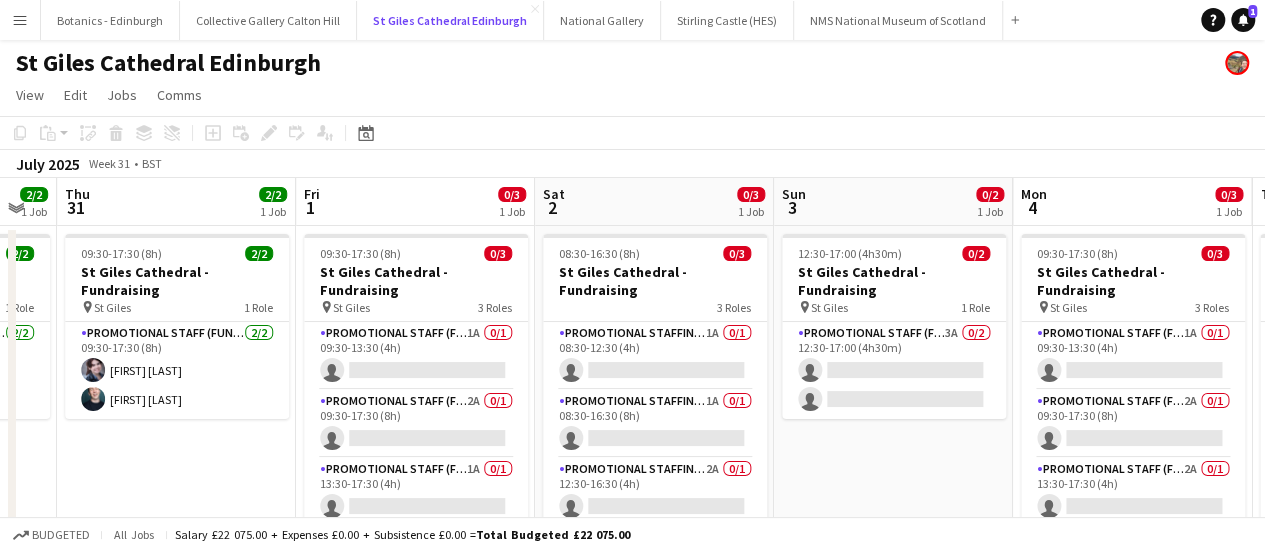 scroll, scrollTop: 0, scrollLeft: 659, axis: horizontal 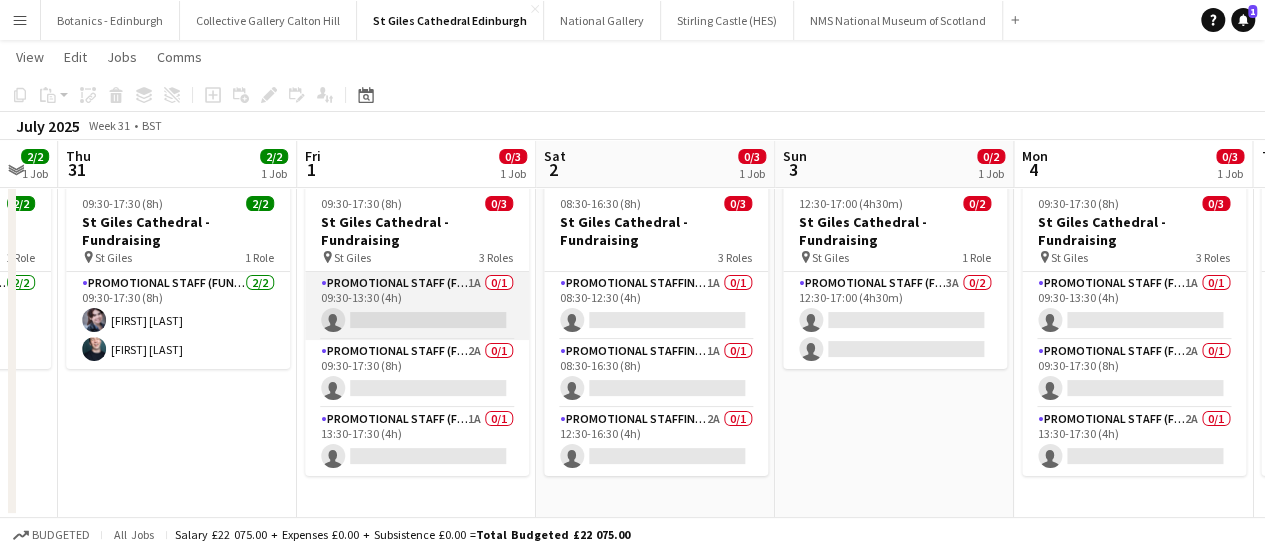 click on "Promotional Staff (Fundraiser)   1A   0/1   09:30-13:30 (4h)
single-neutral-actions" at bounding box center (417, 306) 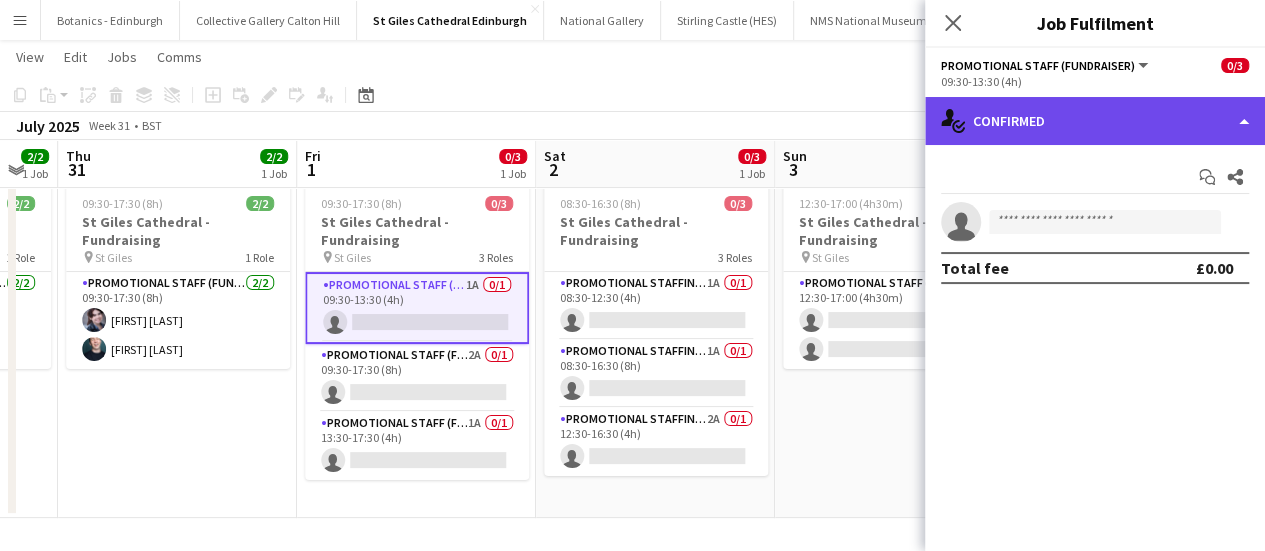 click on "single-neutral-actions-check-2
Confirmed" 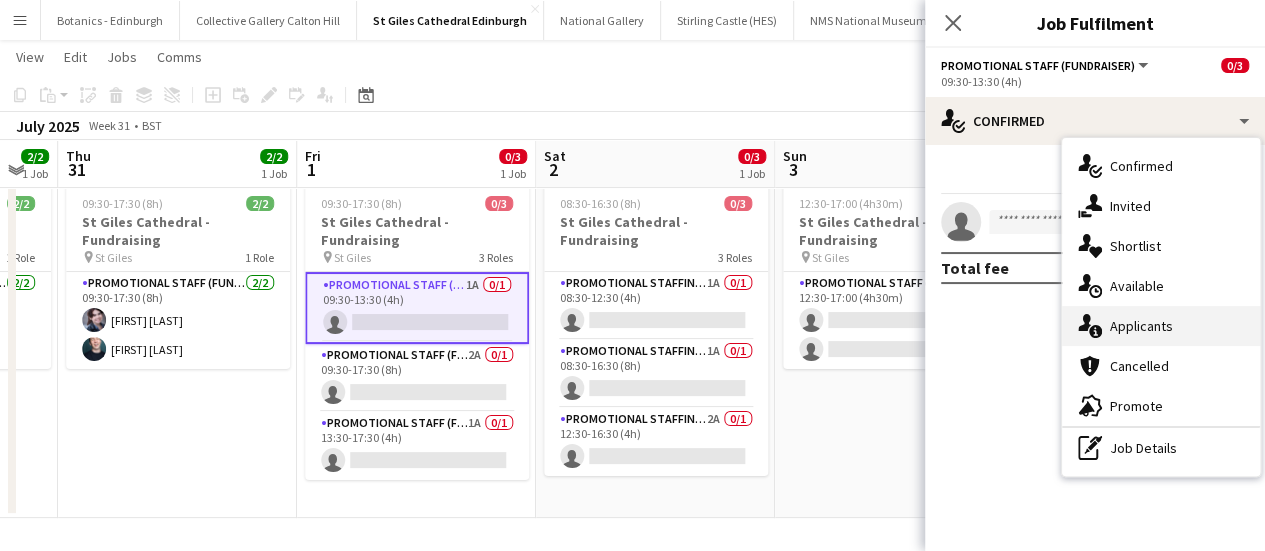 click on "single-neutral-actions-information
Applicants" at bounding box center (1161, 326) 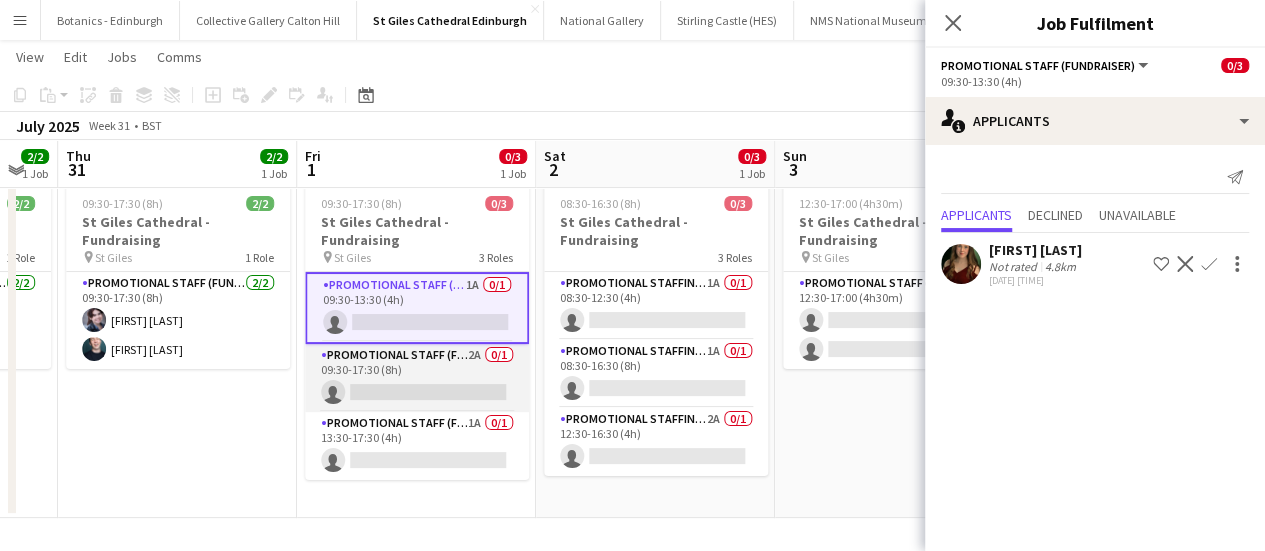 click on "Promotional Staff (Fundraiser)   2A   0/1   09:30-17:30 (8h)
single-neutral-actions" at bounding box center (417, 378) 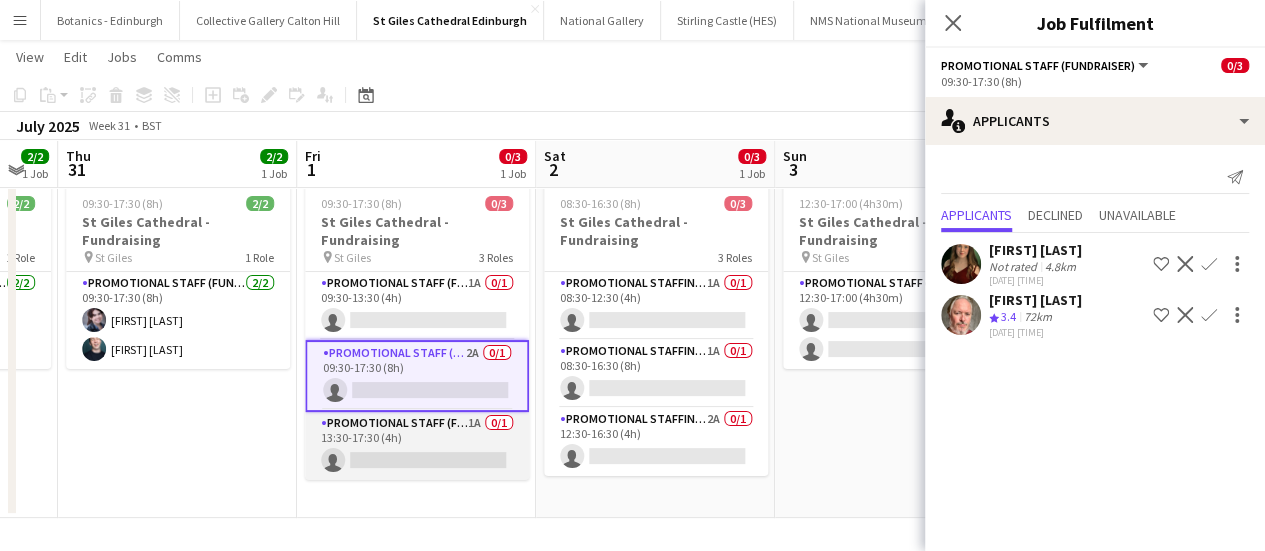 click on "Promotional Staff (Fundraiser)   1A   0/1   13:30-17:30 (4h)
single-neutral-actions" at bounding box center (417, 446) 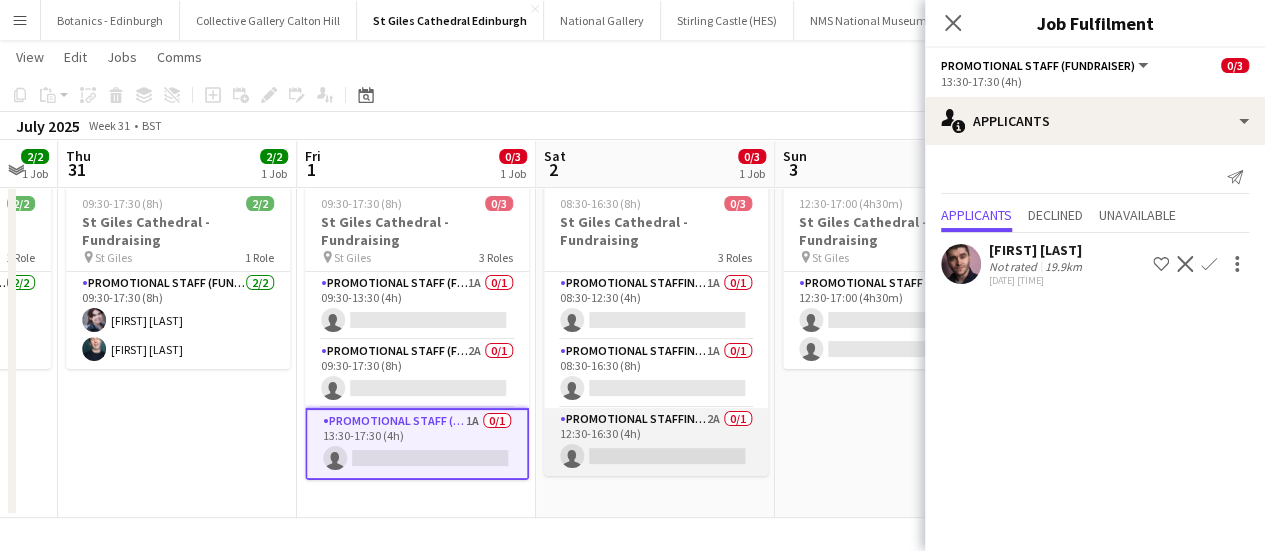 click on "Promotional Staffing (Promotional Staff)   2A   0/1   12:30-16:30 (4h)
single-neutral-actions" at bounding box center (656, 442) 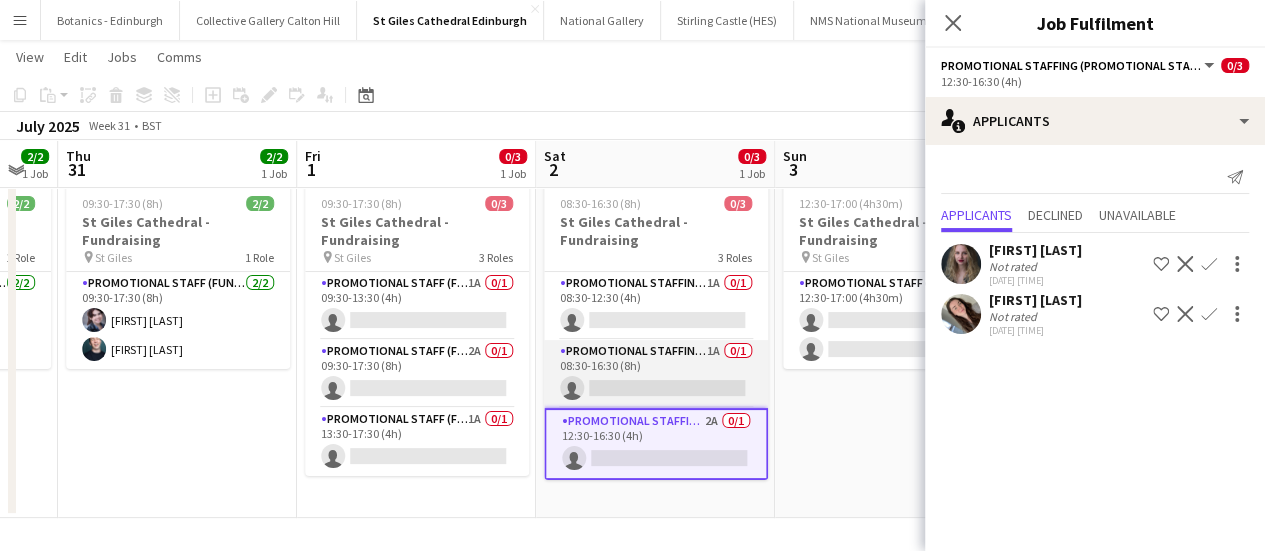click on "Promotional Staffing (Promotional Staff)   1A   0/1   08:30-16:30 (8h)
single-neutral-actions" at bounding box center (656, 374) 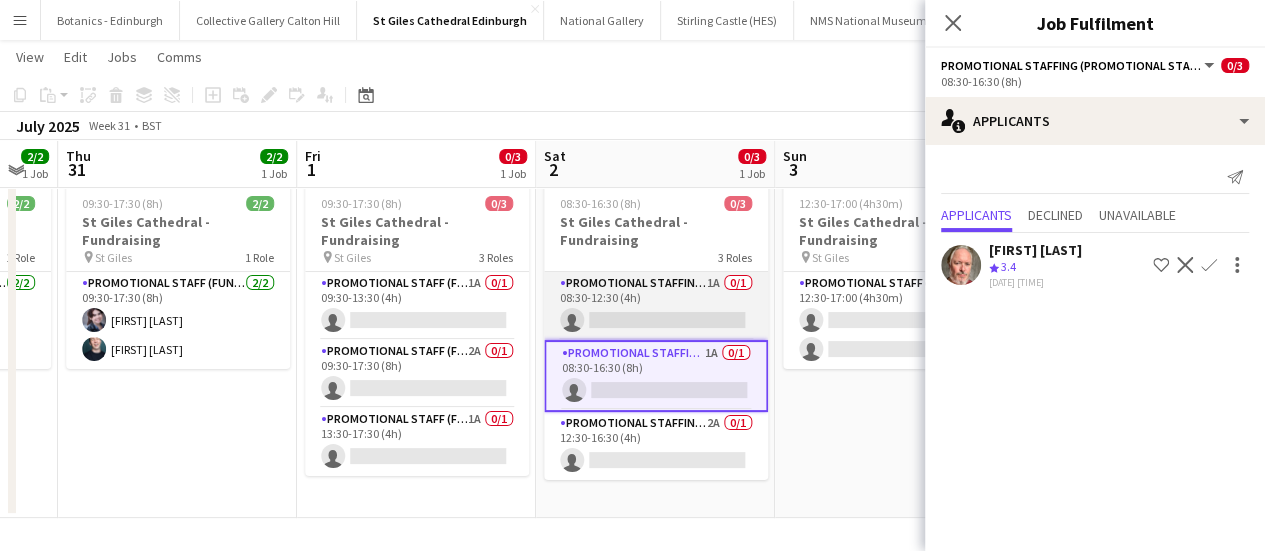 click on "Promotional Staffing (Promotional Staff)   1A   0/1   08:30-12:30 (4h)
single-neutral-actions" at bounding box center [656, 306] 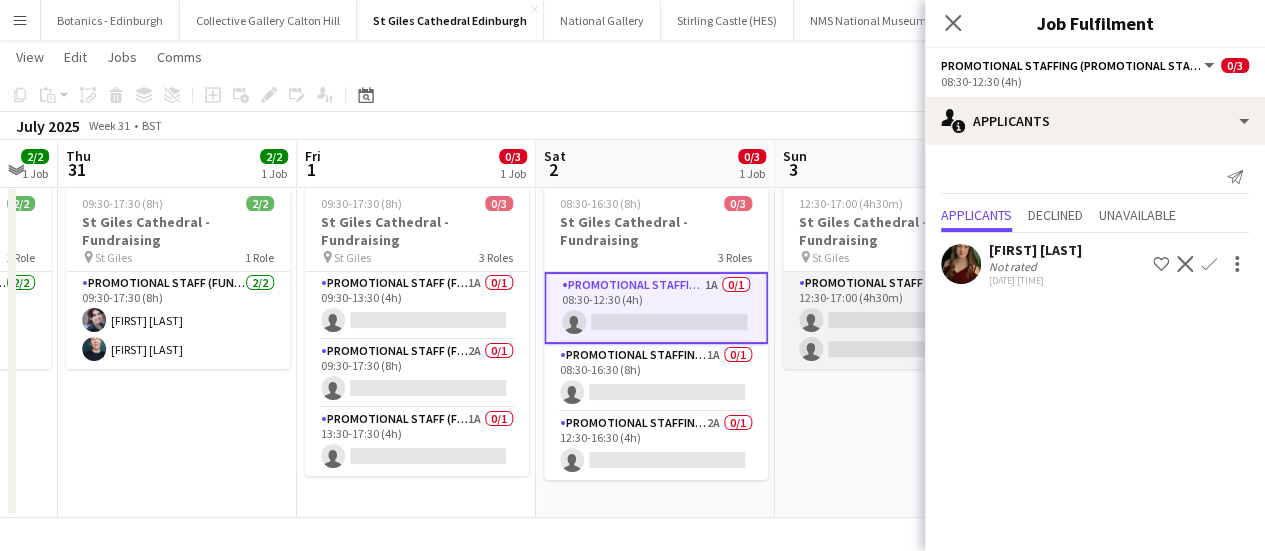 click on "Promotional Staff (Fundraiser)   3A   0/2   12:30-17:00 (4h30m)
single-neutral-actions
single-neutral-actions" at bounding box center [895, 320] 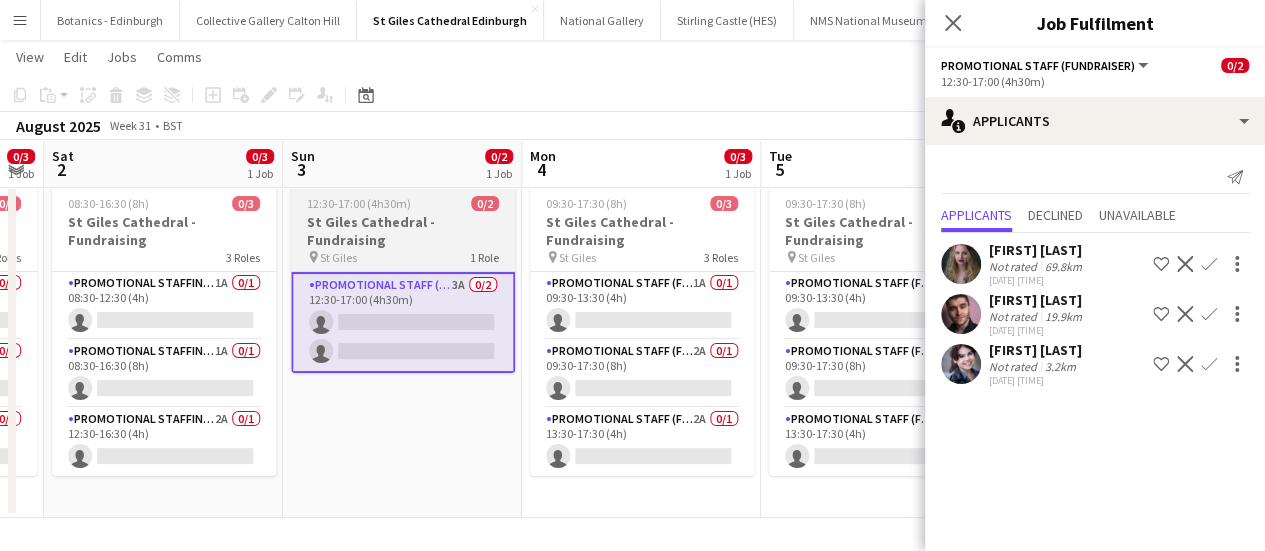 scroll, scrollTop: 0, scrollLeft: 675, axis: horizontal 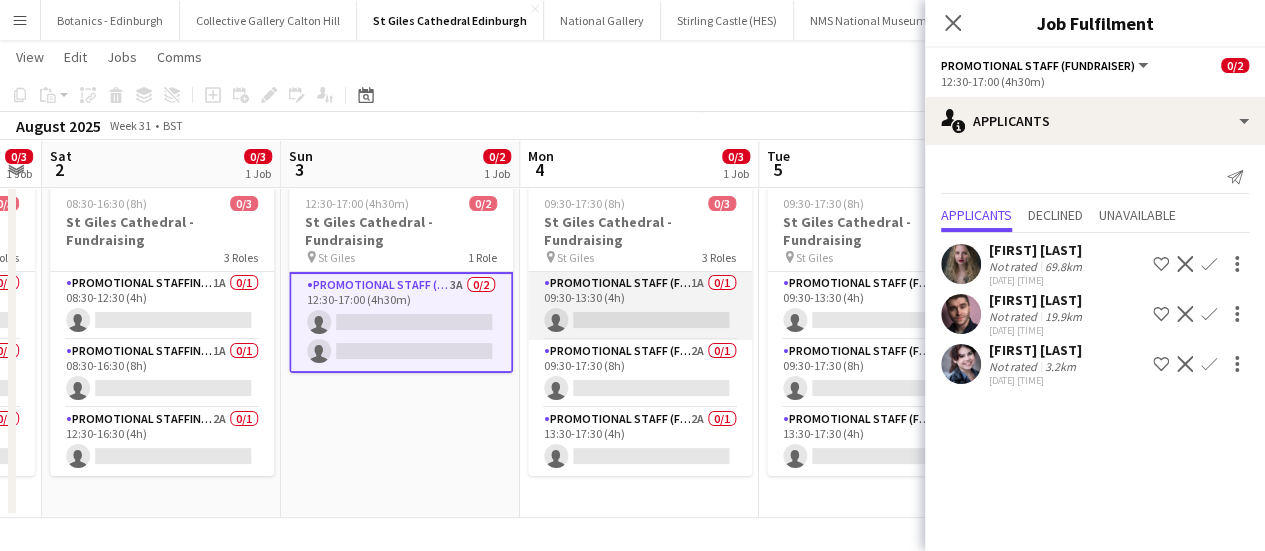 click on "Promotional Staff (Fundraiser)   1A   0/1   09:30-13:30 (4h)
single-neutral-actions" at bounding box center [640, 306] 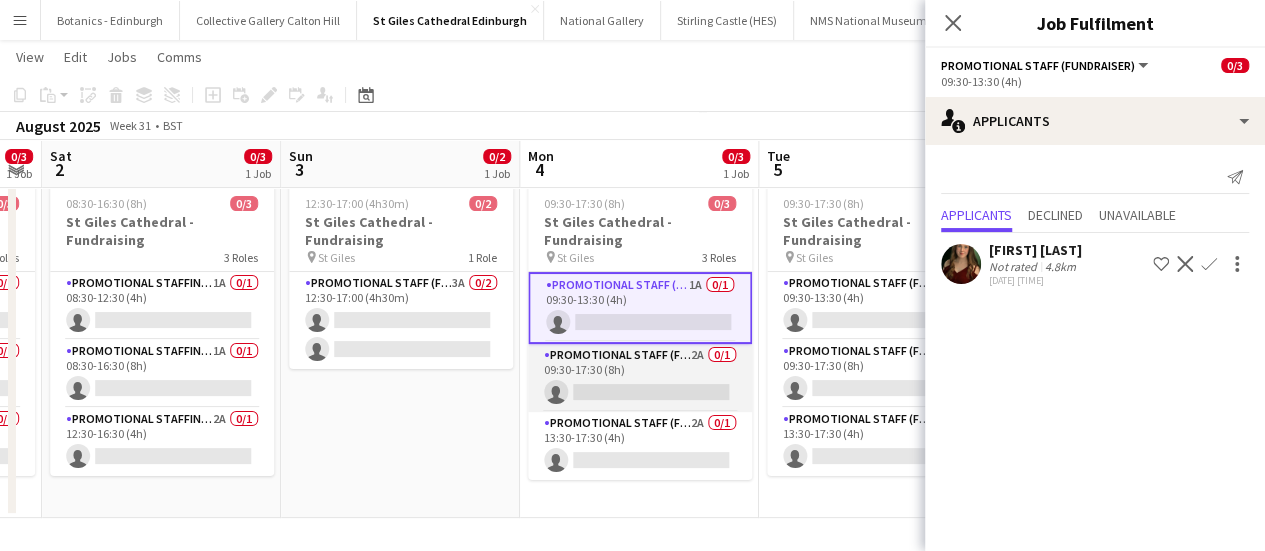 click on "Promotional Staff (Fundraiser)   2A   0/1   09:30-17:30 (8h)
single-neutral-actions" at bounding box center (640, 378) 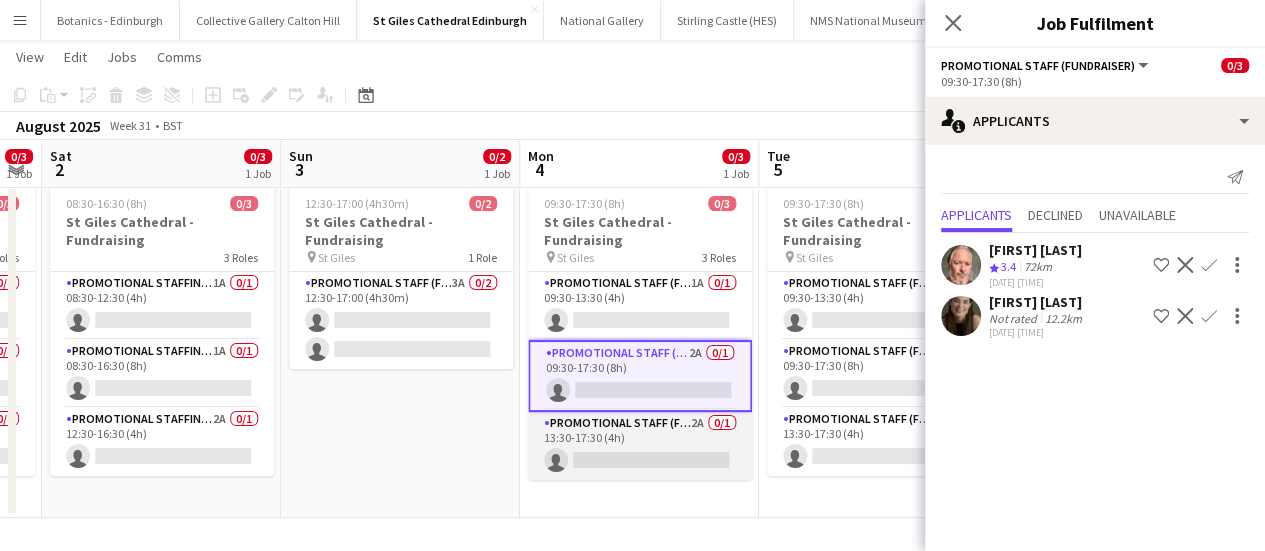 click on "Promotional Staff (Fundraiser)   2A   0/1   13:30-17:30 (4h)
single-neutral-actions" at bounding box center [640, 446] 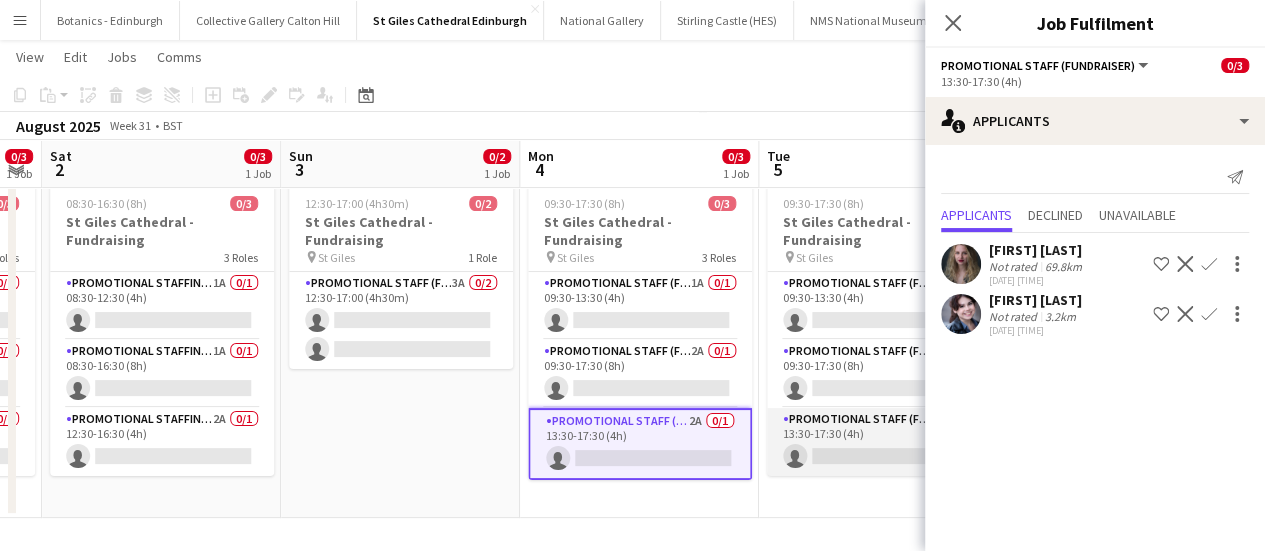 click on "Promotional Staff (Fundraiser)   3A   0/1   13:30-17:30 (4h)
single-neutral-actions" at bounding box center (879, 442) 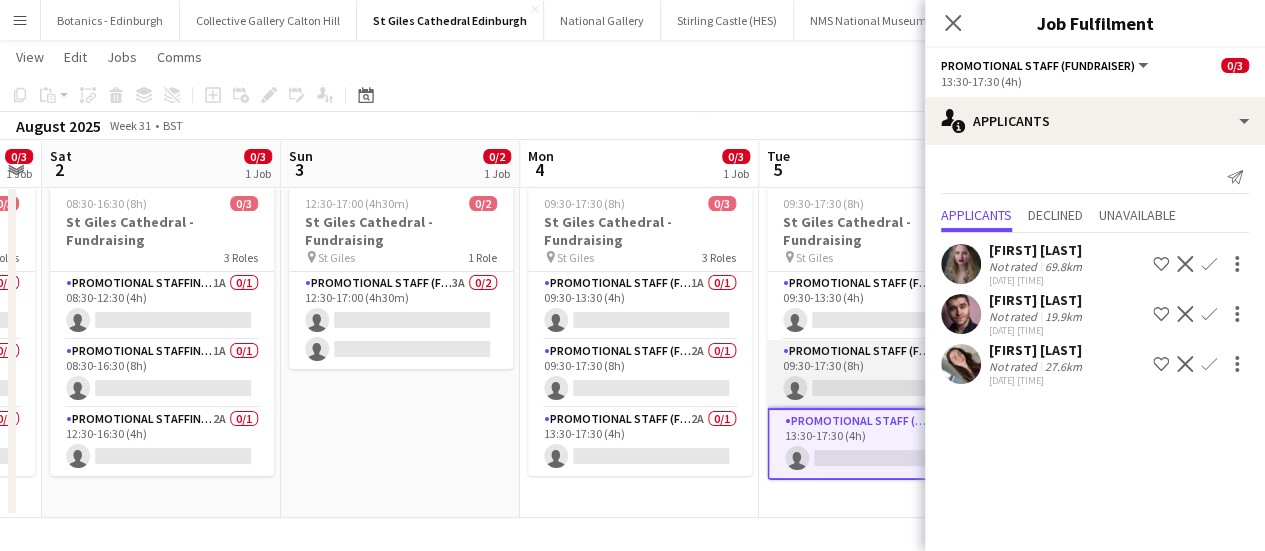 click on "[TIME] [TIME]
single-neutral-actions" at bounding box center (879, 374) 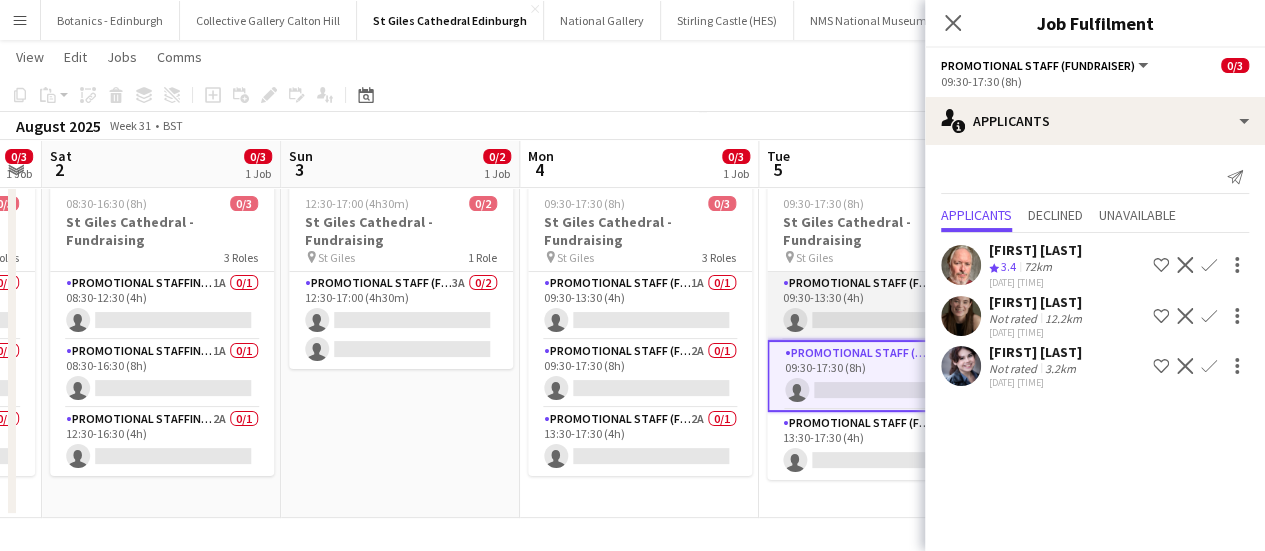 click on "Promotional Staff (Fundraiser)   2A   0/1   09:30-13:30 (4h)
single-neutral-actions" at bounding box center (879, 306) 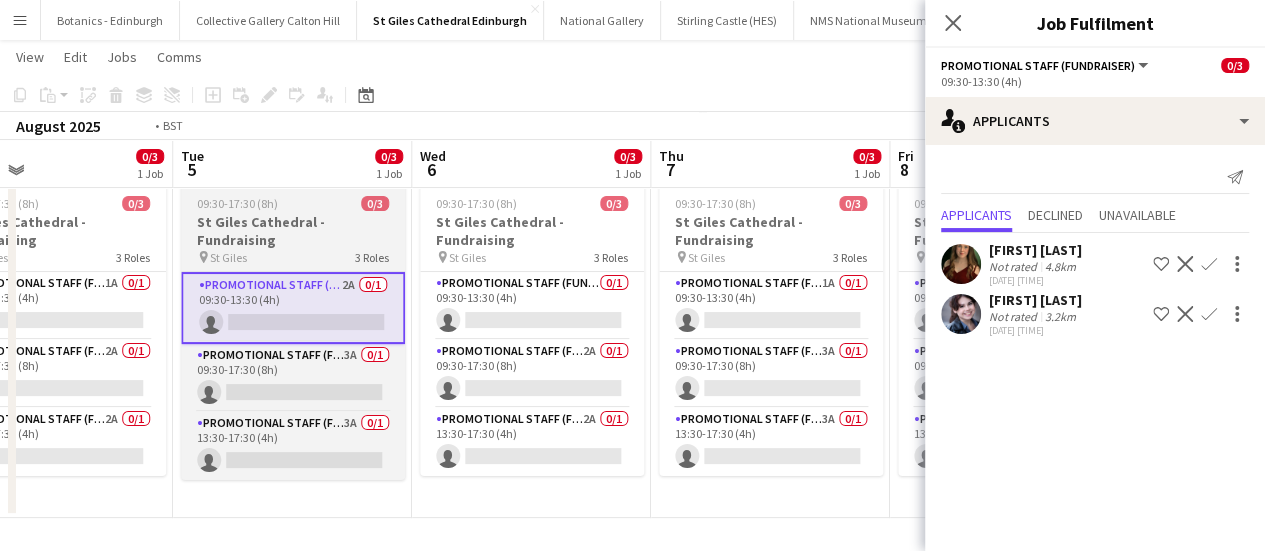 scroll, scrollTop: 0, scrollLeft: 781, axis: horizontal 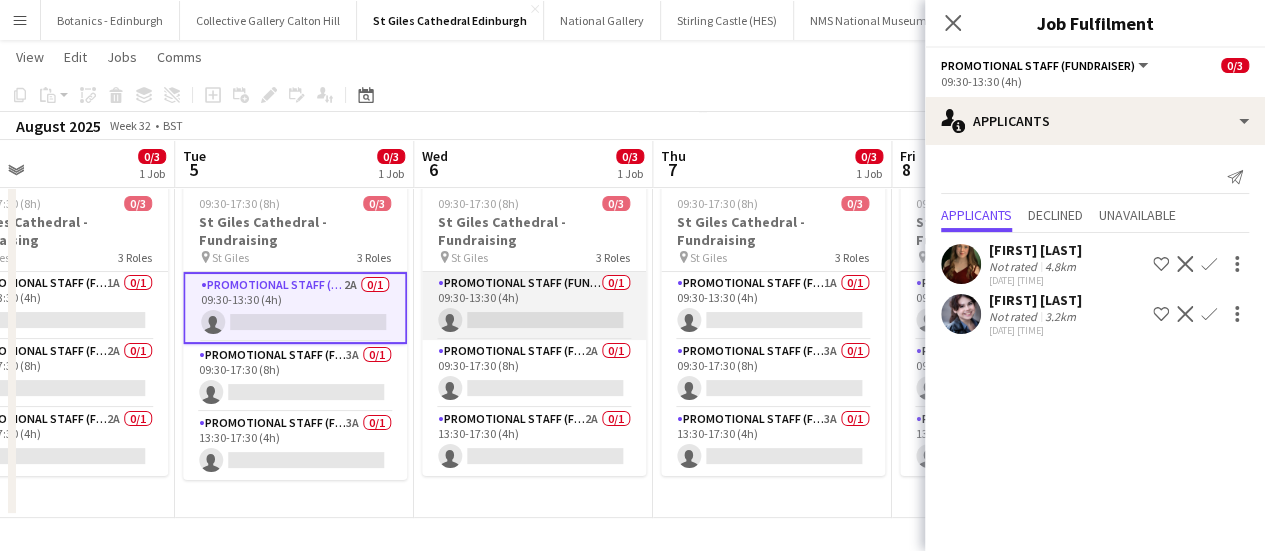 click on "Promotional Staff (Fundraiser)   0/1   09:30-13:30 (4h)
single-neutral-actions" at bounding box center (534, 306) 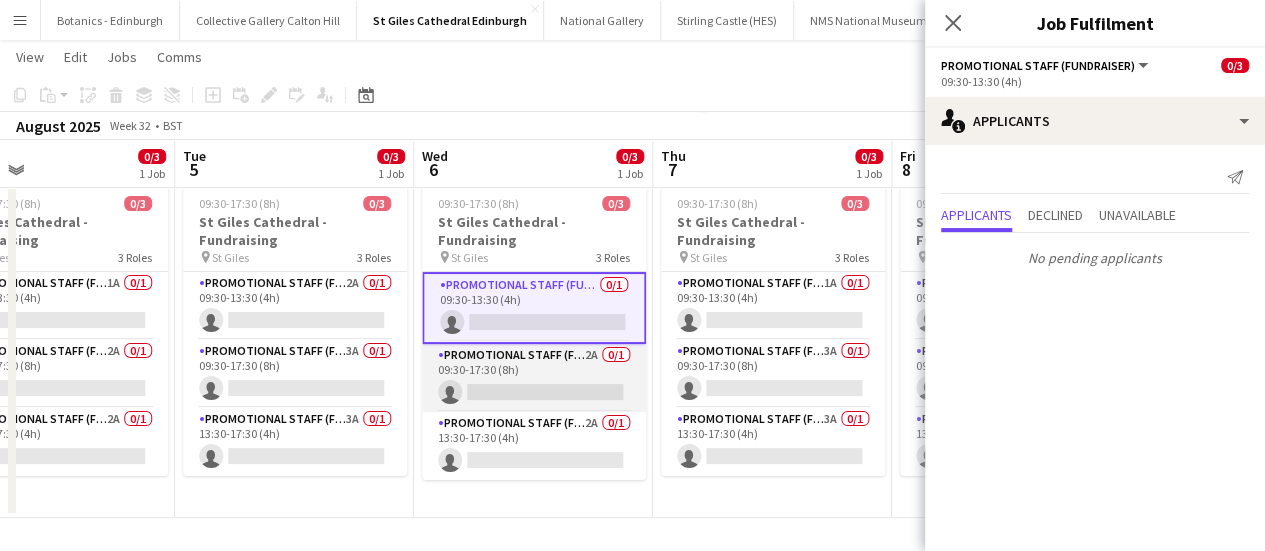click on "Promotional Staff (Fundraiser)   2A   0/1   09:30-17:30 (8h)
single-neutral-actions" at bounding box center [534, 378] 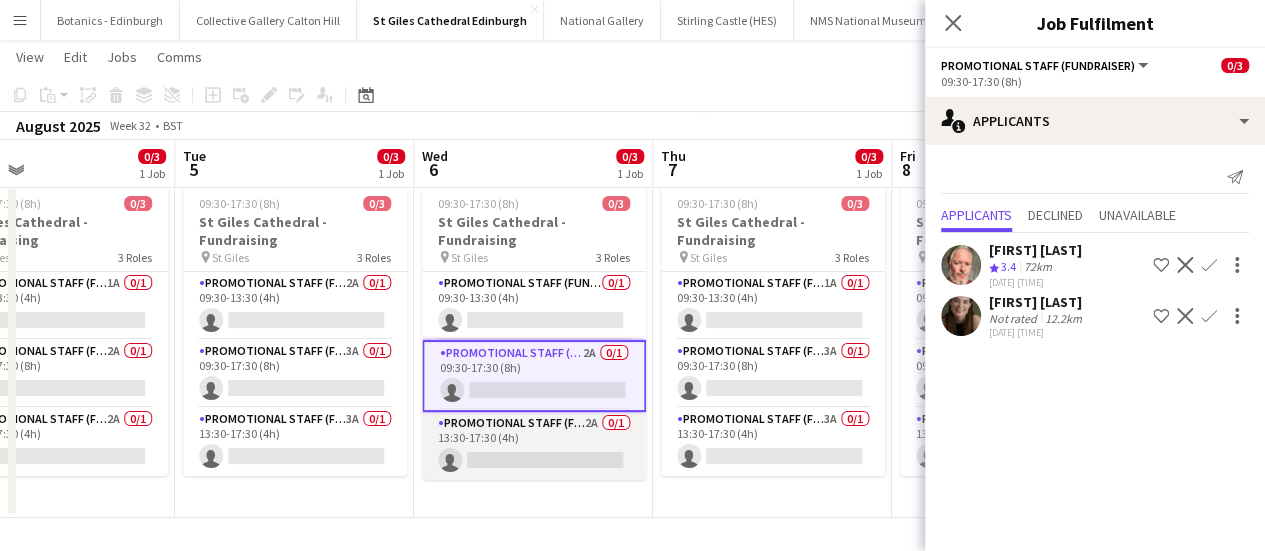 click on "Promotional Staff (Fundraiser)   2A   0/1   13:30-17:30 (4h)
single-neutral-actions" at bounding box center (534, 446) 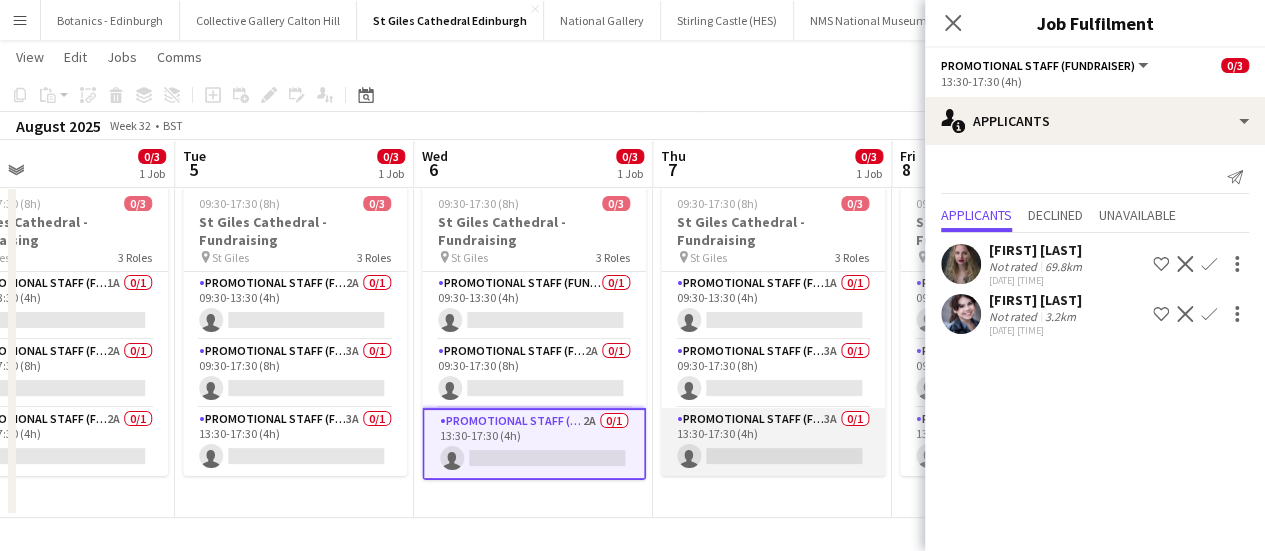 click on "Promotional Staff (Fundraiser)   3A   0/1   13:30-17:30 (4h)
single-neutral-actions" at bounding box center [773, 442] 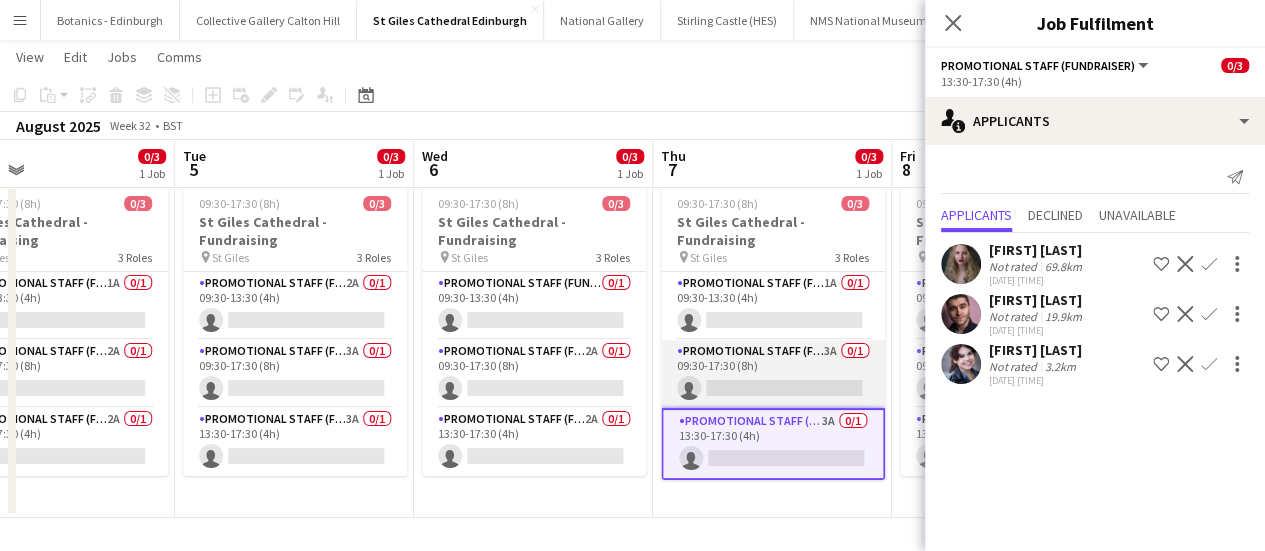 click on "[TIME] [TIME]
single-neutral-actions" at bounding box center [773, 374] 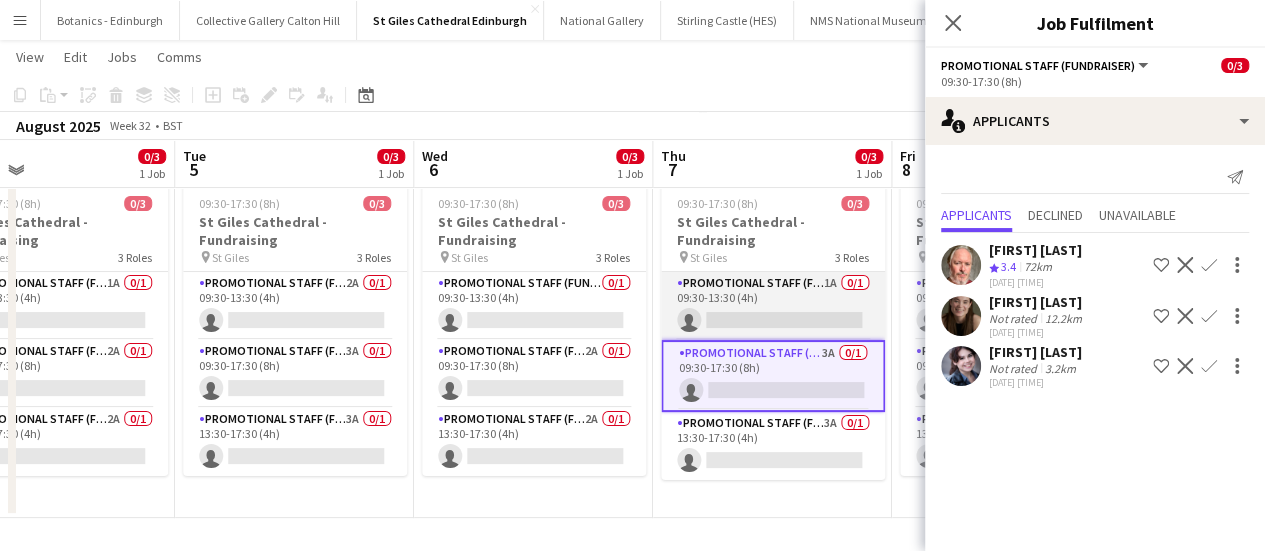 click on "Promotional Staff (Fundraiser)   1A   0/1   09:30-13:30 (4h)
single-neutral-actions" at bounding box center (773, 306) 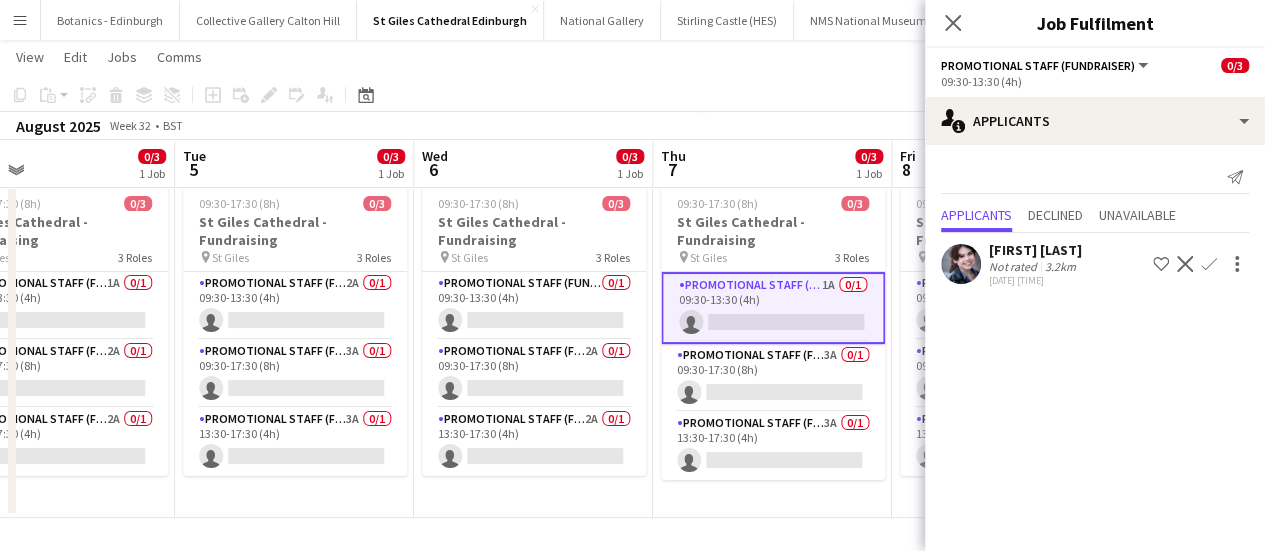scroll, scrollTop: 0, scrollLeft: 768, axis: horizontal 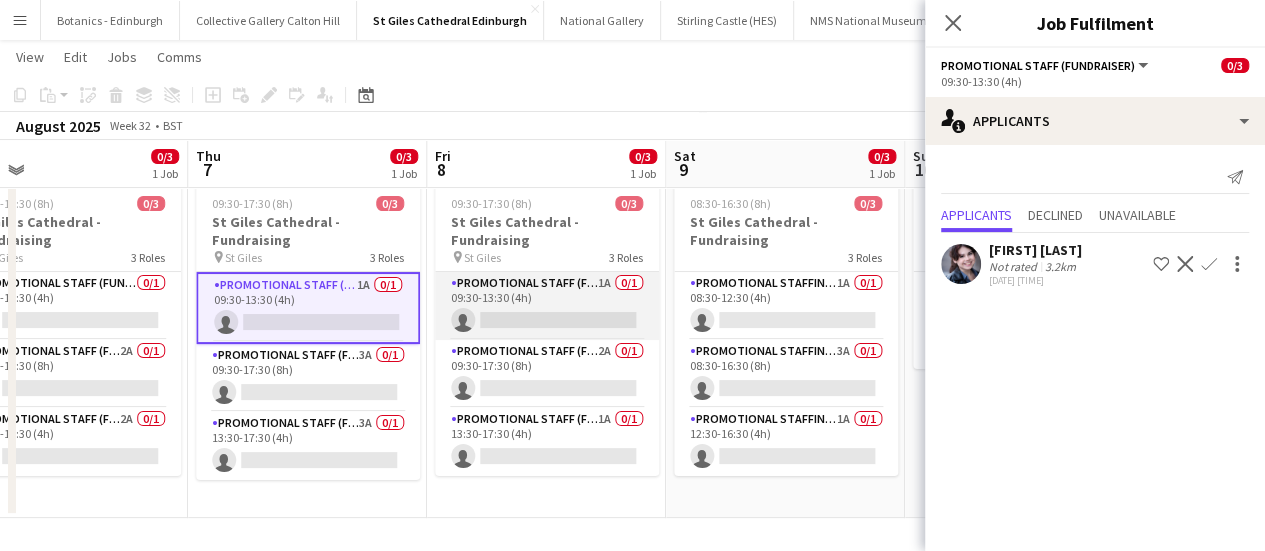 click on "Promotional Staff (Fundraiser)   1A   0/1   09:30-13:30 (4h)
single-neutral-actions" at bounding box center (547, 306) 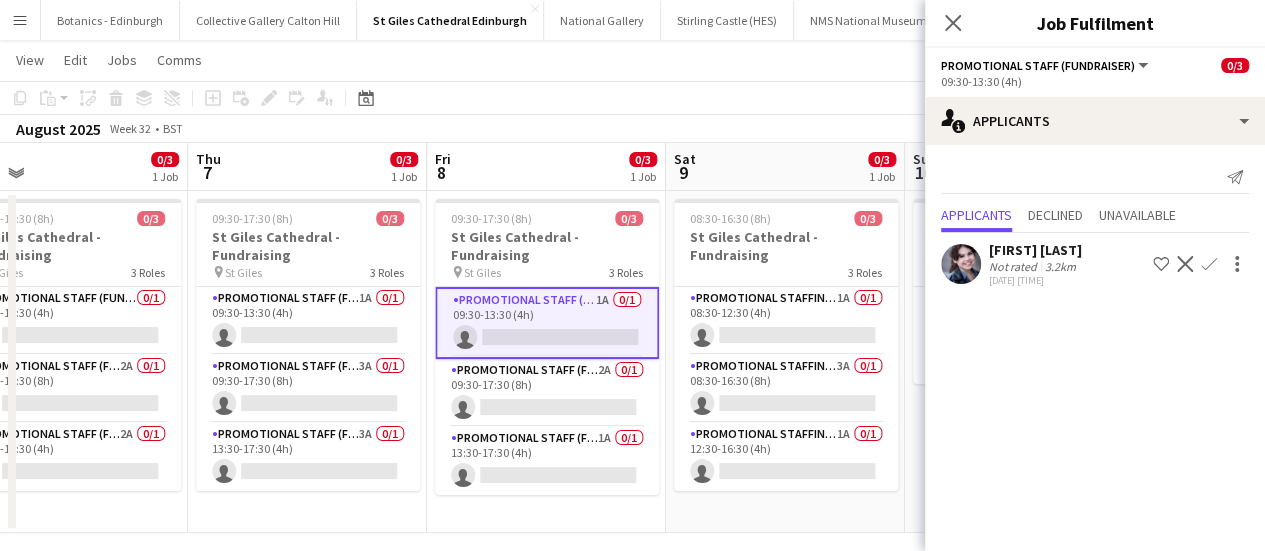 scroll, scrollTop: 23, scrollLeft: 0, axis: vertical 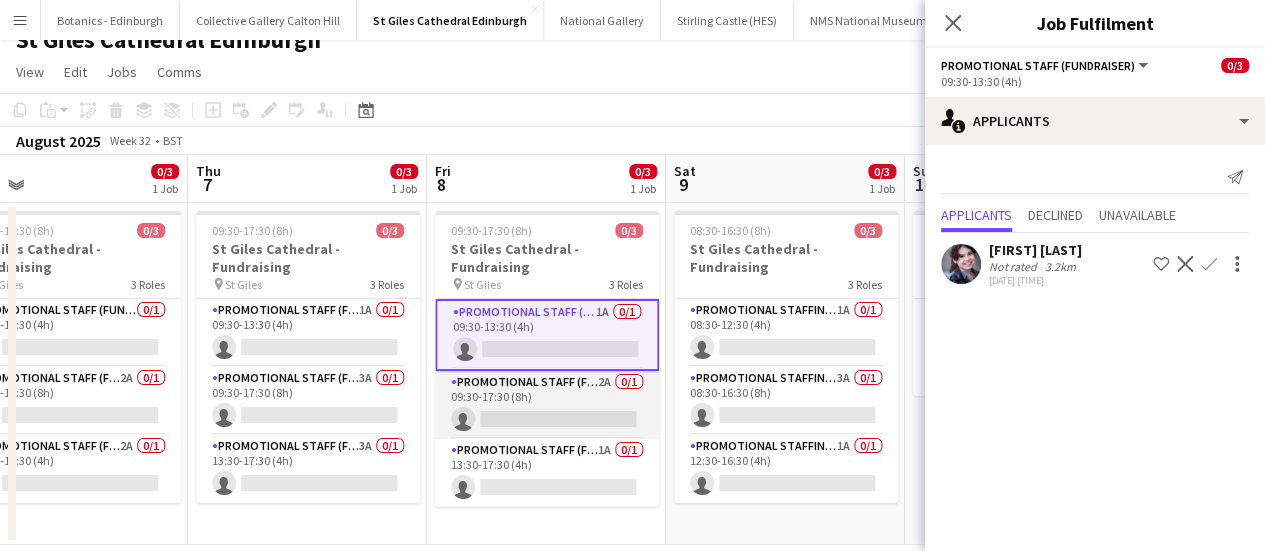 click on "Promotional Staff (Fundraiser)   2A   0/1   09:30-17:30 (8h)
single-neutral-actions" at bounding box center (547, 405) 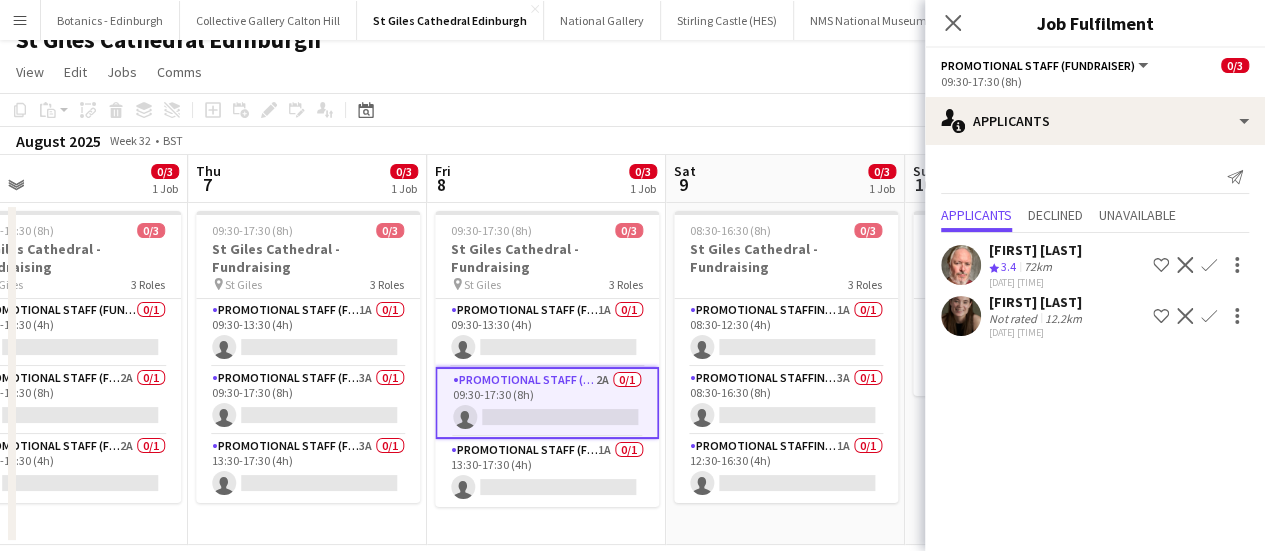 scroll, scrollTop: 48, scrollLeft: 0, axis: vertical 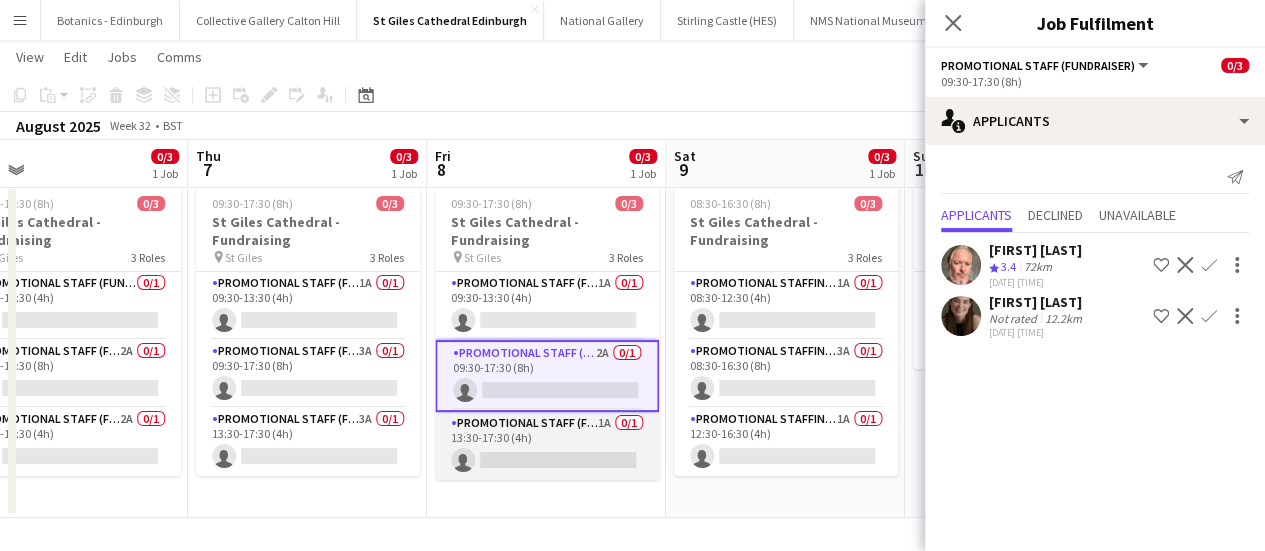 click on "Promotional Staff (Fundraiser)   1A   0/1   13:30-17:30 (4h)
single-neutral-actions" at bounding box center [547, 446] 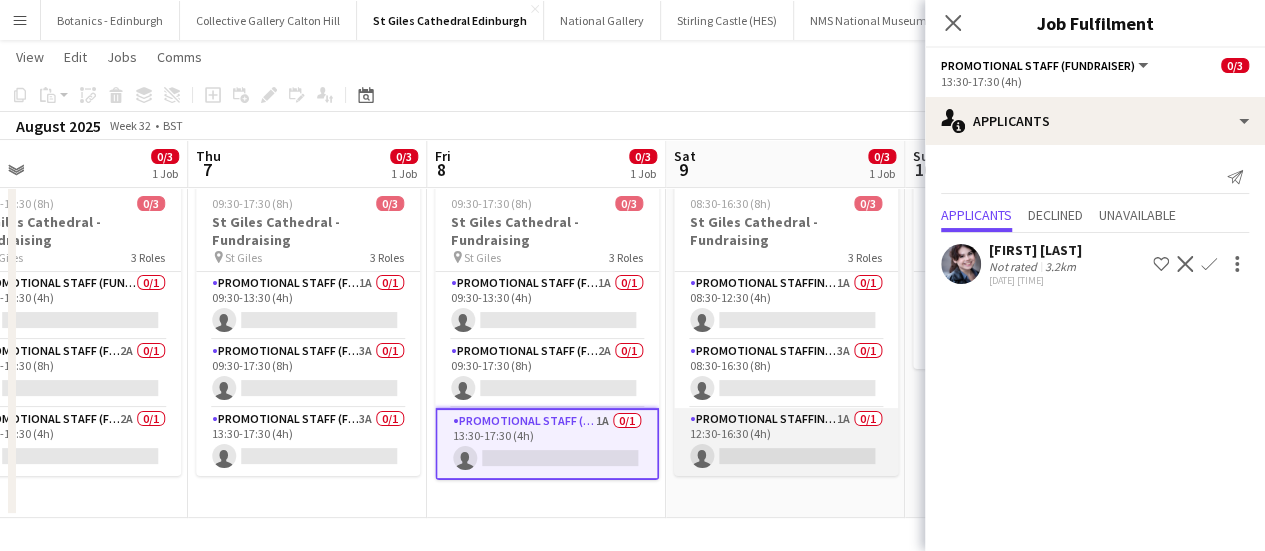 click on "Promotional Staffing (Promotional Staff)   1A   0/1   12:30-16:30 (4h)
single-neutral-actions" at bounding box center (786, 442) 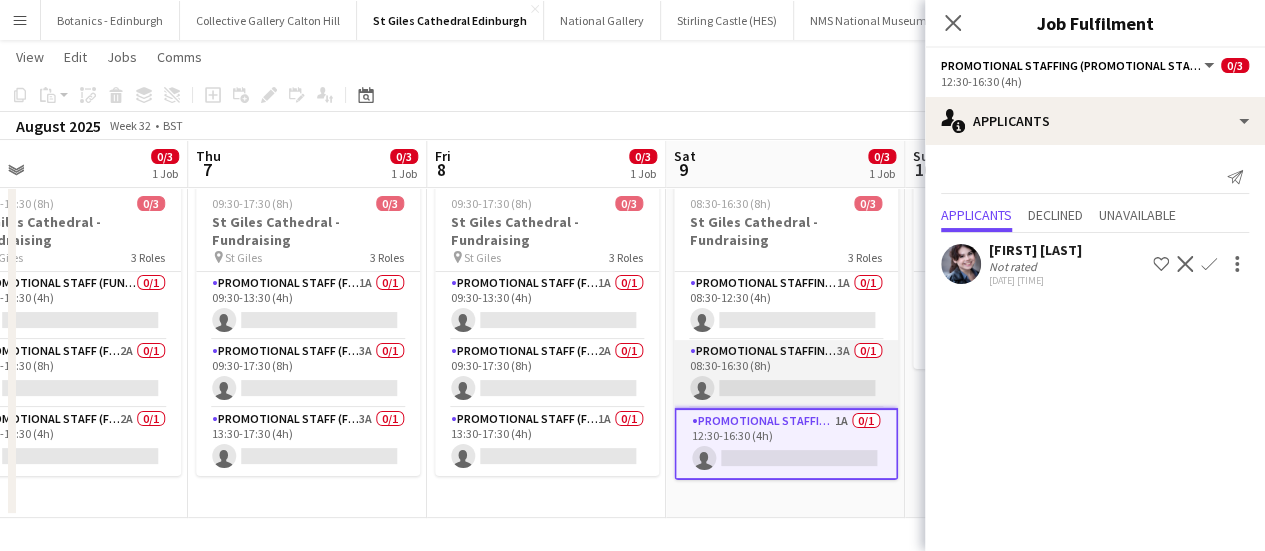 click on "[TIME] [TIME]
single-neutral-actions" at bounding box center (786, 374) 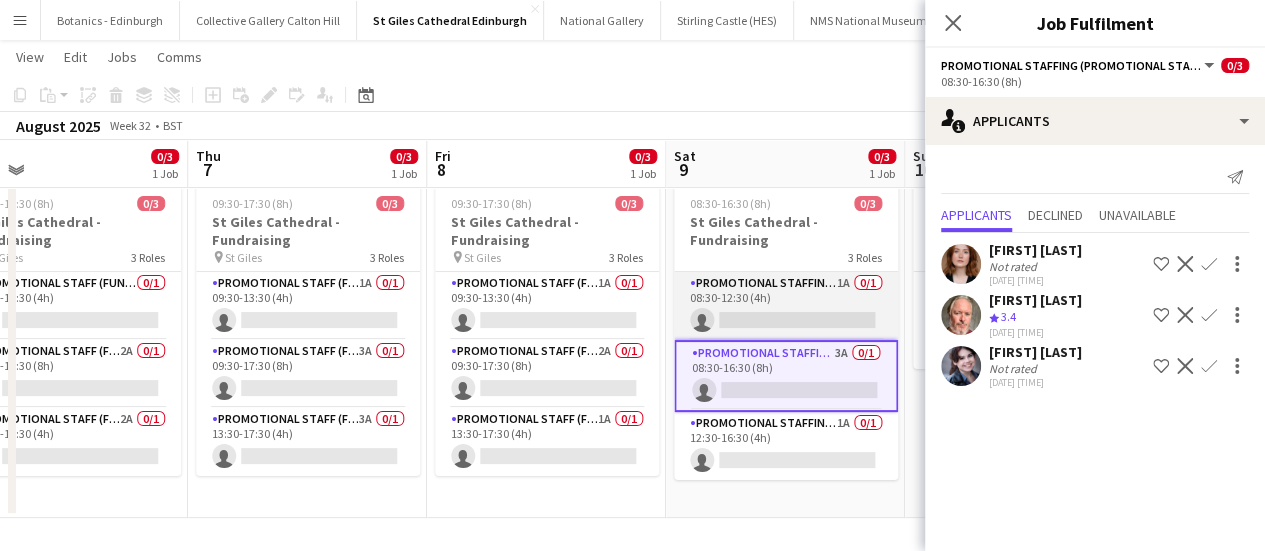 click on "Promotional Staffing (Promotional Staff)   1A   0/1   08:30-12:30 (4h)
single-neutral-actions" at bounding box center (786, 306) 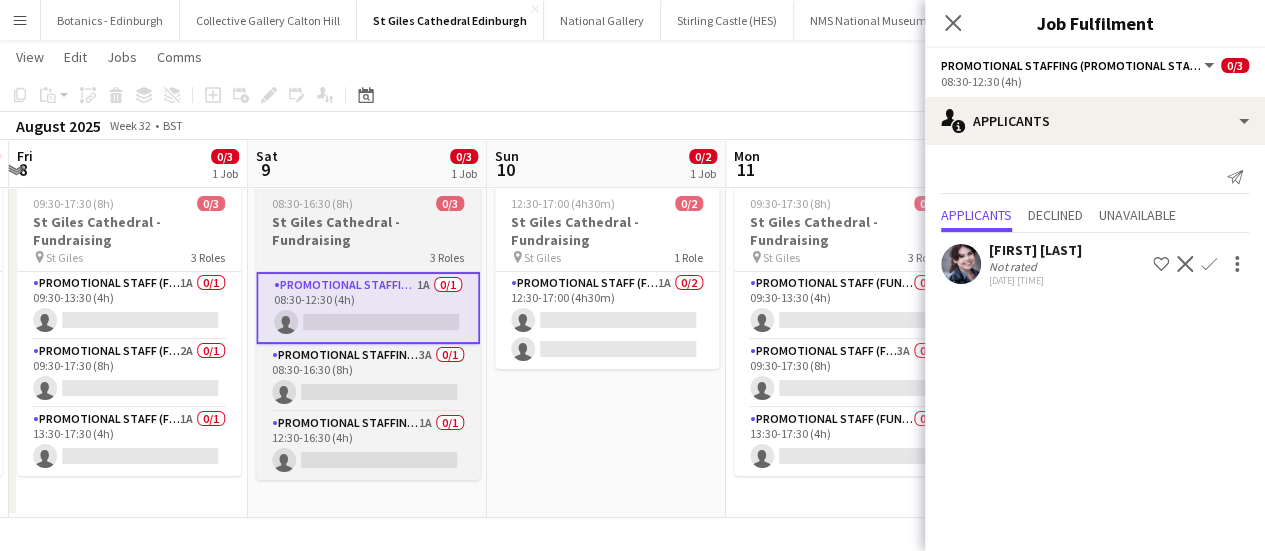 scroll, scrollTop: 0, scrollLeft: 733, axis: horizontal 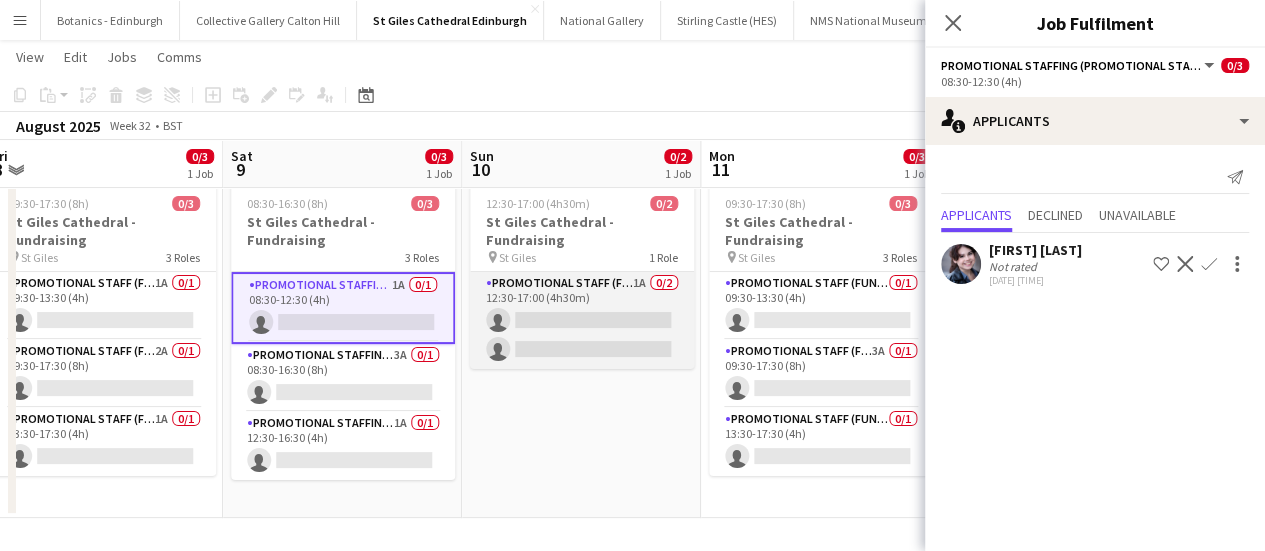 click on "Promotional Staff (Fundraiser)   1A   0/2   12:30-17:00 (4h30m)
single-neutral-actions
single-neutral-actions" at bounding box center (582, 320) 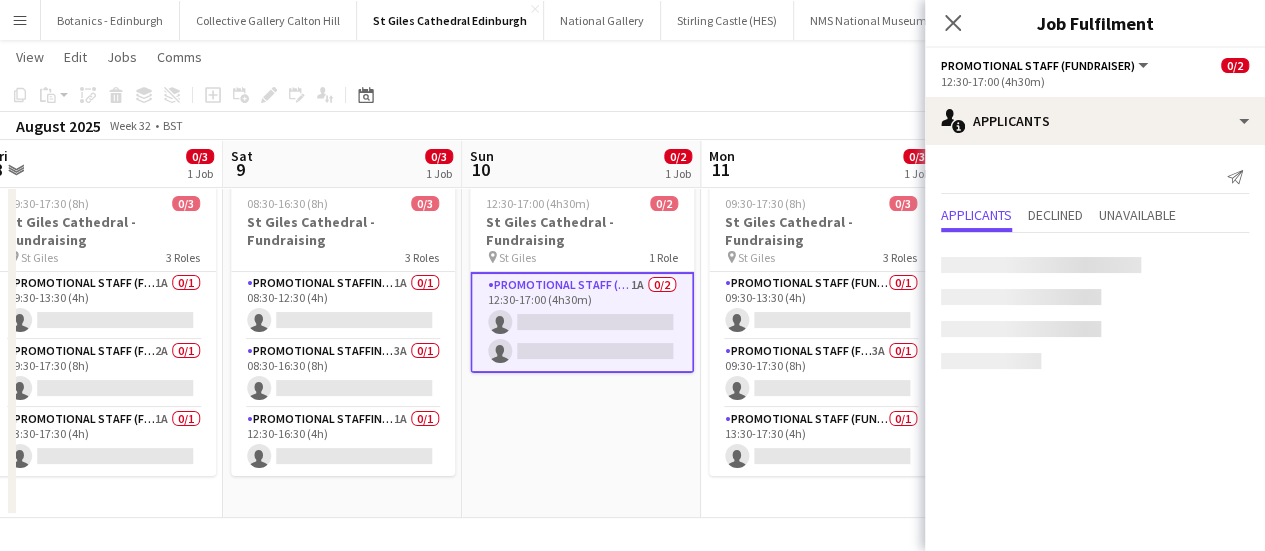 scroll, scrollTop: 0, scrollLeft: 734, axis: horizontal 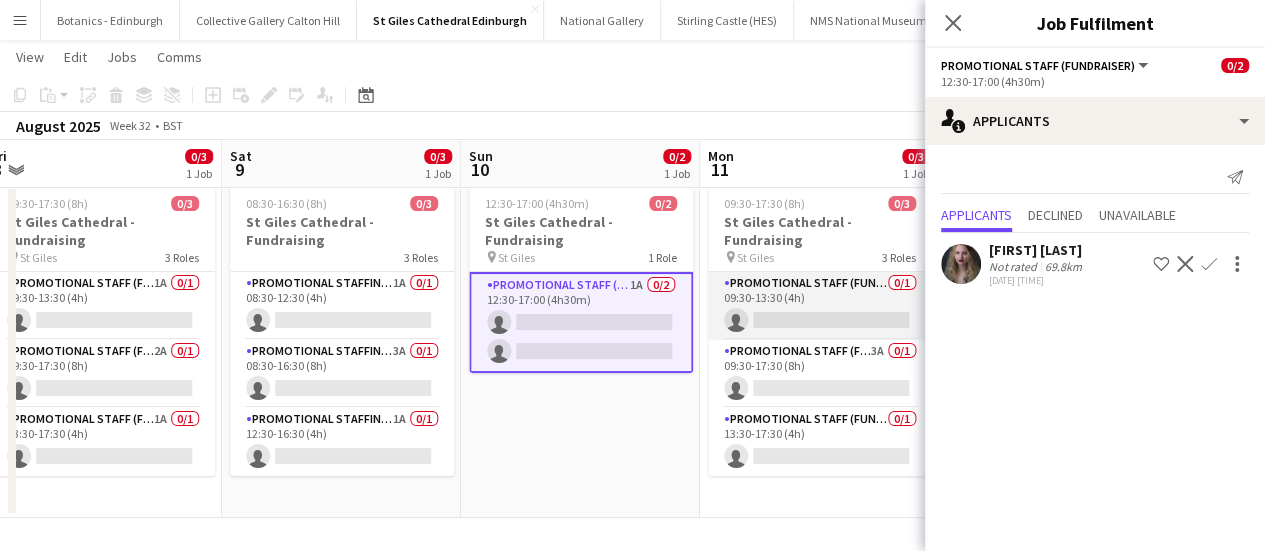 click on "Promotional Staff (Fundraiser)   0/1   09:30-13:30 (4h)
single-neutral-actions" at bounding box center (820, 306) 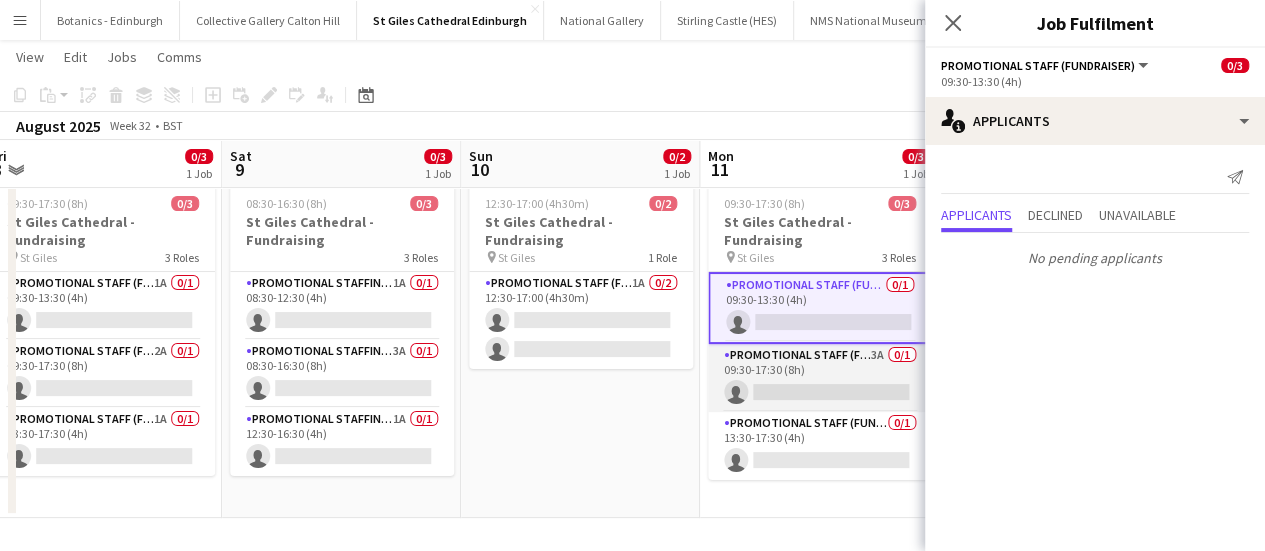 click on "[TIME] [TIME]
single-neutral-actions" at bounding box center (820, 378) 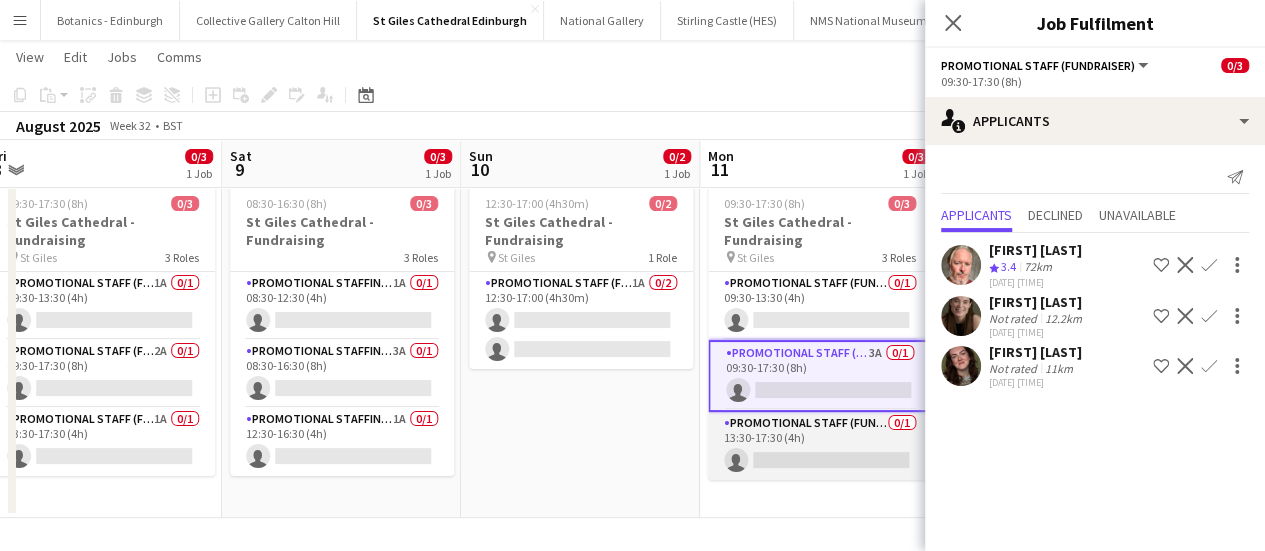 click on "Promotional Staff (Fundraiser)   0/1   13:30-17:30 (4h)
single-neutral-actions" at bounding box center (820, 446) 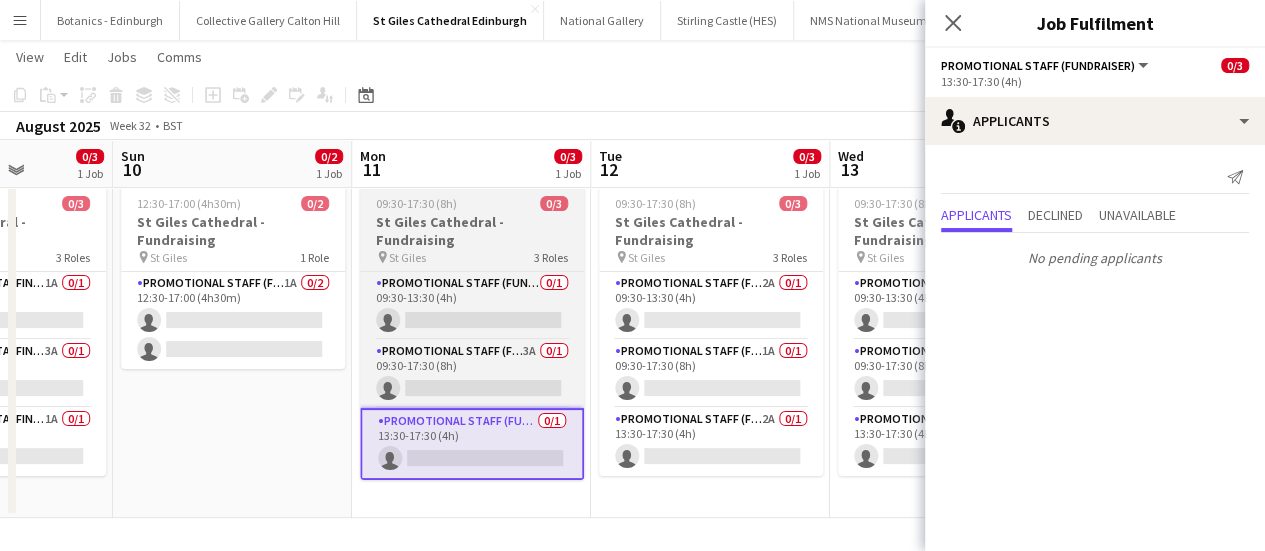 scroll, scrollTop: 0, scrollLeft: 623, axis: horizontal 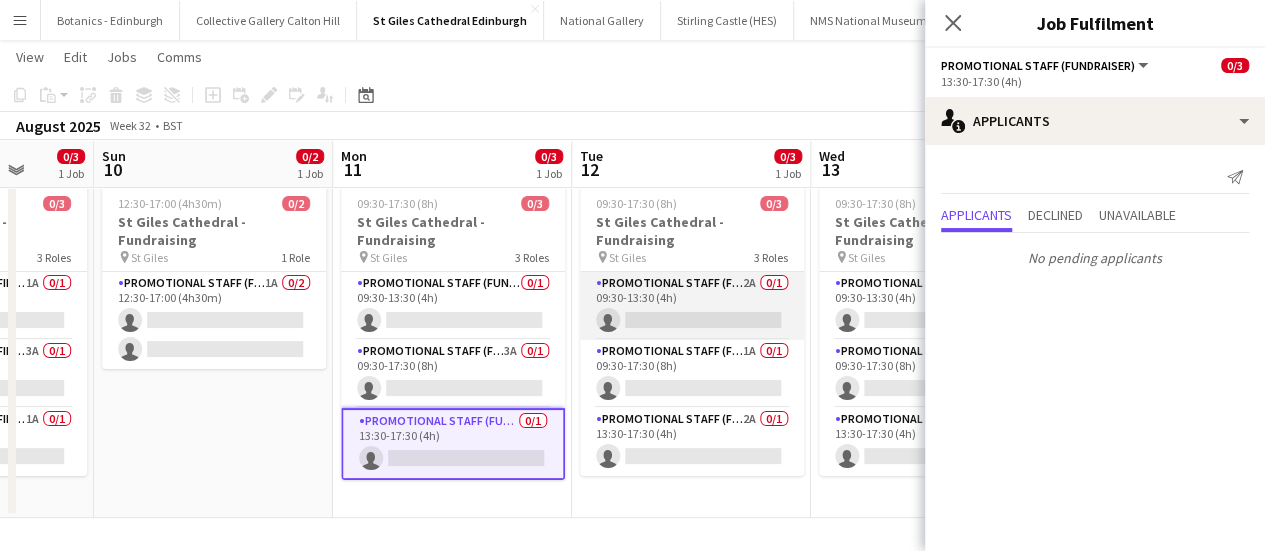 click on "Promotional Staff (Fundraiser)   2A   0/1   09:30-13:30 (4h)
single-neutral-actions" at bounding box center (692, 306) 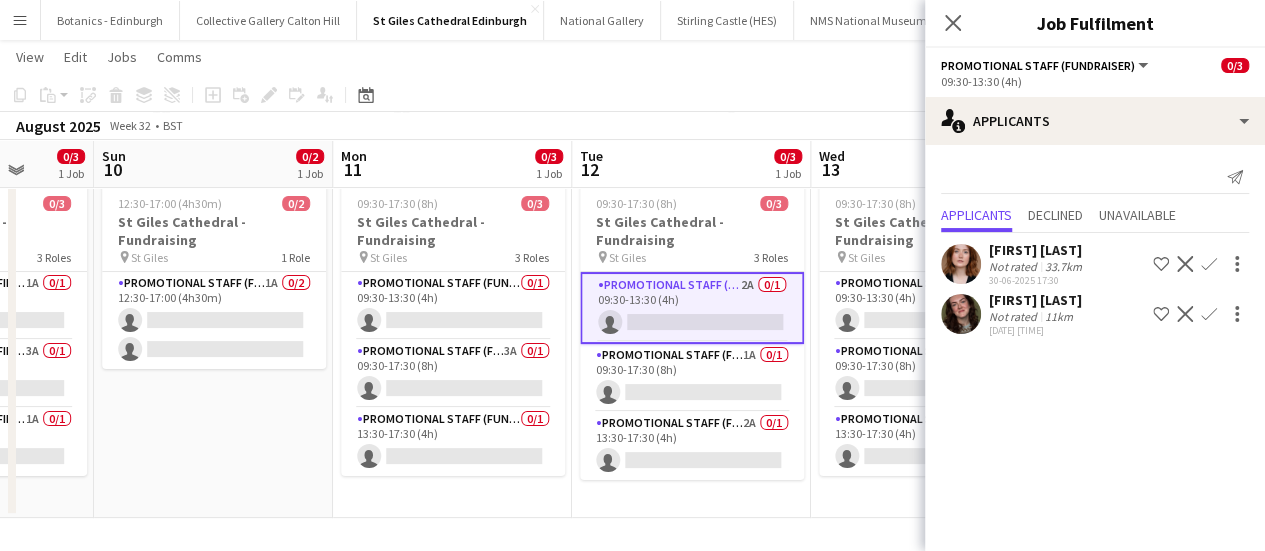 click on "Promotional Staff (Fundraiser)   2A   0/1   09:30-13:30 (4h)
single-neutral-actions" at bounding box center [692, 308] 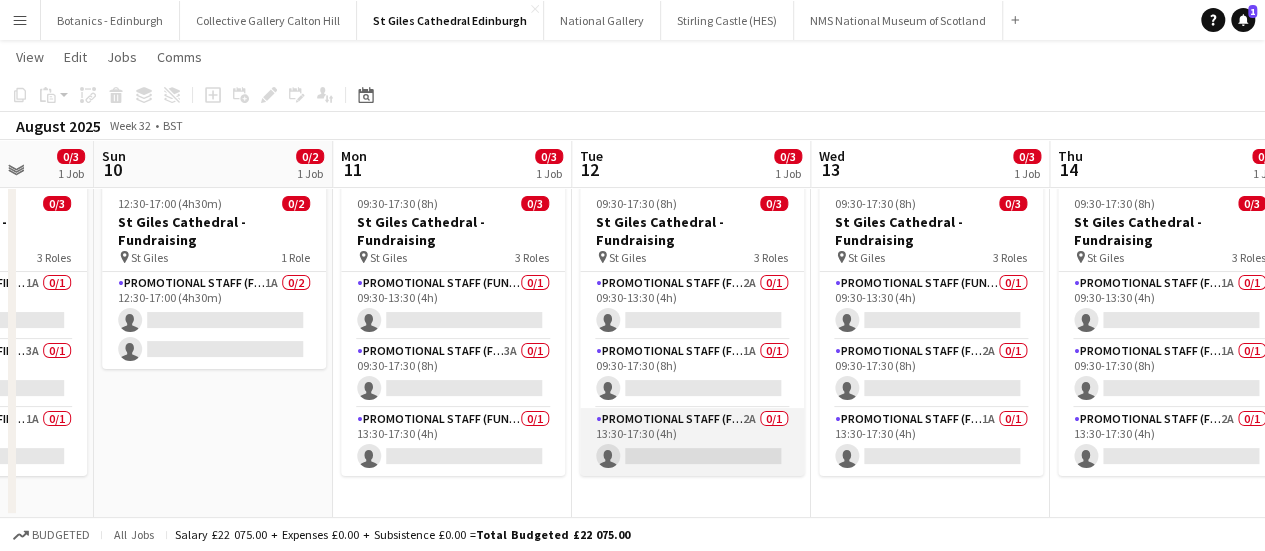 click on "Promotional Staff (Fundraiser)   2A   0/1   13:30-17:30 (4h)
single-neutral-actions" at bounding box center [692, 442] 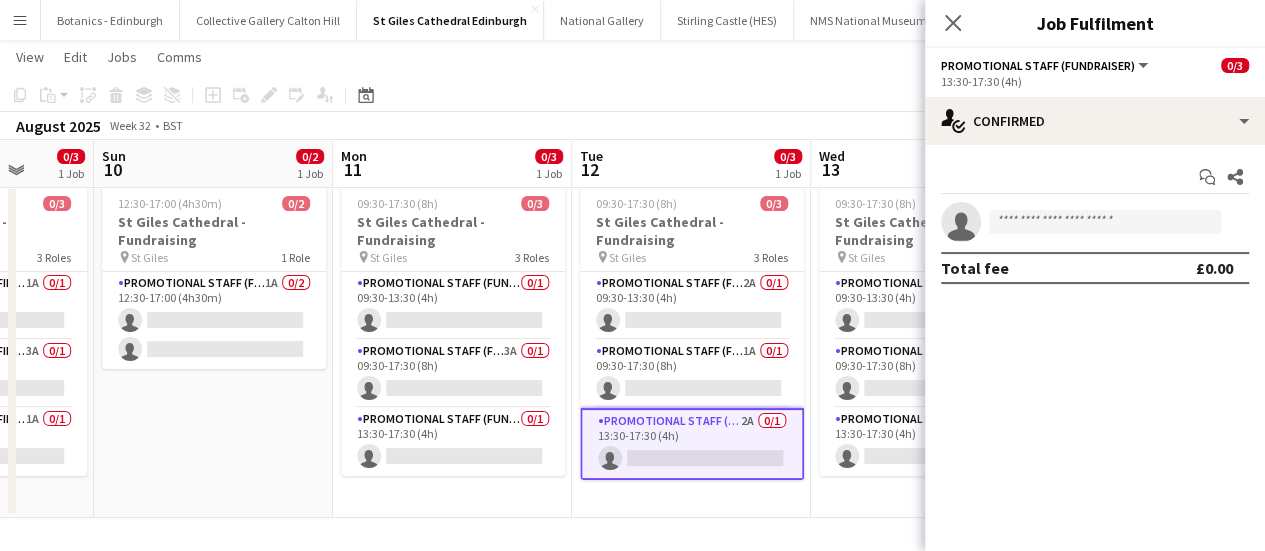 click on "check
Confirmed
Start chat
Share
single-neutral-actions
Total fee   £0.00" 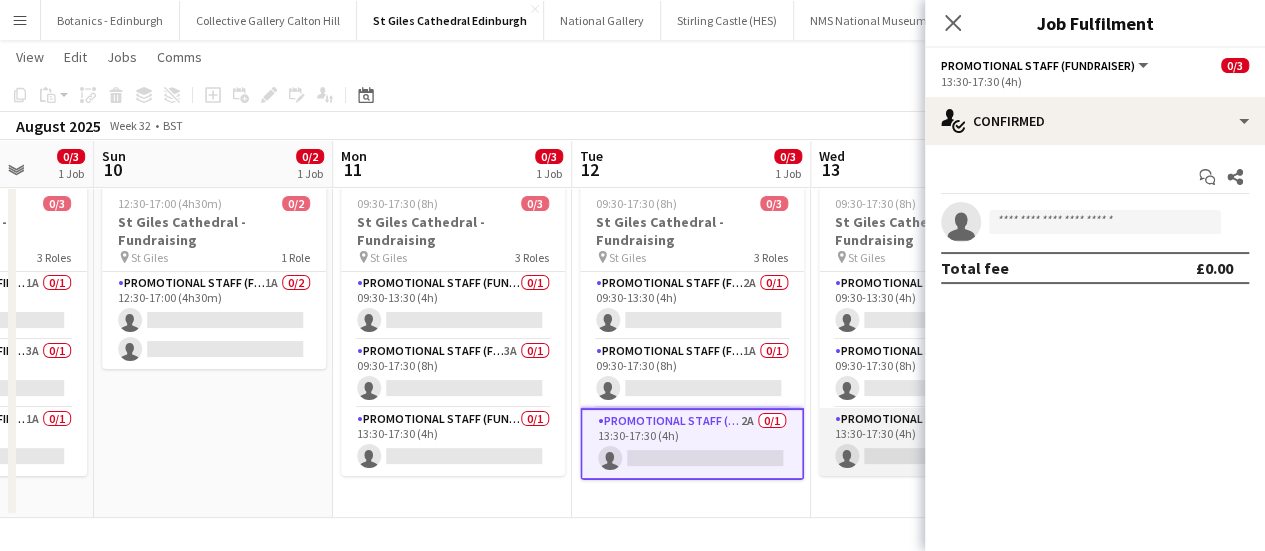 click on "Promotional Staff (Fundraiser)   1A   0/1   13:30-17:30 (4h)
single-neutral-actions" at bounding box center (931, 442) 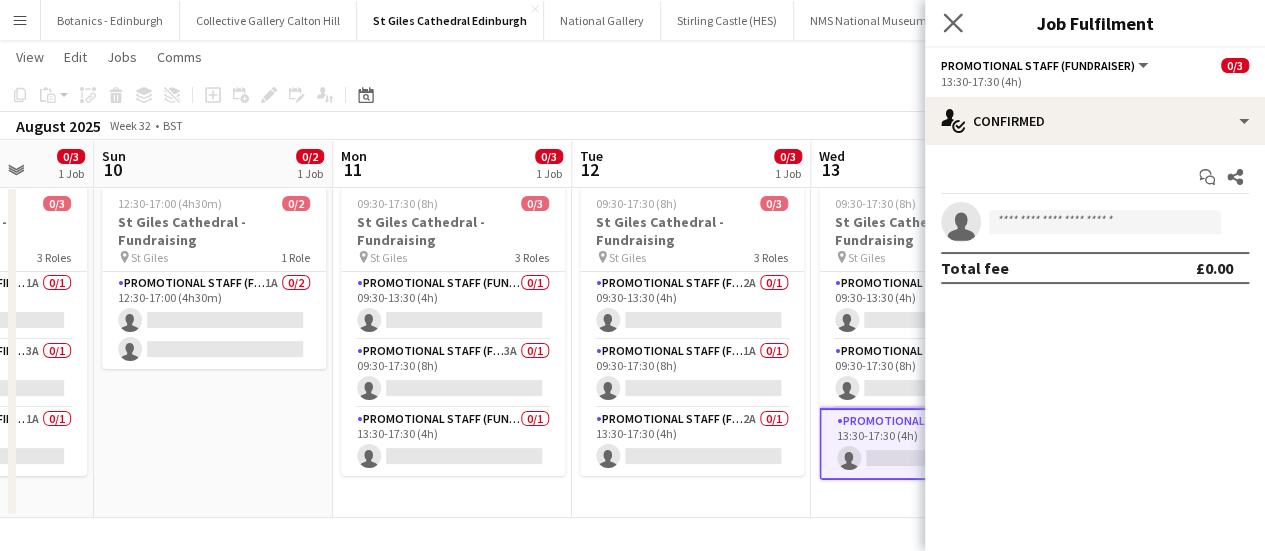 click on "Close pop-in" 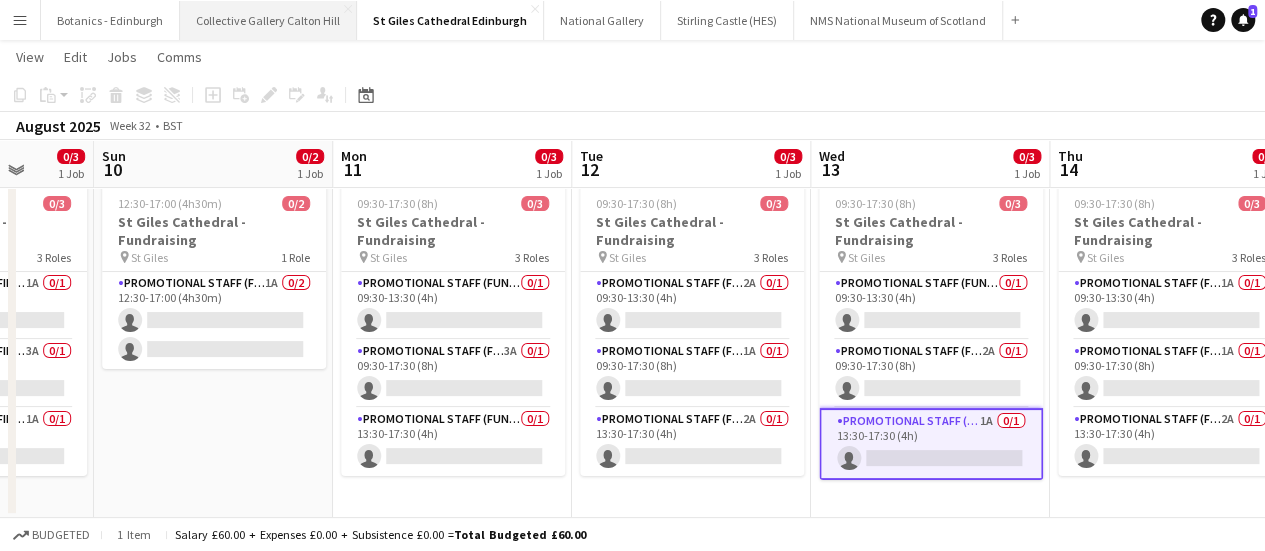click on "Collective Gallery Calton Hill
Close" at bounding box center [268, 20] 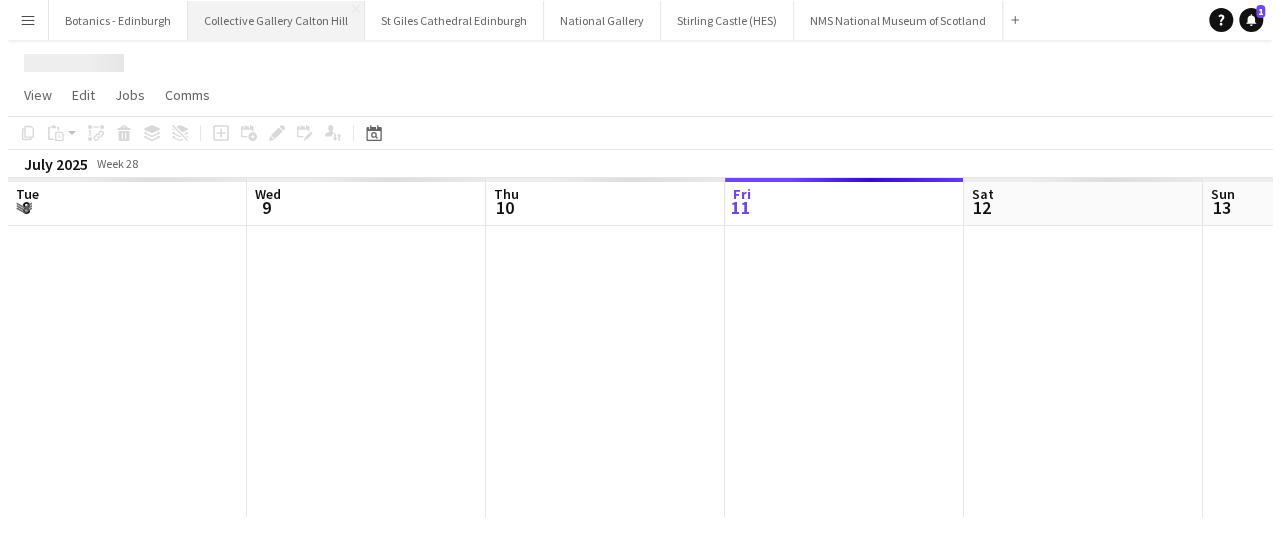 scroll, scrollTop: 0, scrollLeft: 0, axis: both 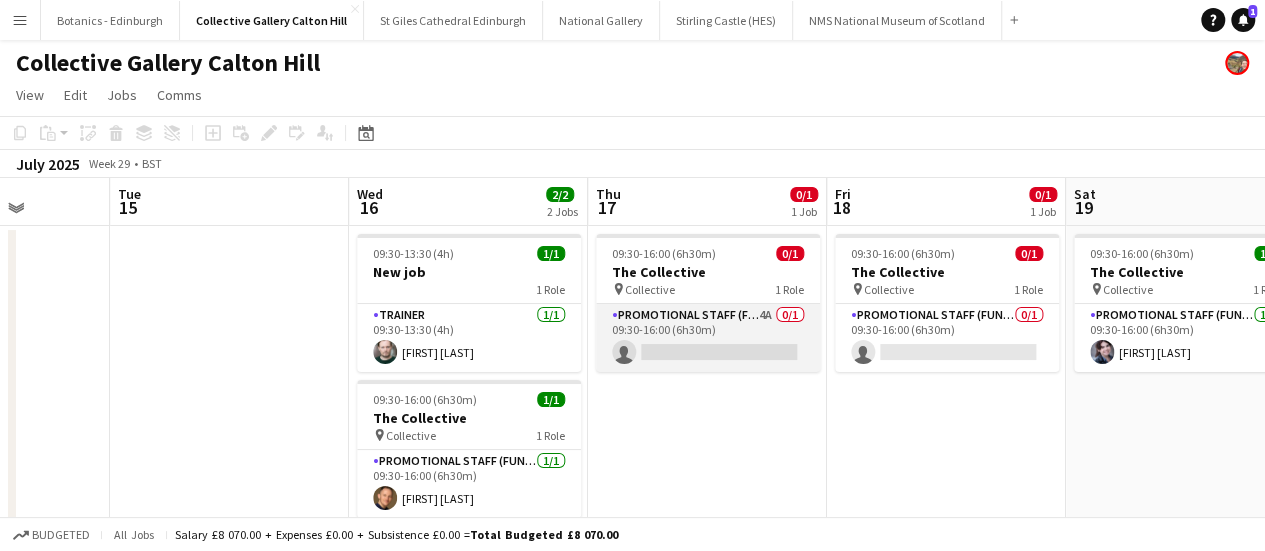 click on "[TIME] [TIME]
single-neutral-actions" at bounding box center [708, 338] 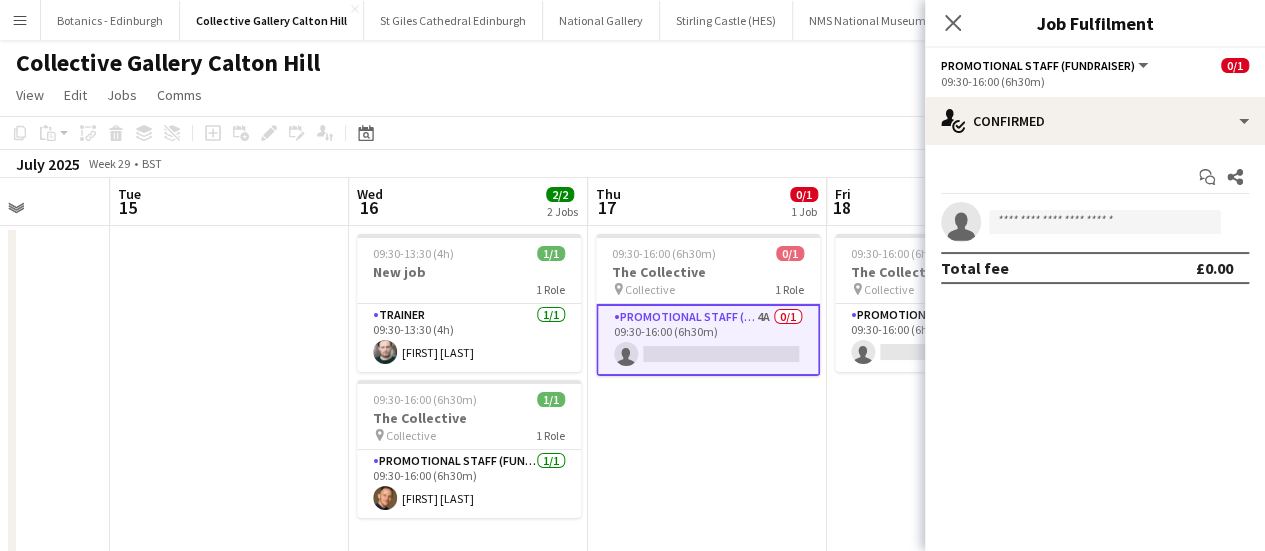 click on "single-neutral-actions" at bounding box center [1095, 222] 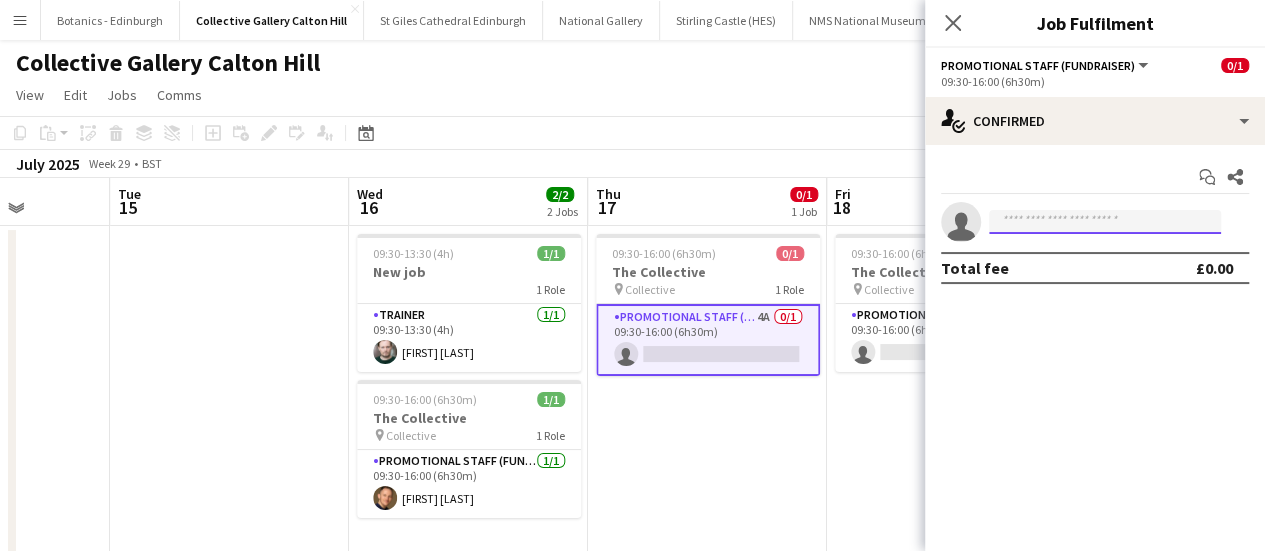 click on "Menu
Boards
Boards   Boards   All jobs   Status
Workforce
Workforce   My Workforce   Recruiting
Comms
Comms
Pay
Pay   Approvals   Payments   Reports
Platform Settings
Platform Settings   App settings   Your settings   Profiles
Training Academy
Training Academy
Knowledge Base
Knowledge Base
Product Updates
Product Updates   Log Out   Privacy   Botanics - Edinburgh
Close
Collective Gallery Calton Hill
Close
St Giles Cathedral Edinburgh
Close
National Gallery
Close
Stirling Castle (HES)
Close
NMS National Museum of Scotland
Close
Add" at bounding box center (632, 297) 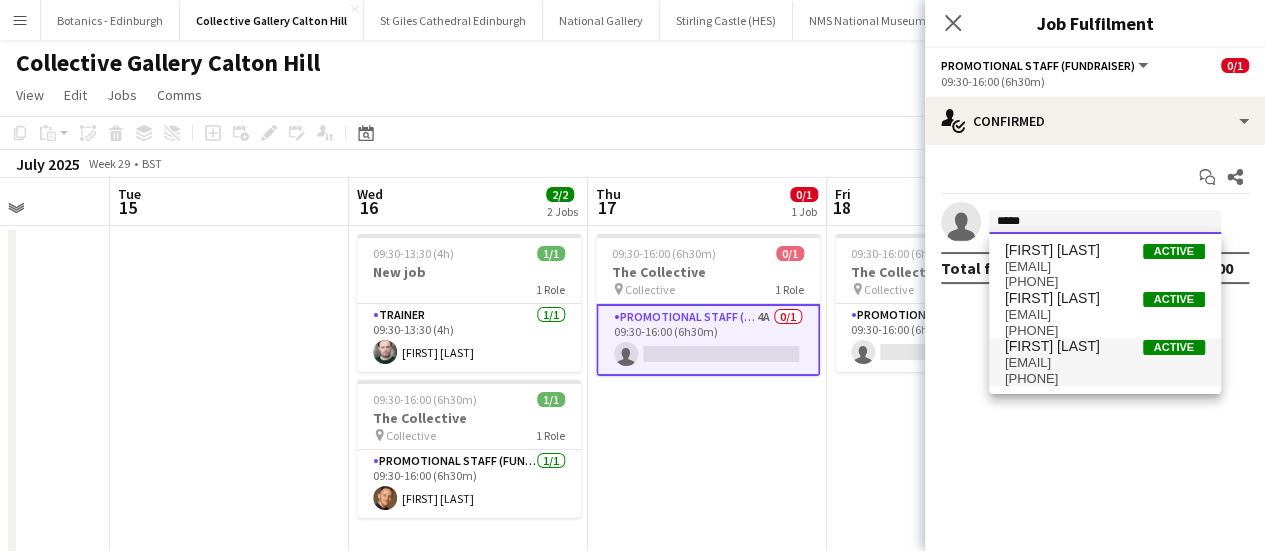 type on "*****" 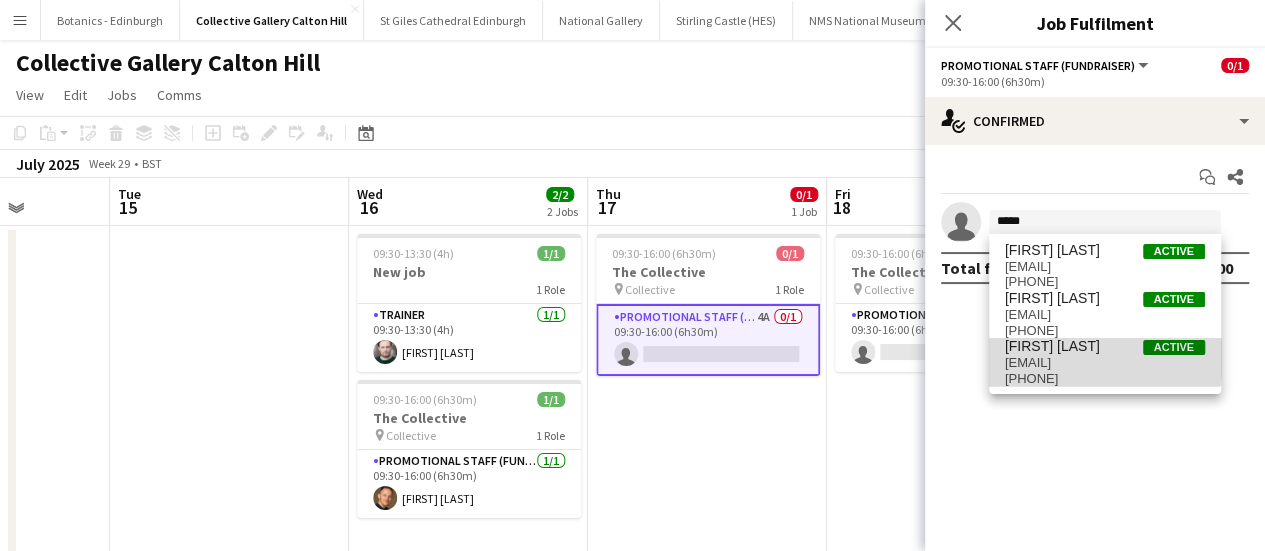 click on "[EMAIL]" at bounding box center [1105, 363] 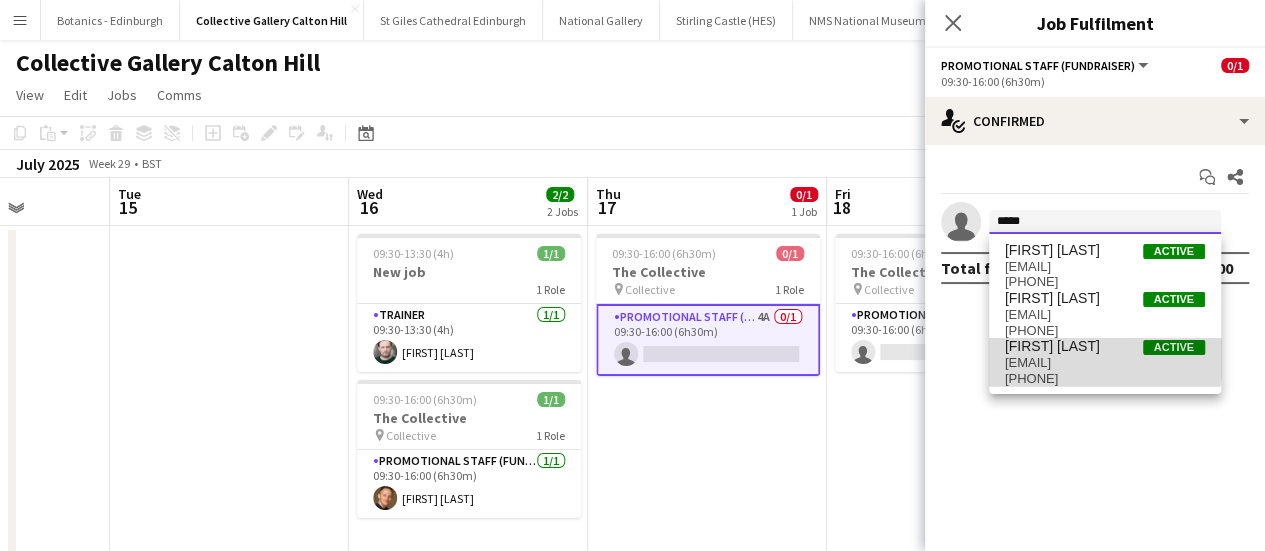 type 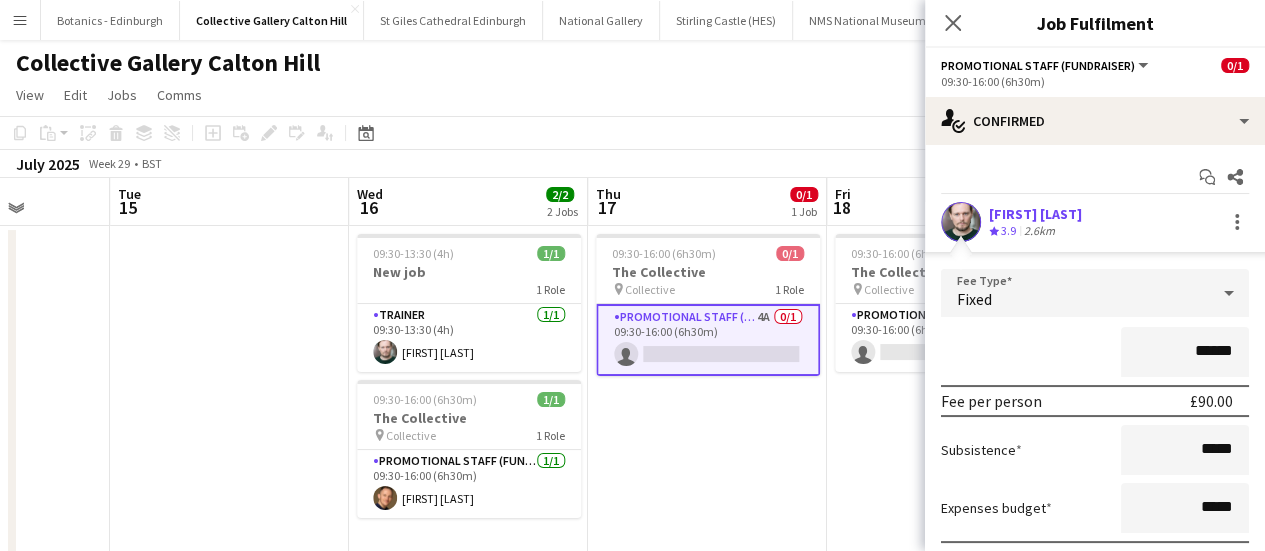 click on "09:30-16:00 (6h30m)    0/1   The Collective
pin
Collective   1 Role   Promotional Staff (Fundraiser)   0/1   09:30-16:00 (6h30m)
single-neutral-actions" at bounding box center [946, 393] 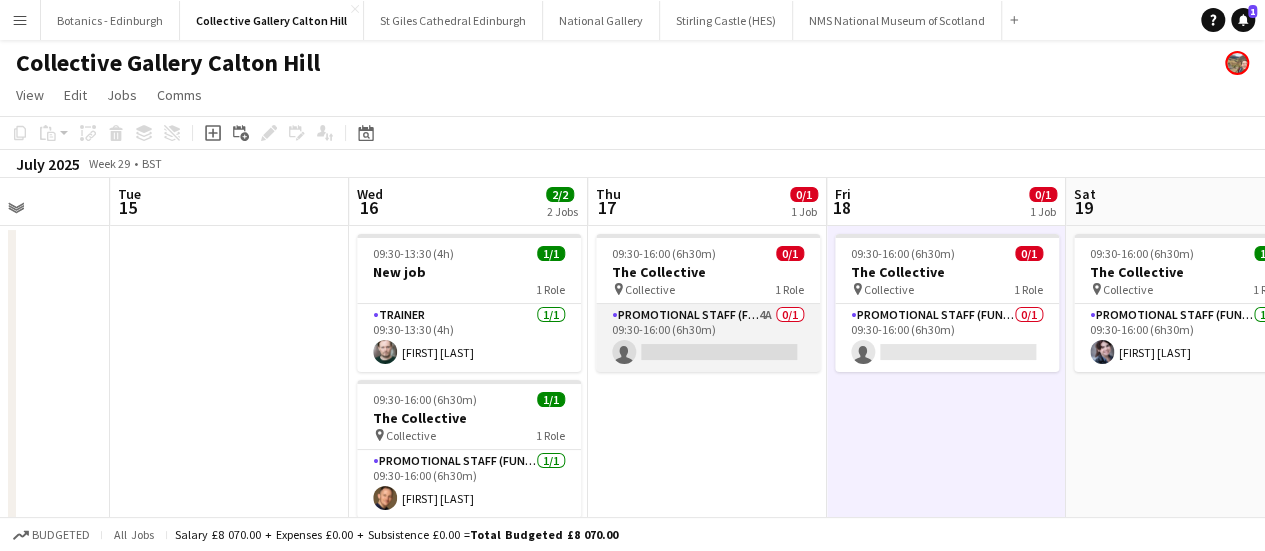 click on "[TIME] [TIME]
single-neutral-actions" at bounding box center [708, 338] 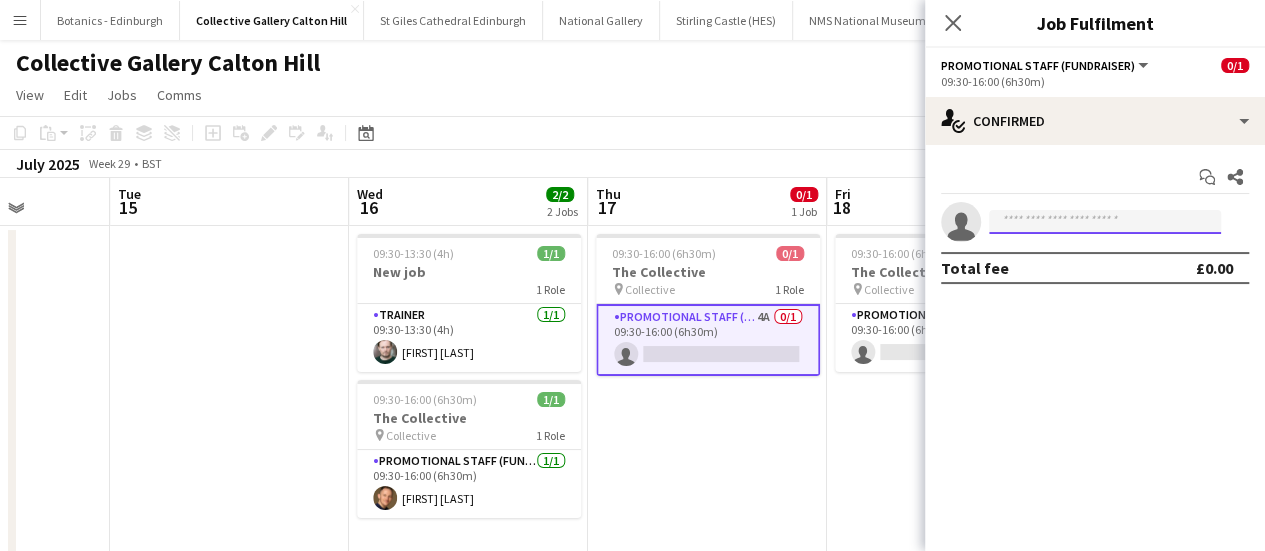 click at bounding box center [1105, 222] 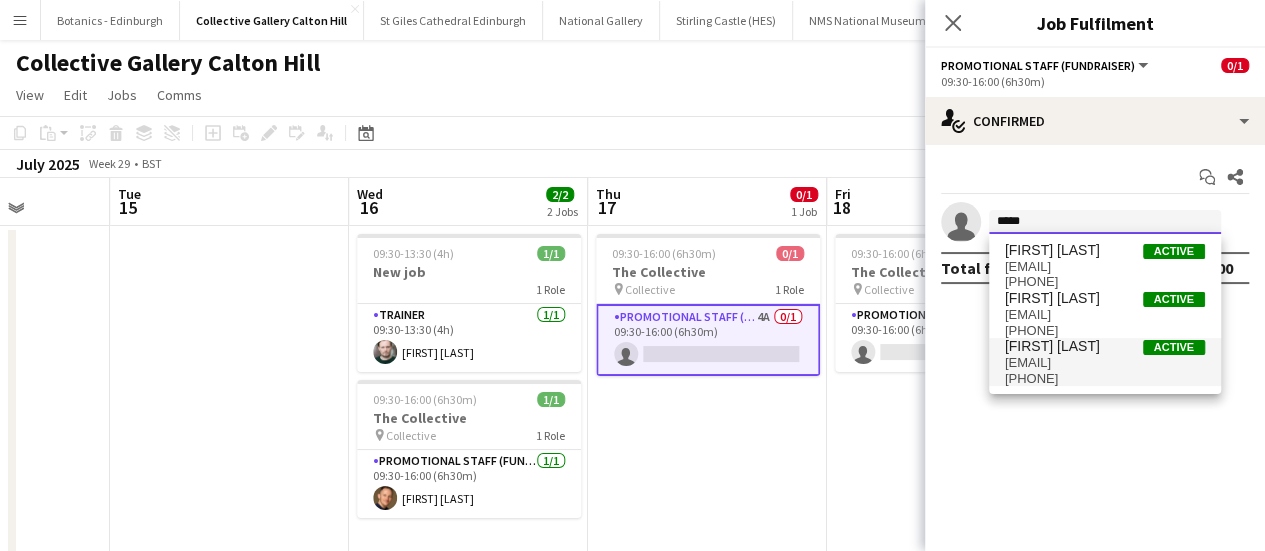 type on "*****" 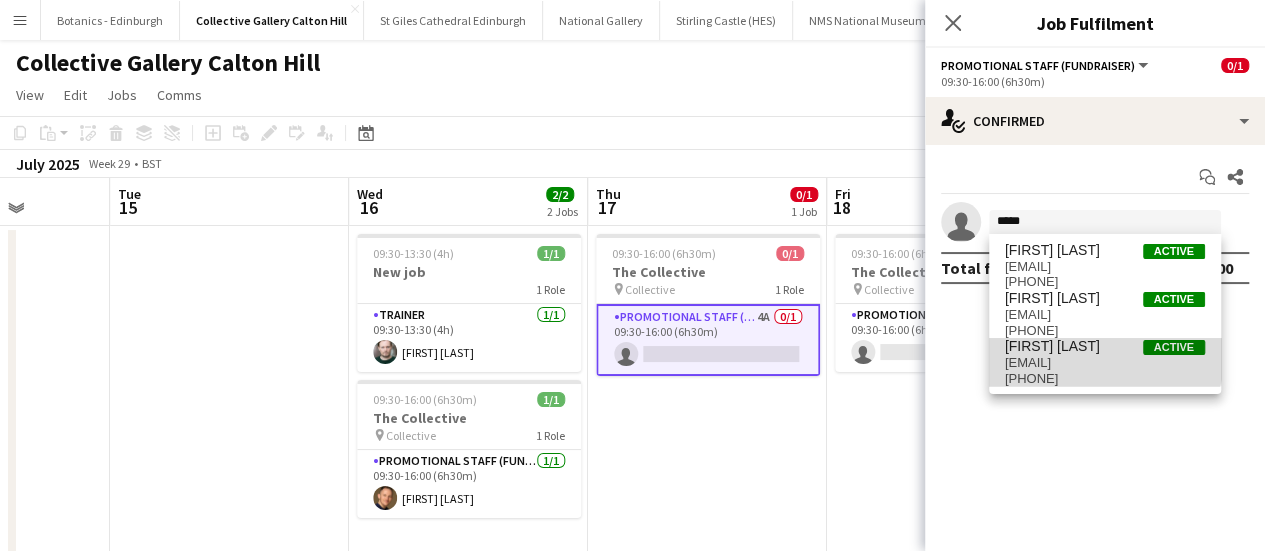 click on "[FIRST] [LAST]" at bounding box center [1052, 346] 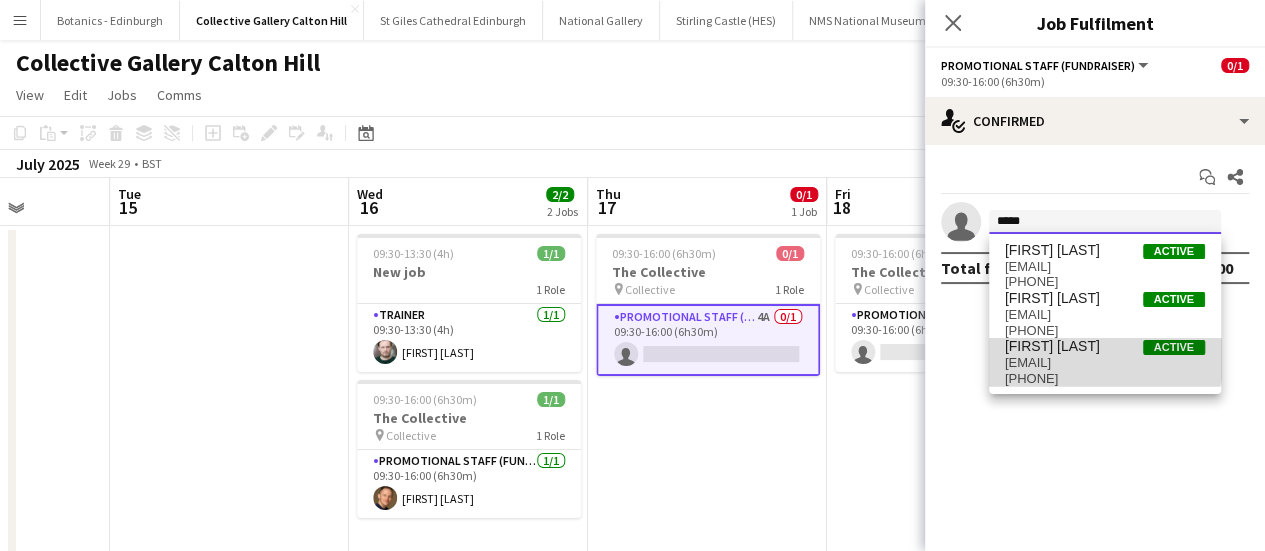type 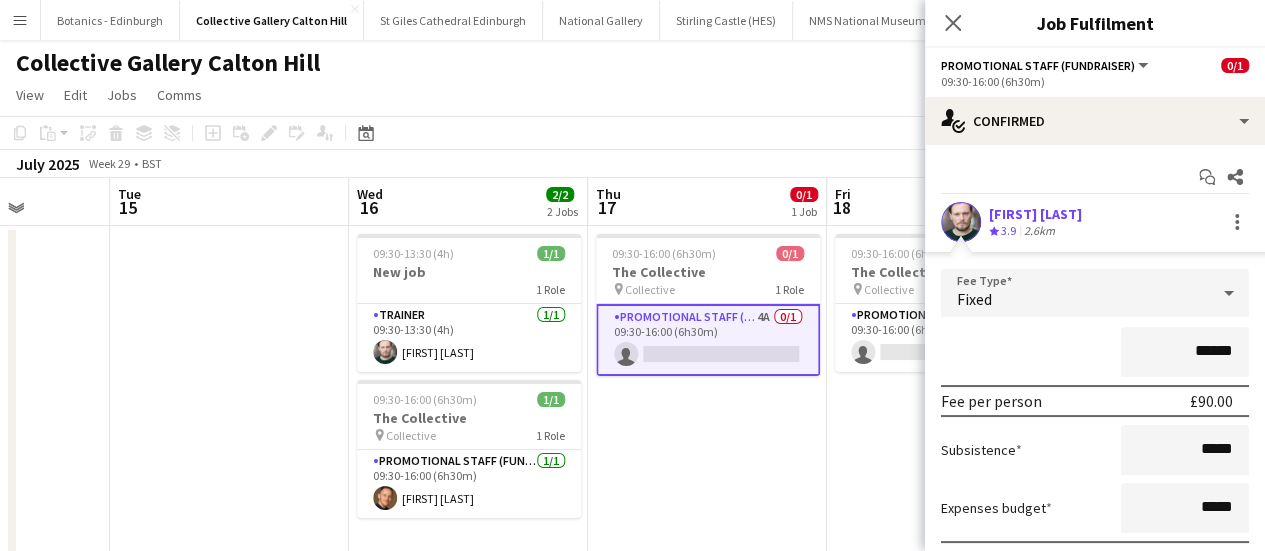 scroll, scrollTop: 144, scrollLeft: 0, axis: vertical 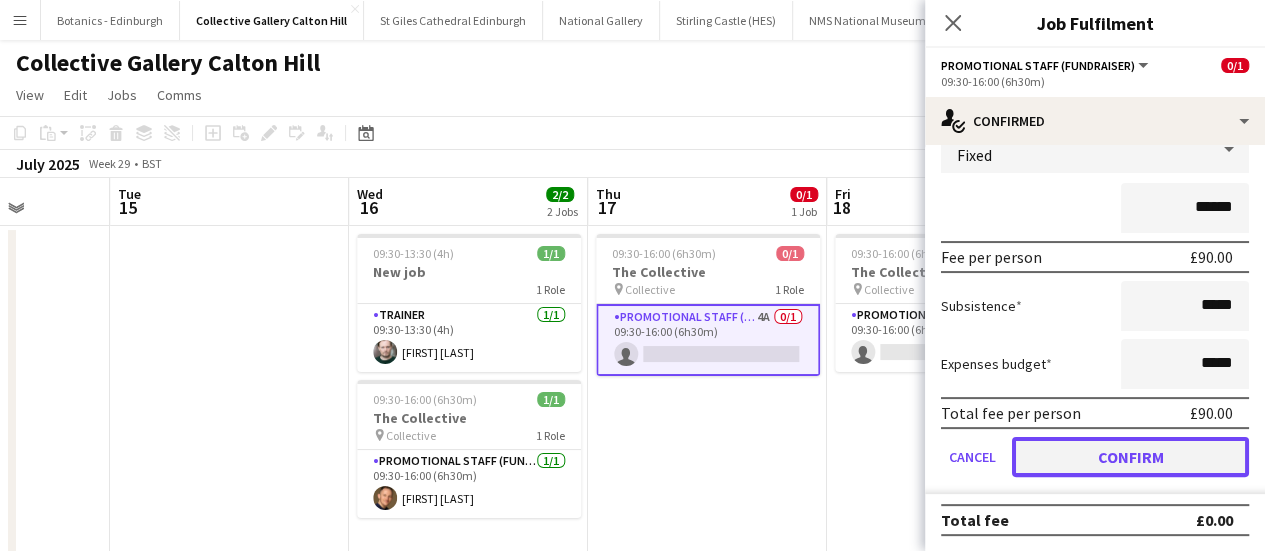click on "Confirm" at bounding box center [1130, 457] 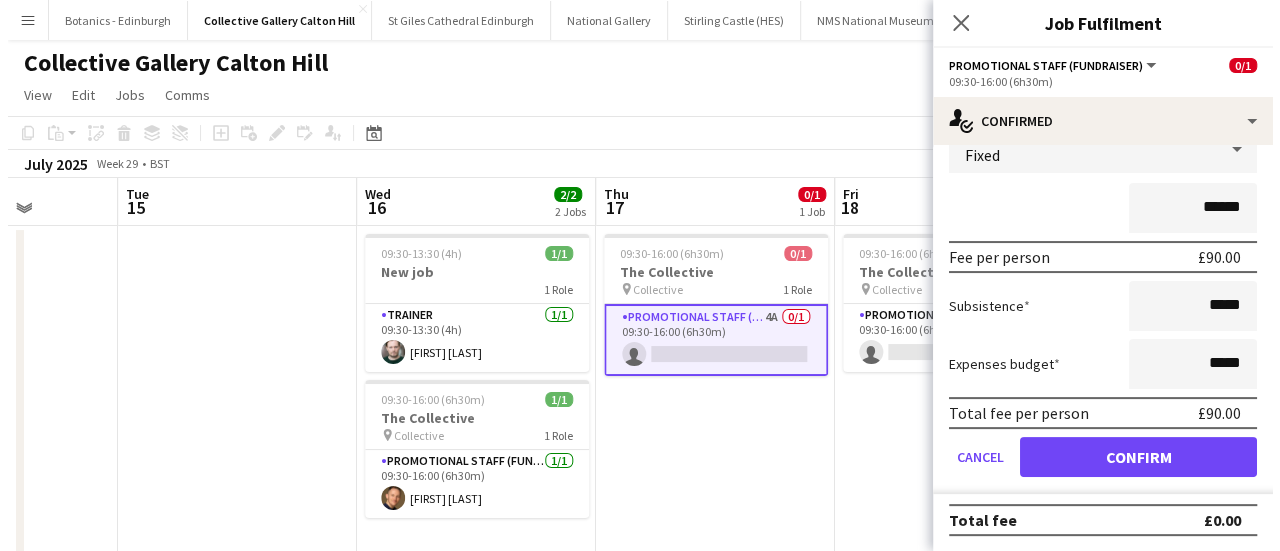 scroll, scrollTop: 0, scrollLeft: 0, axis: both 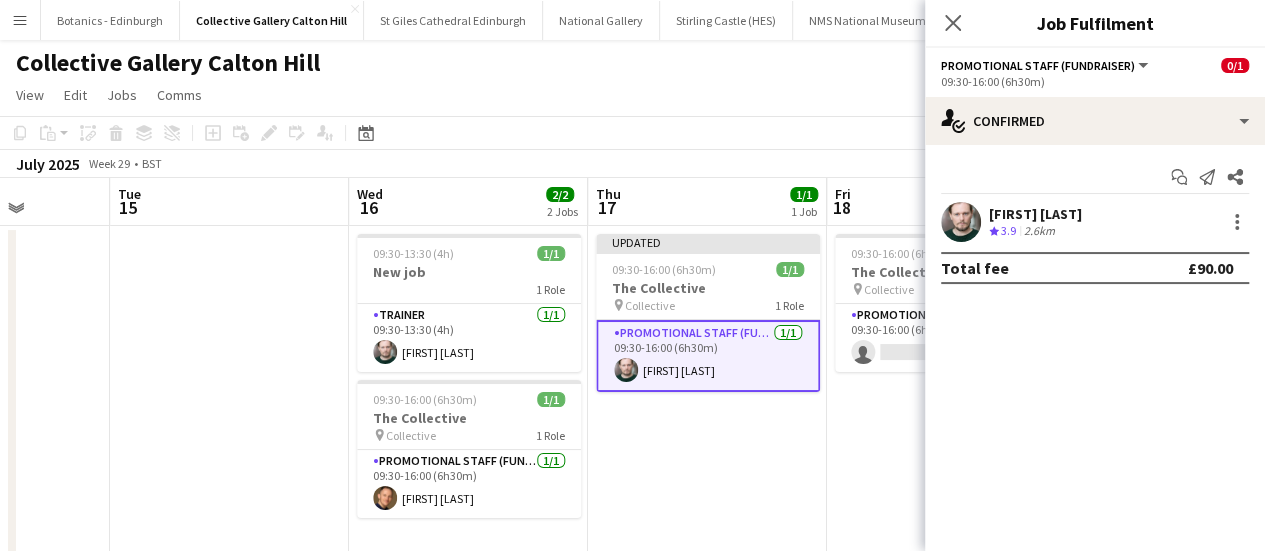 click on "[TIME] [TIME] [DATE] [TIME] [TIME]
[FIRST] [LAST]" at bounding box center (707, 393) 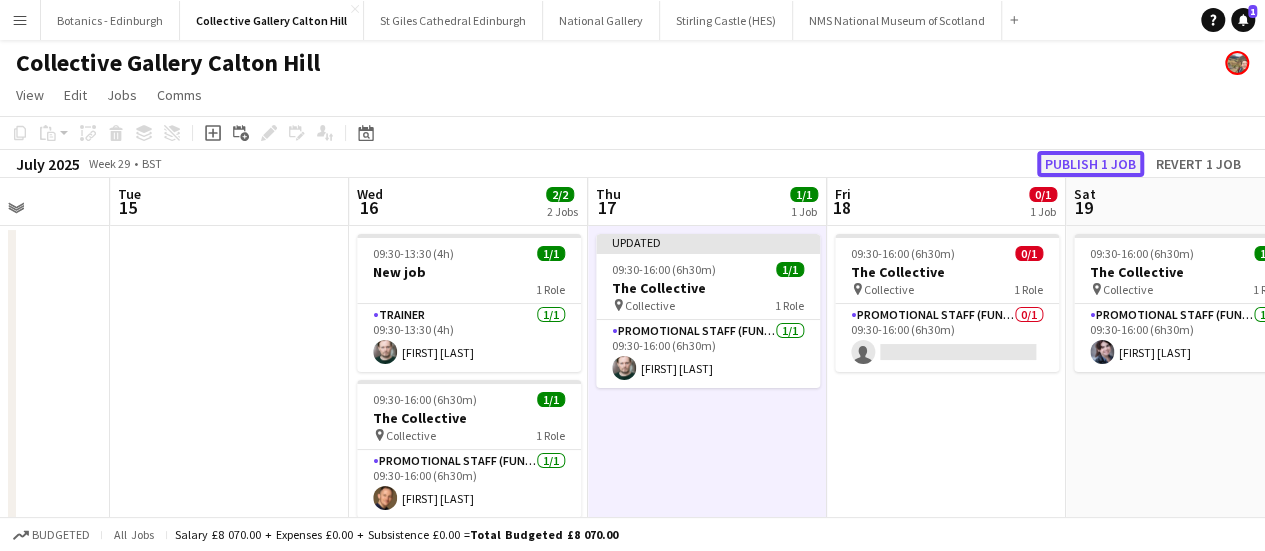 click on "Publish 1 job" 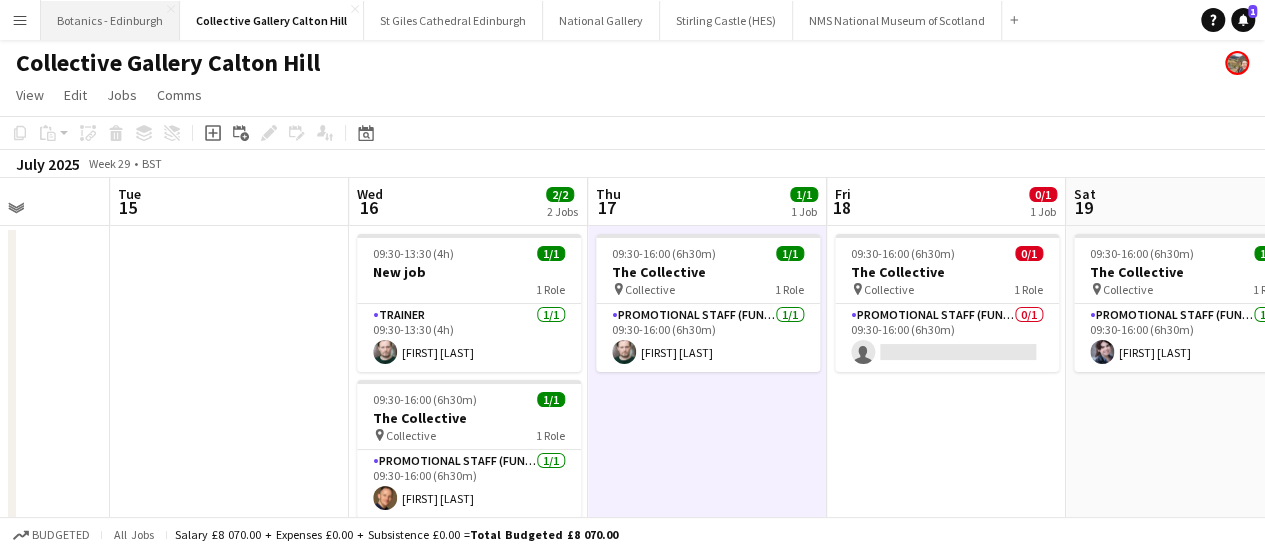 click on "Botanics - Edinburgh
Close" at bounding box center [110, 20] 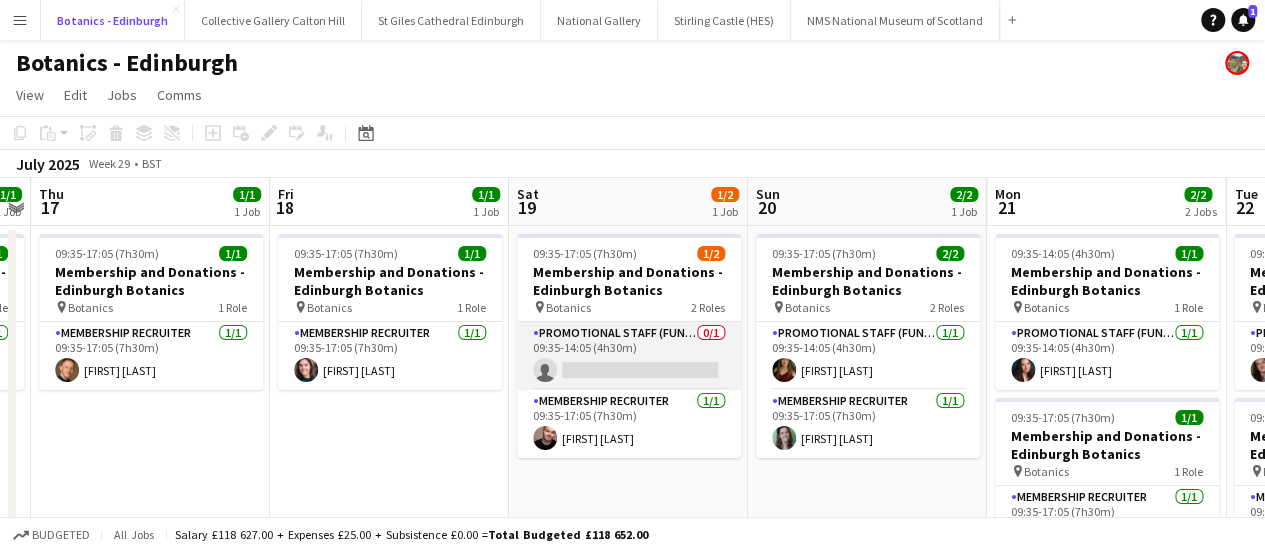scroll, scrollTop: 0, scrollLeft: 917, axis: horizontal 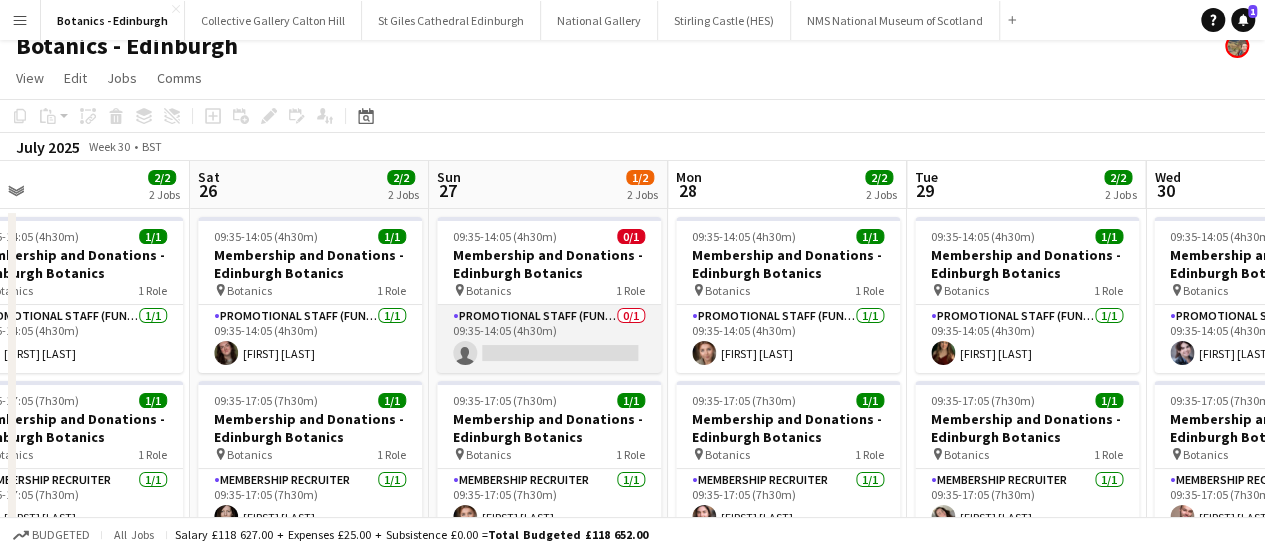 click on "Promotional Staff (Fundraiser)   0/1   09:35-14:05 (4h30m)
single-neutral-actions" at bounding box center [549, 339] 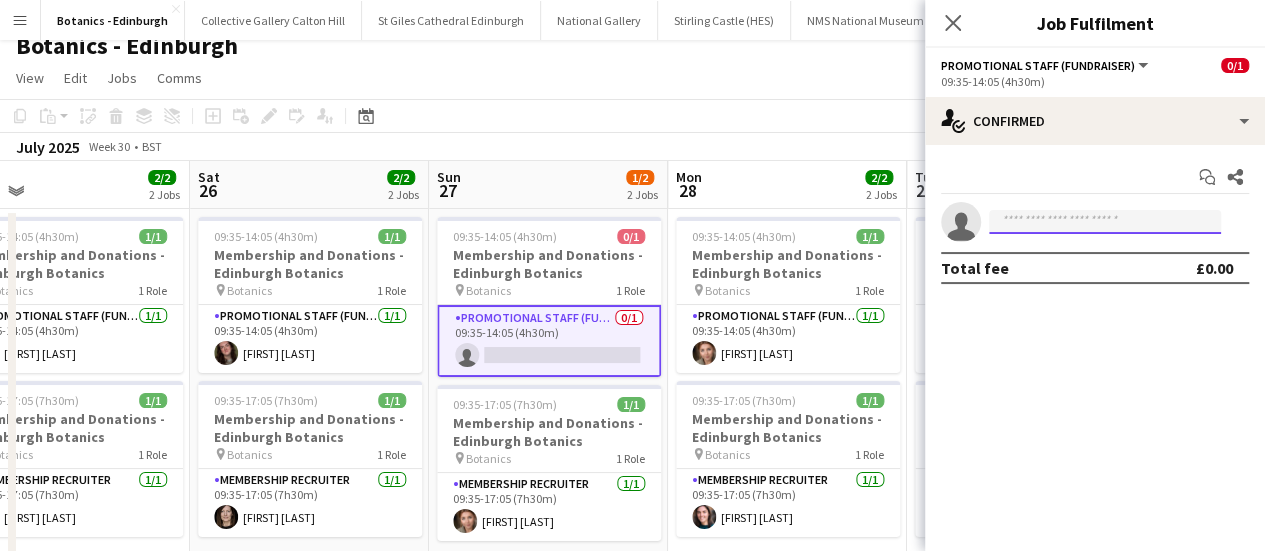 click at bounding box center [1105, 222] 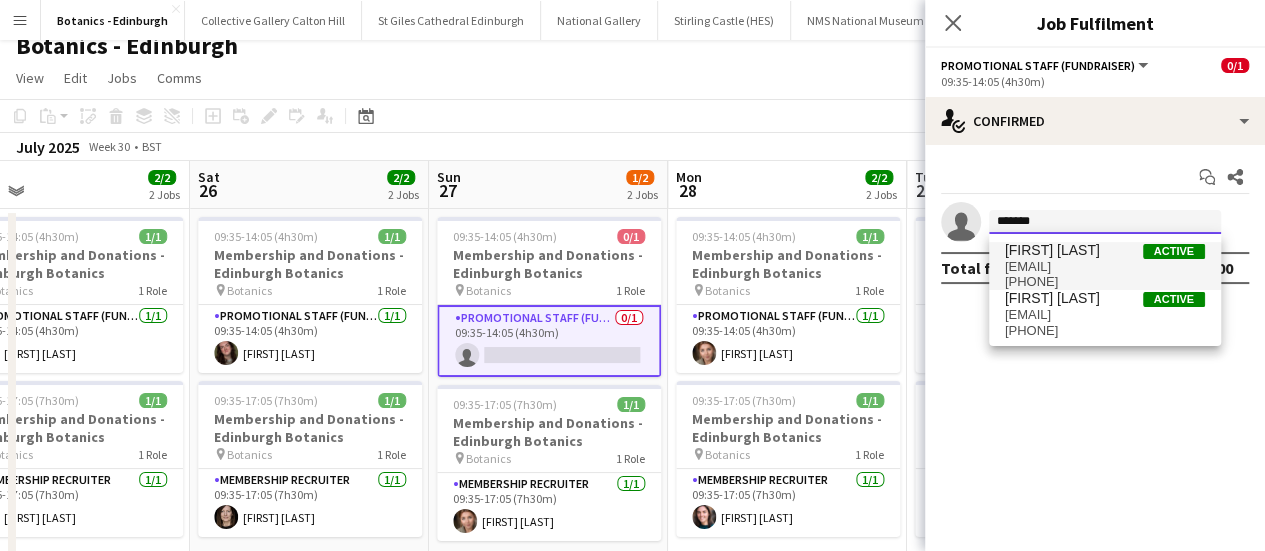 type on "*******" 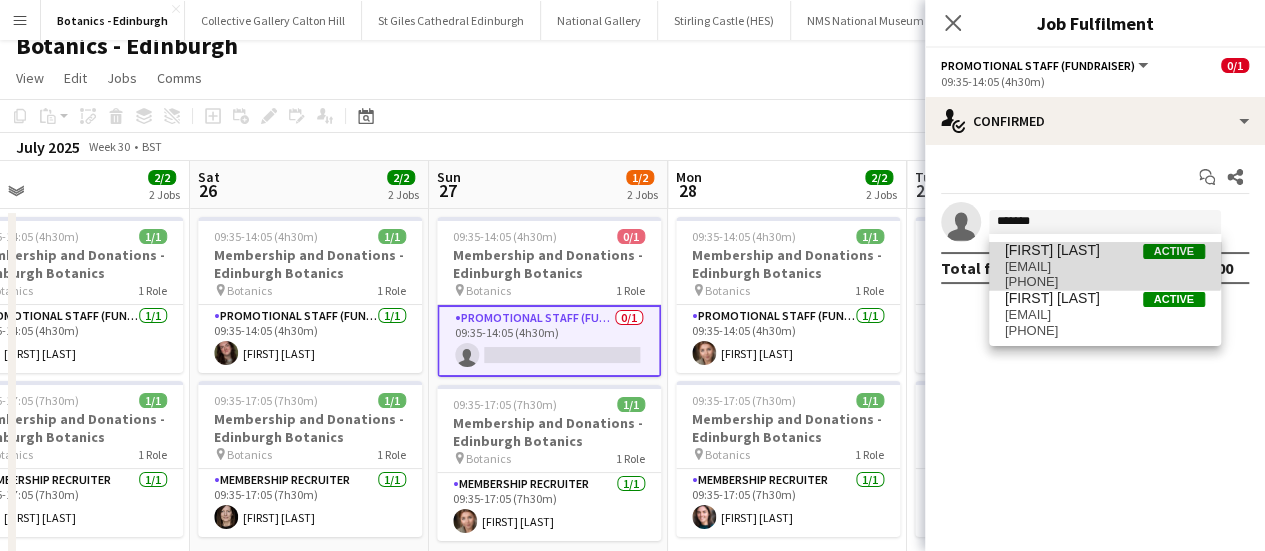 click on "[EMAIL]" at bounding box center [1105, 267] 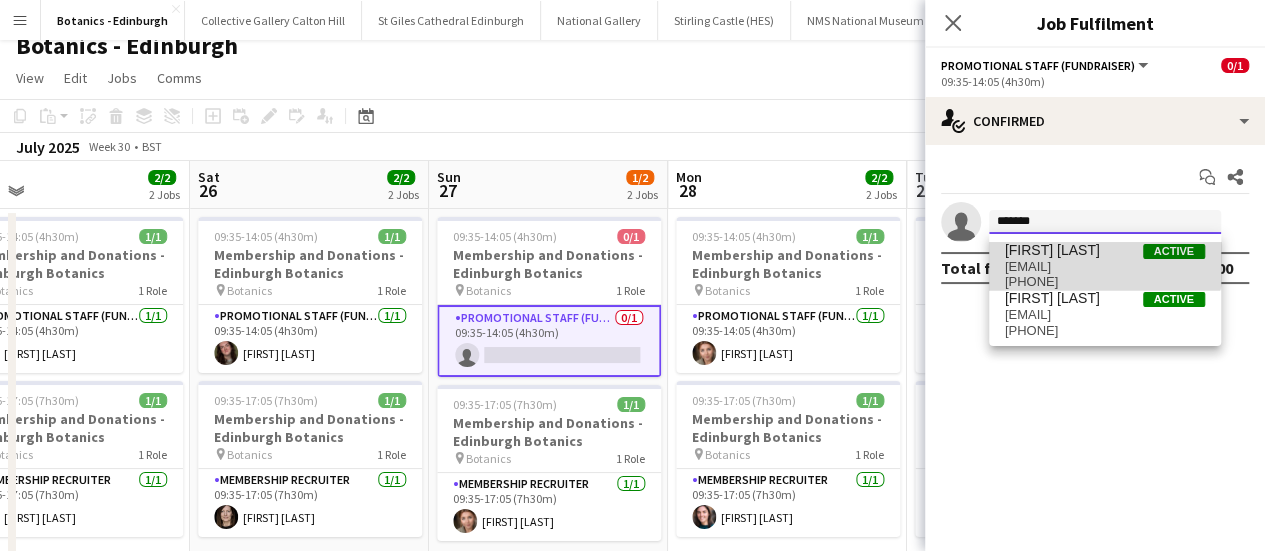 type 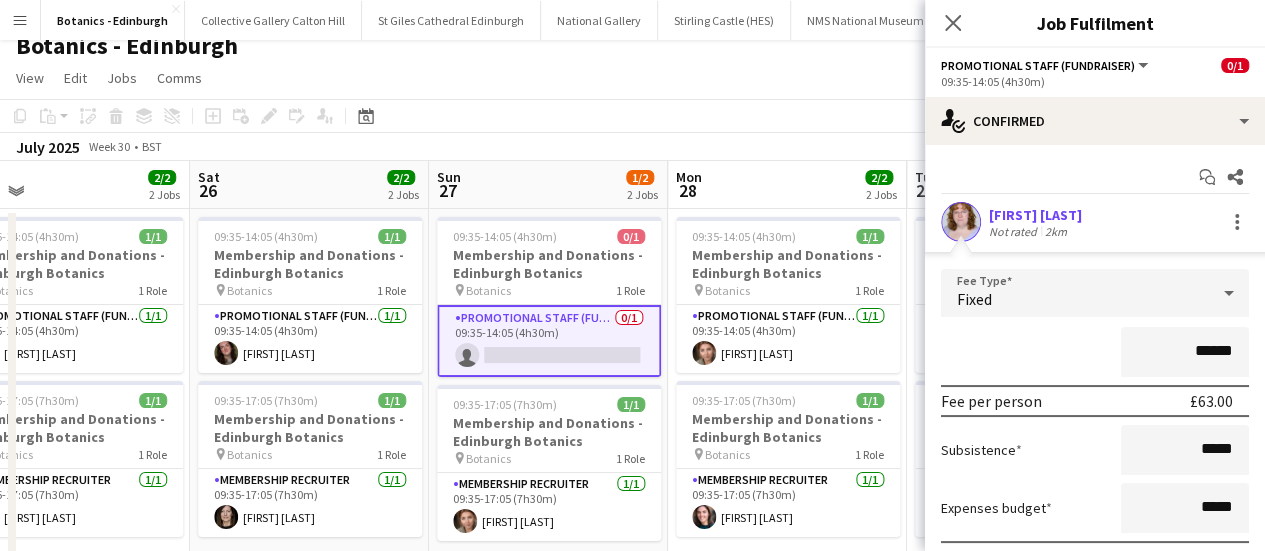 scroll, scrollTop: 144, scrollLeft: 0, axis: vertical 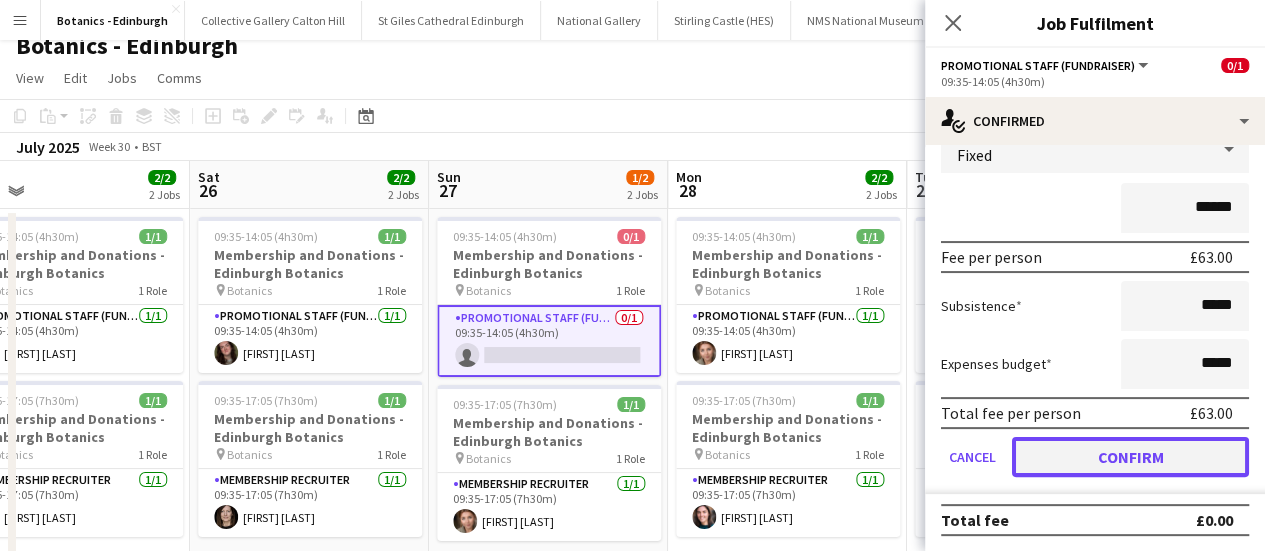 click on "Confirm" at bounding box center (1130, 457) 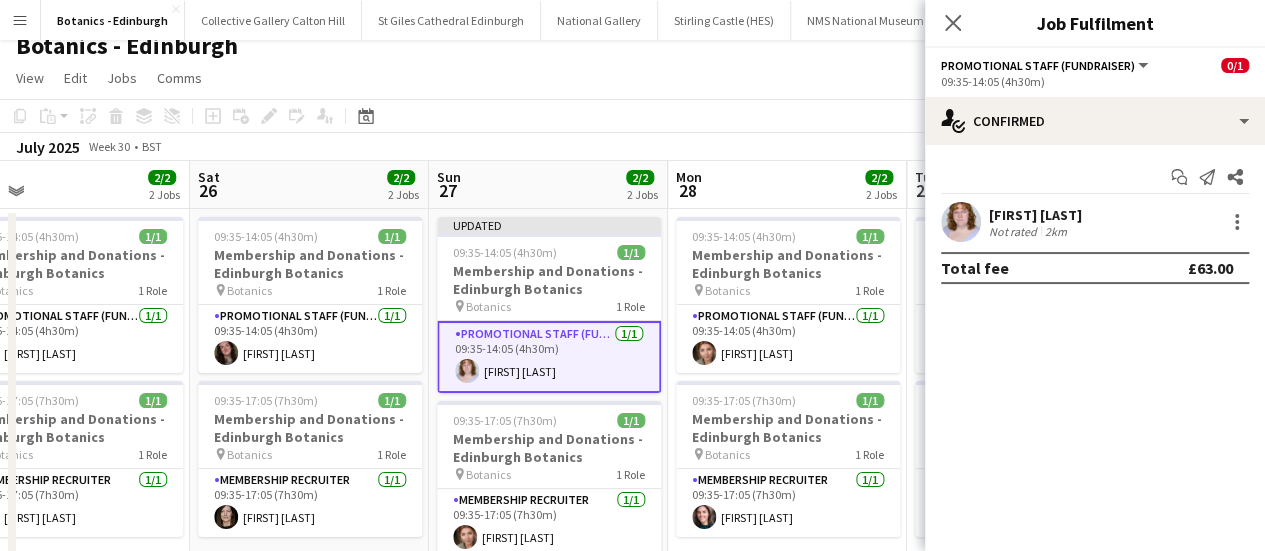 scroll, scrollTop: 0, scrollLeft: 0, axis: both 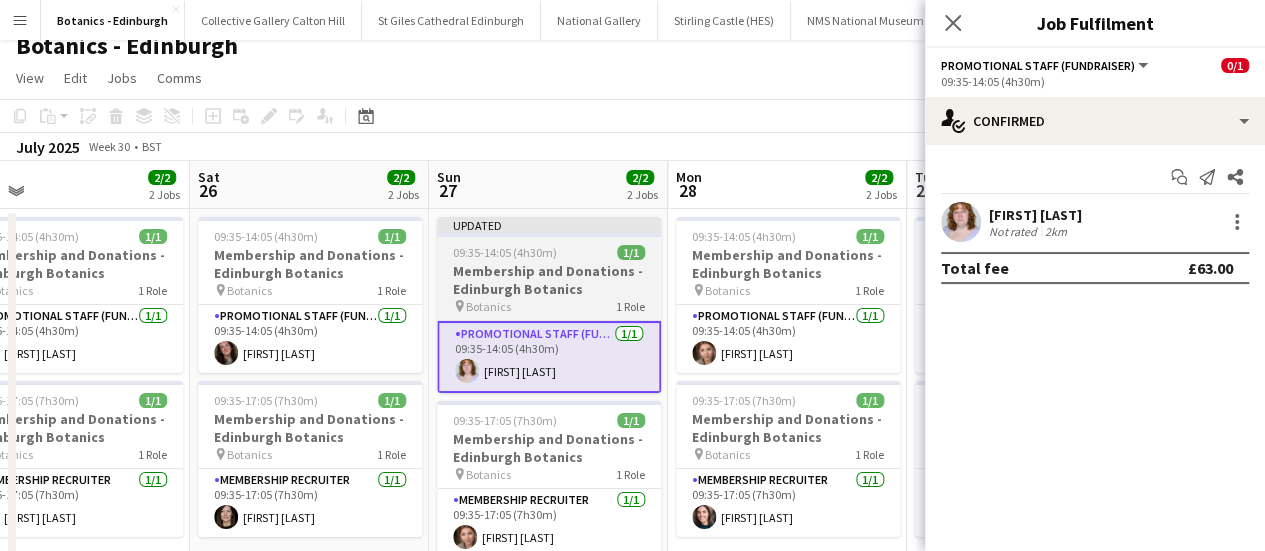 click on "1 Role" at bounding box center [630, 306] 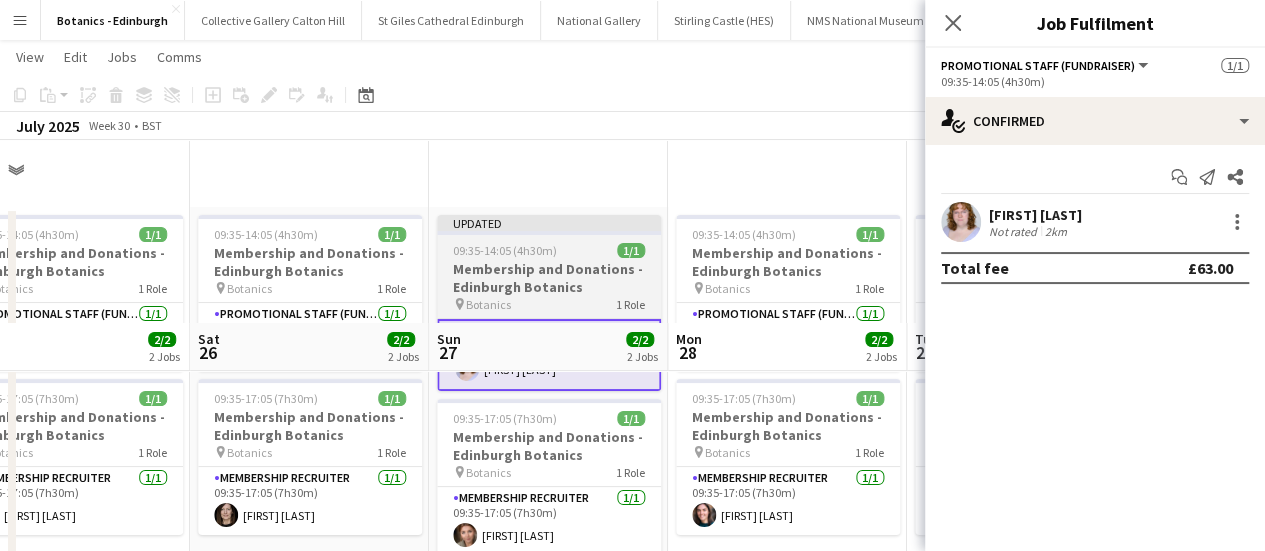 scroll, scrollTop: 207, scrollLeft: 0, axis: vertical 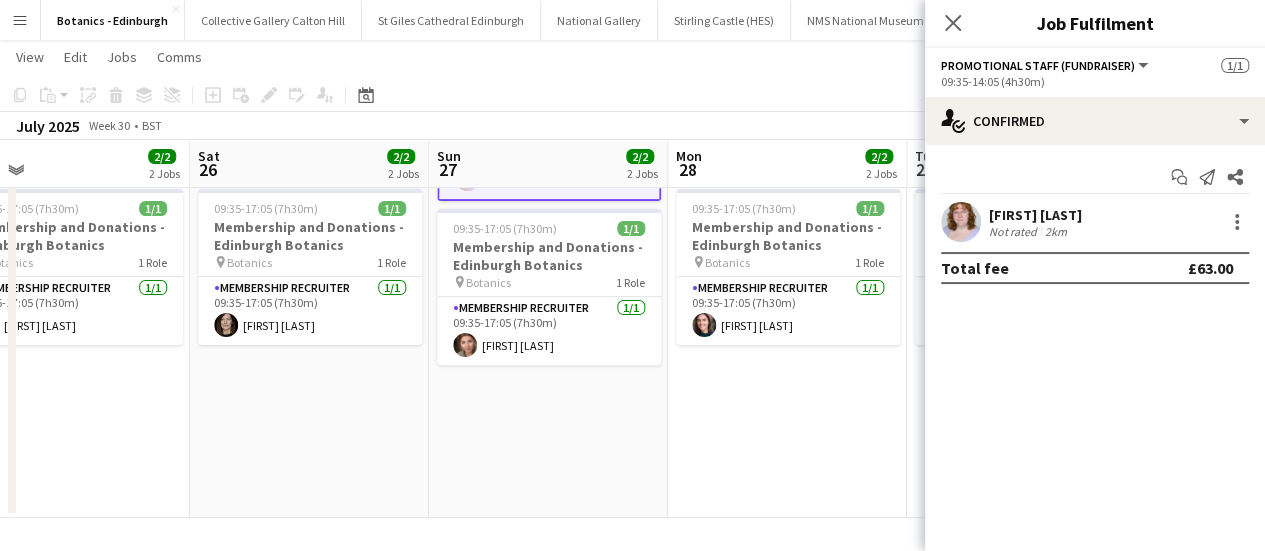 click on "[TIME] [TIME] [DATE] [TIME] [TIME]
[NAME] [NAME]     [TIME] [TIME] [DATE] [TIME] [TIME]
[NAME] [NAME]" at bounding box center (548, 267) 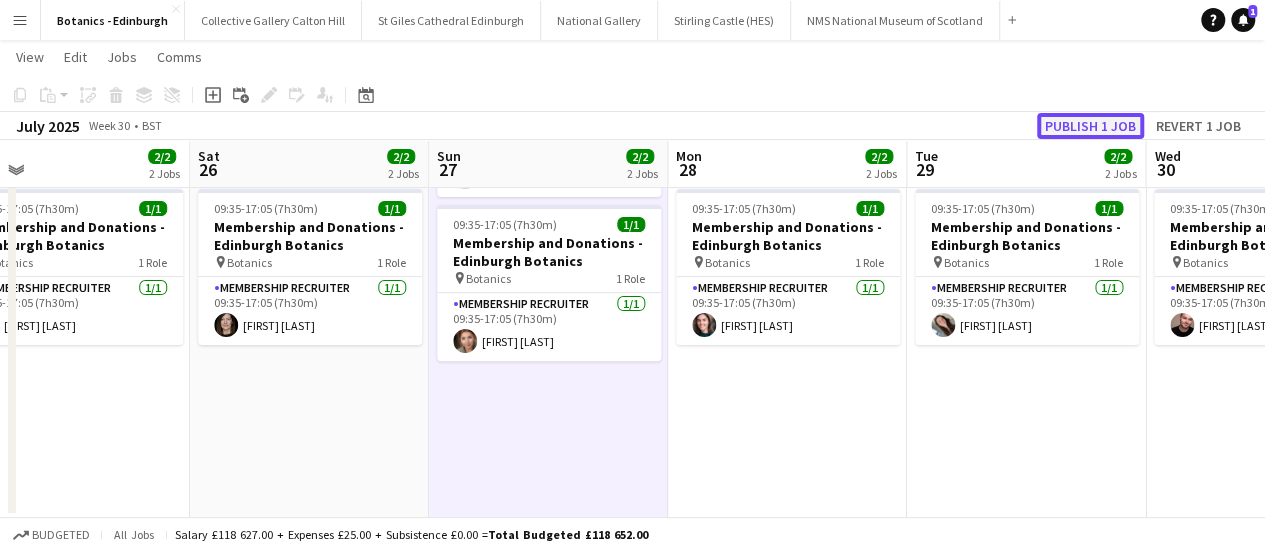 click on "Publish 1 job" 